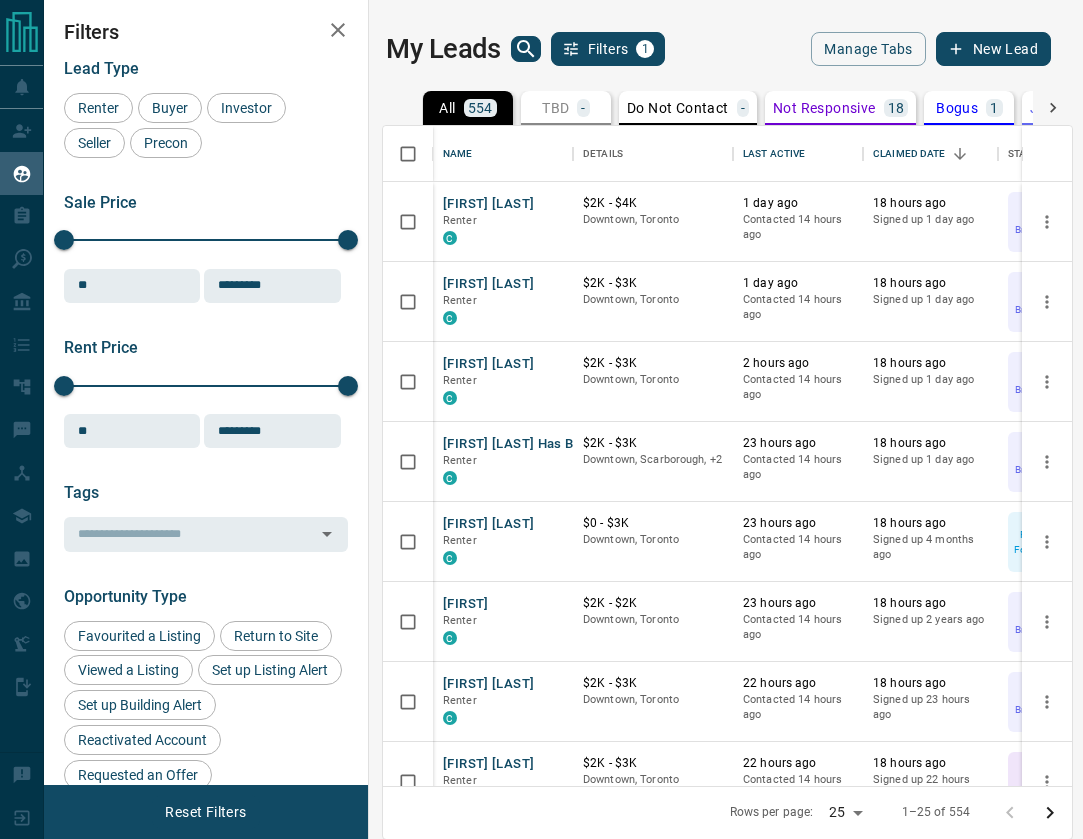 scroll, scrollTop: 0, scrollLeft: 0, axis: both 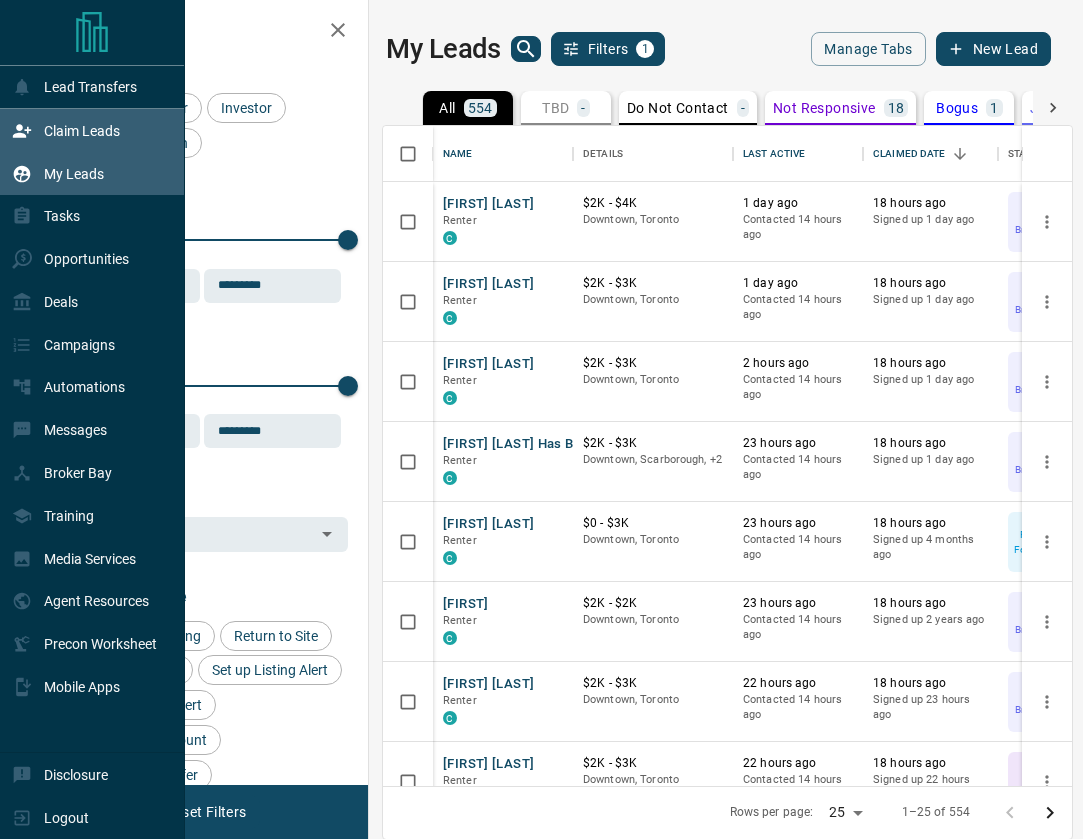 click on "Claim Leads" at bounding box center [82, 131] 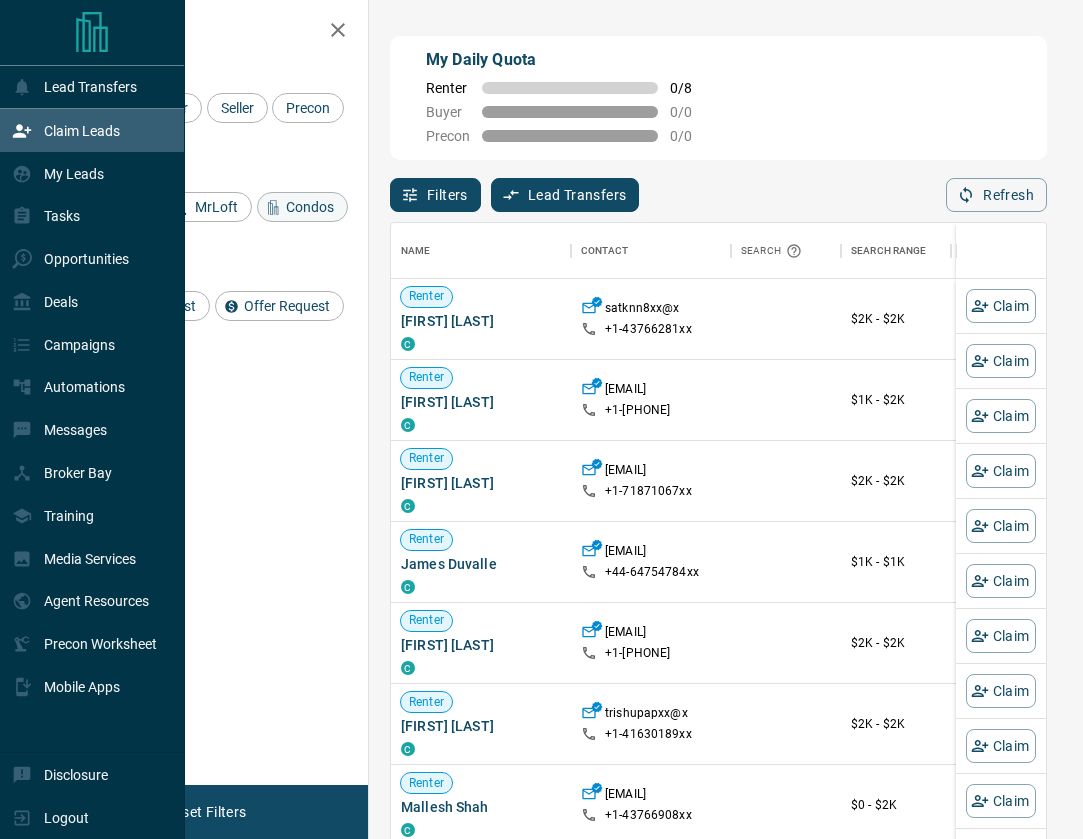scroll, scrollTop: 1, scrollLeft: 1, axis: both 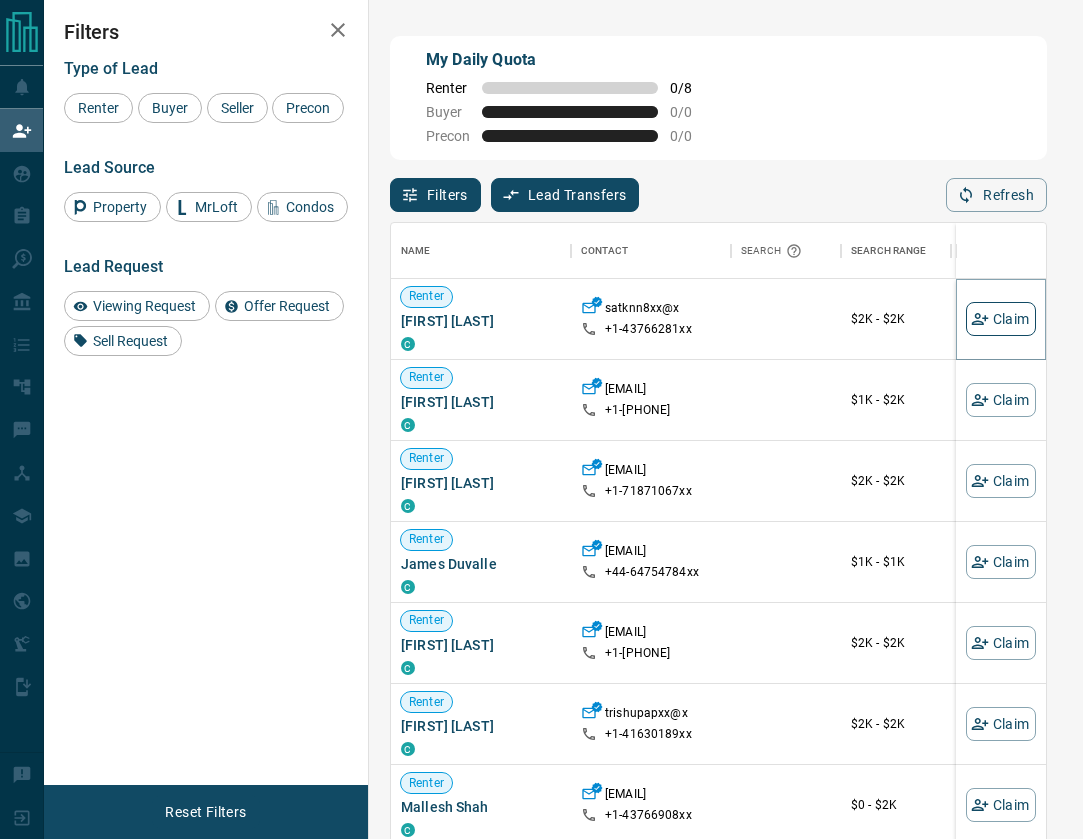 click 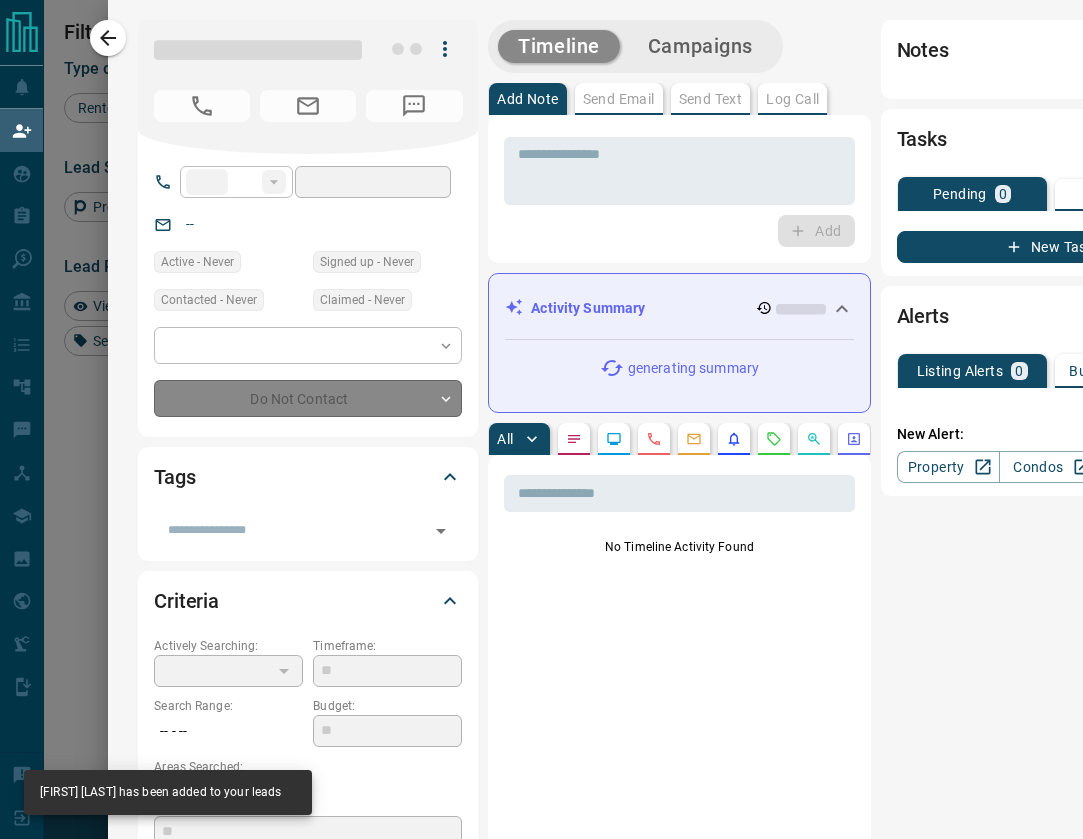 type on "**" 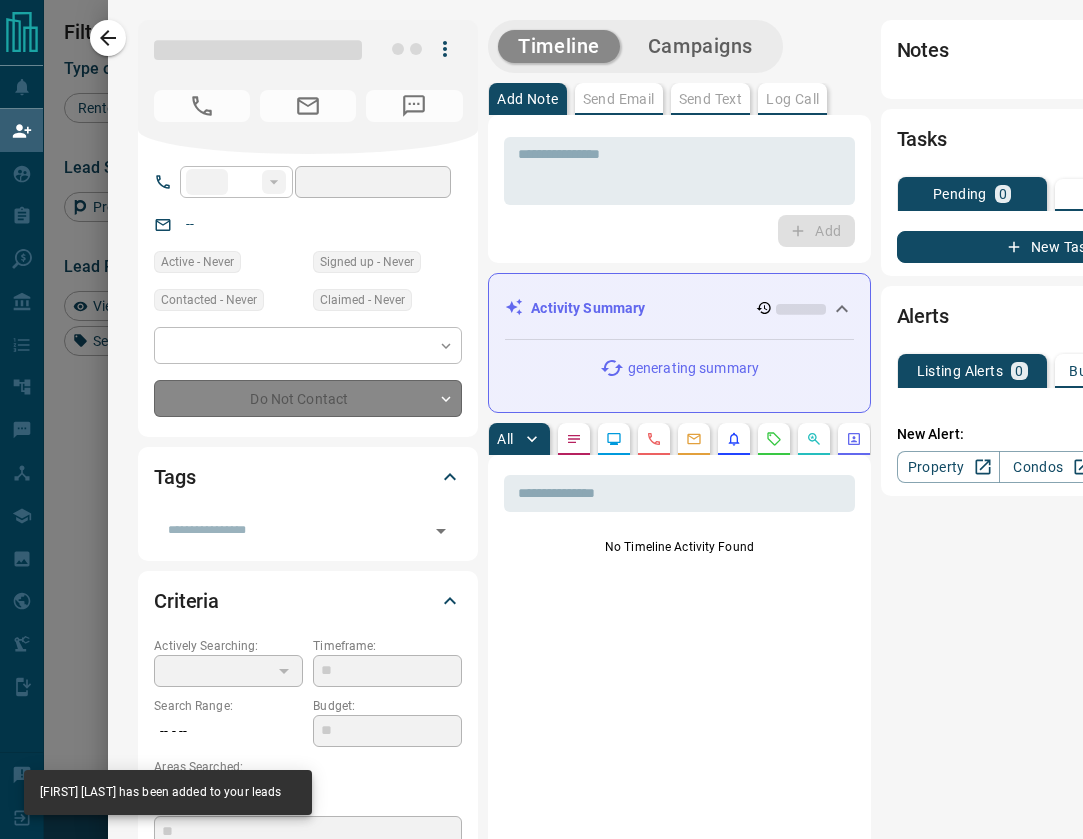 type on "**********" 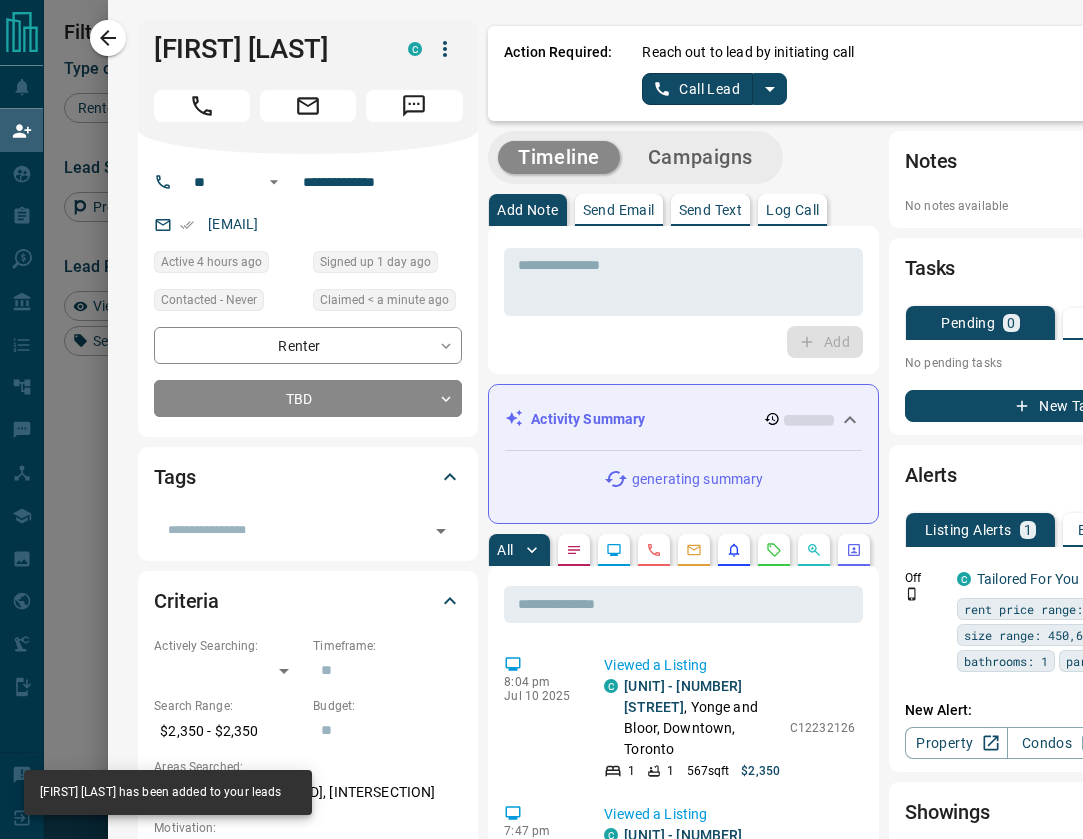 click 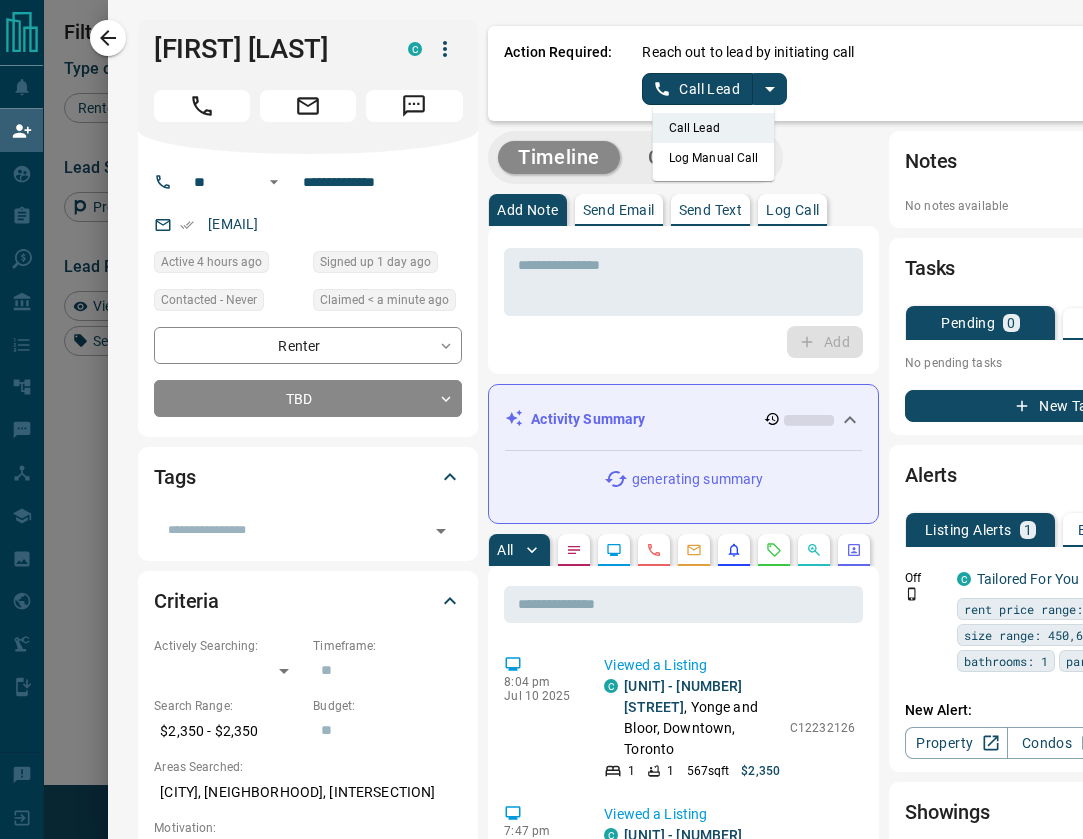 click on "Call Lead" at bounding box center [714, 128] 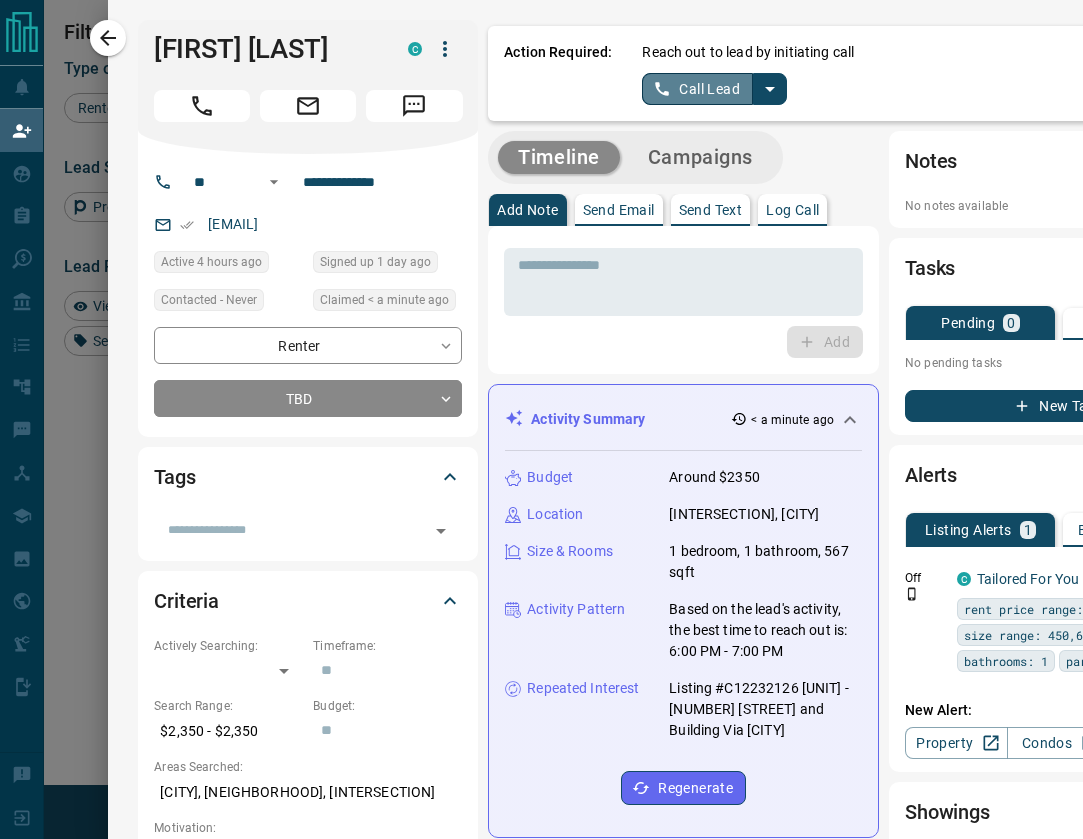 click on "Call Lead" at bounding box center (697, 89) 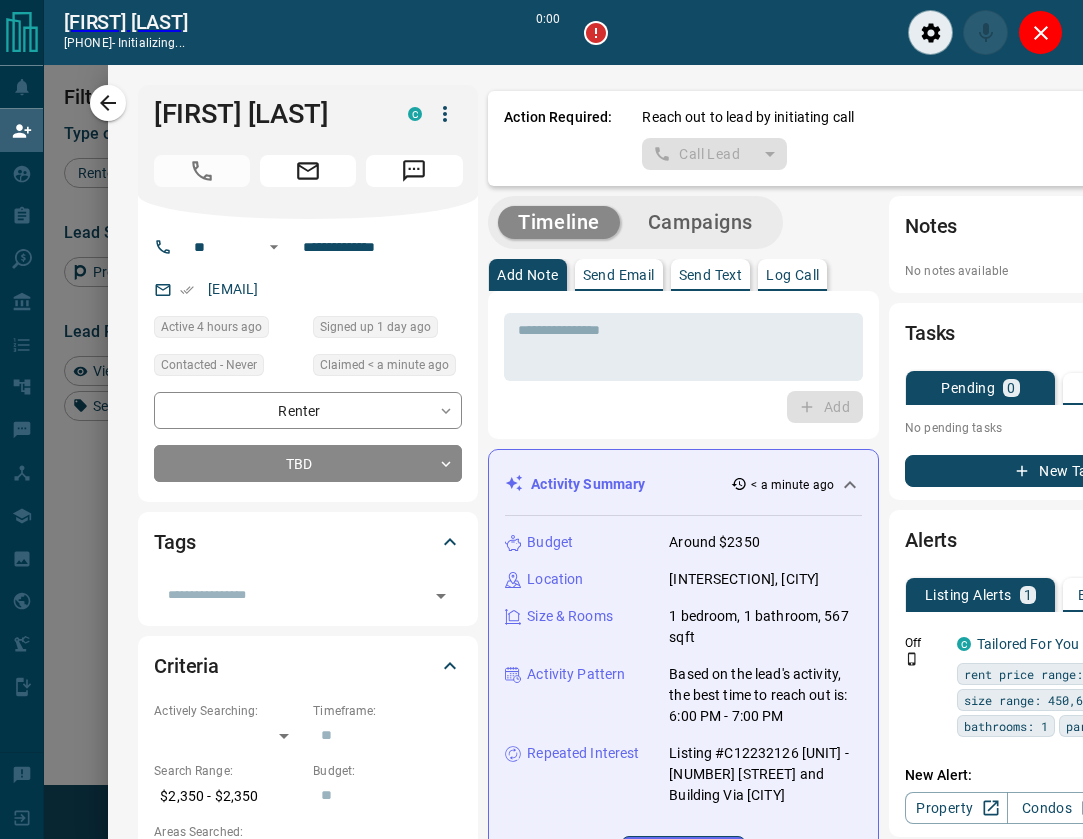 scroll, scrollTop: 589, scrollLeft: 655, axis: both 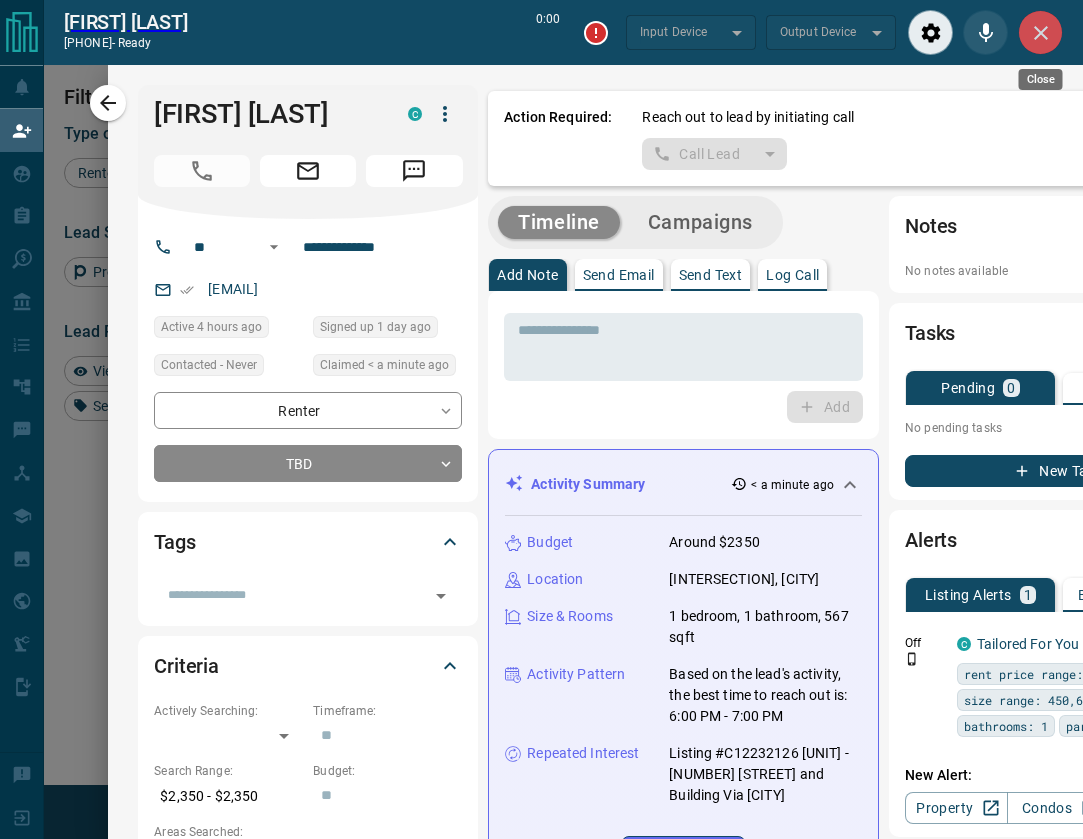 click 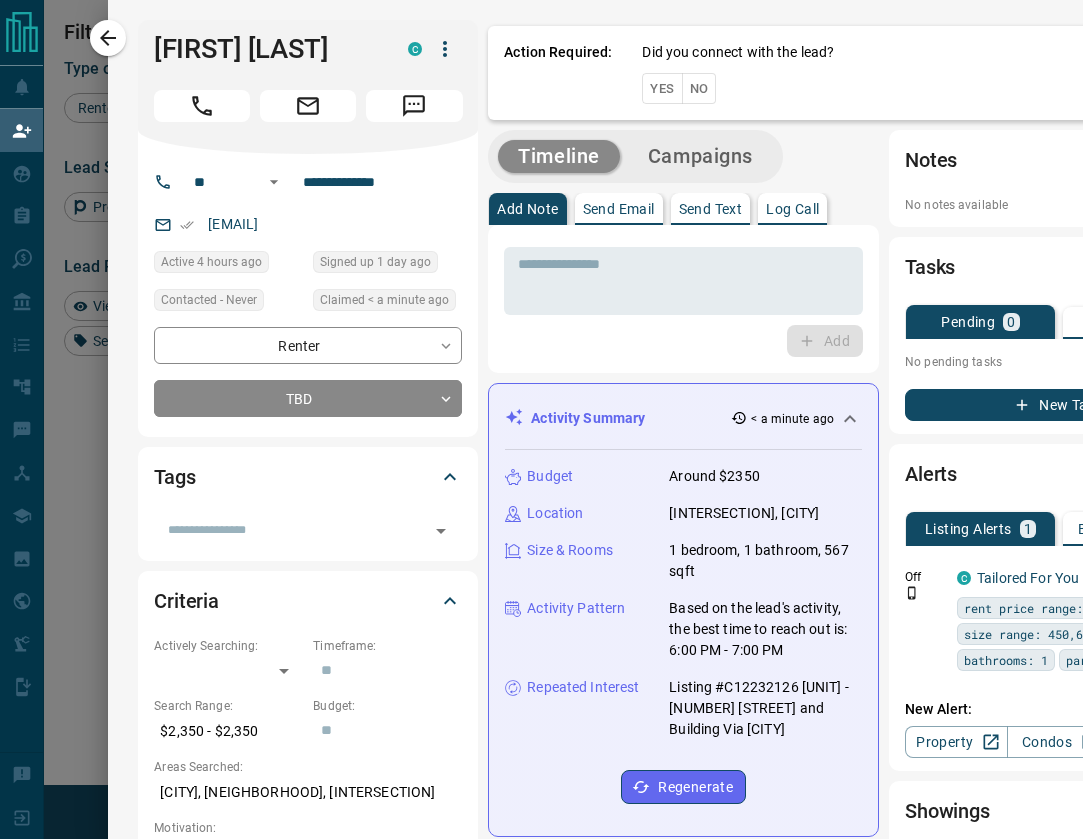 scroll, scrollTop: 1, scrollLeft: 1, axis: both 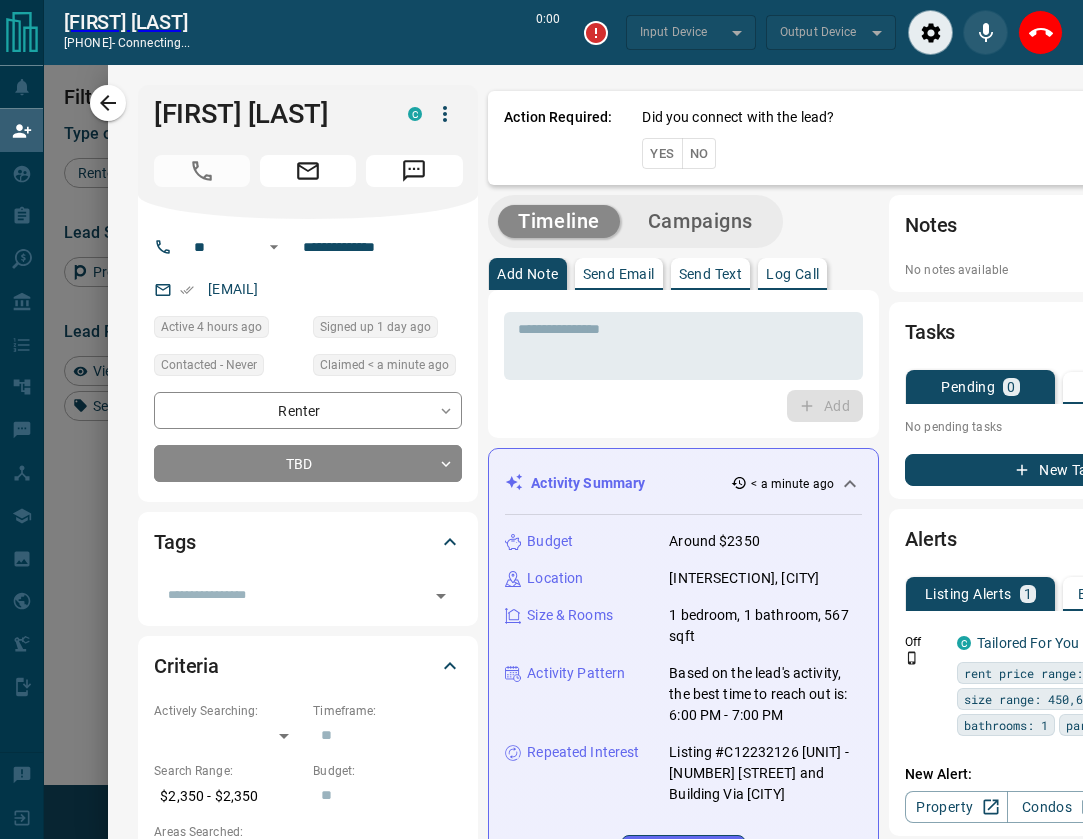 click on "No" at bounding box center [699, 153] 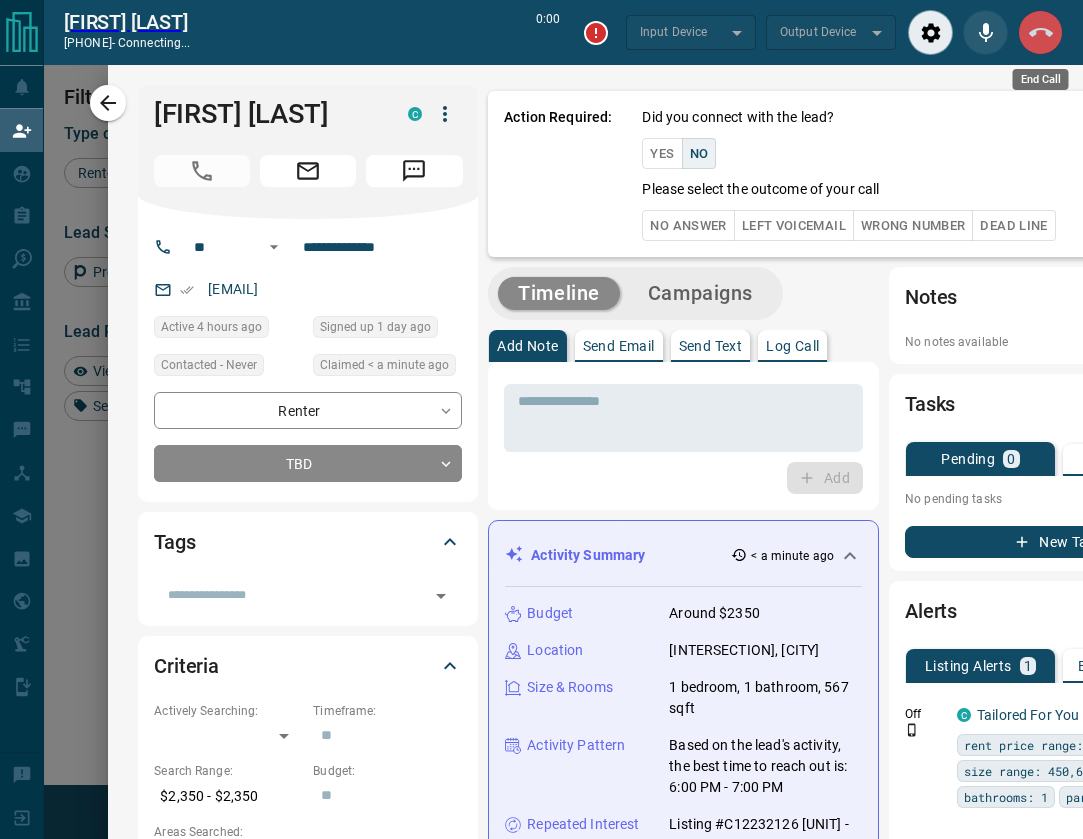 click 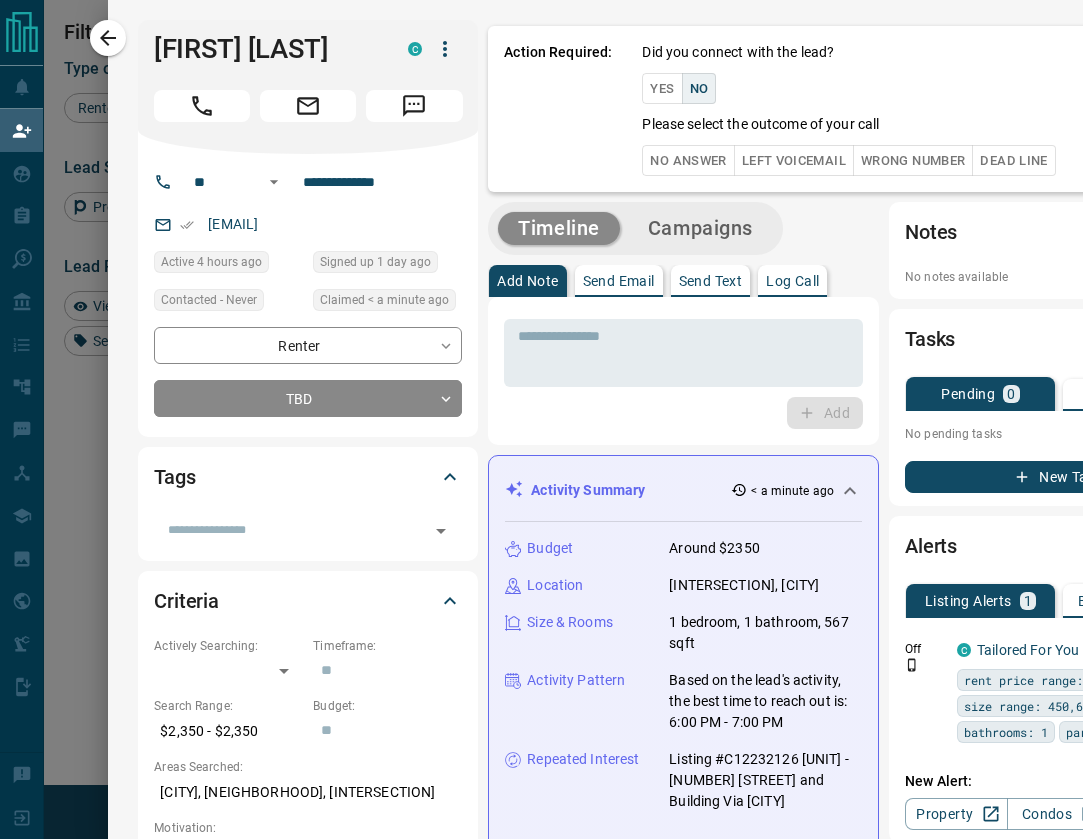 scroll, scrollTop: 1, scrollLeft: 1, axis: both 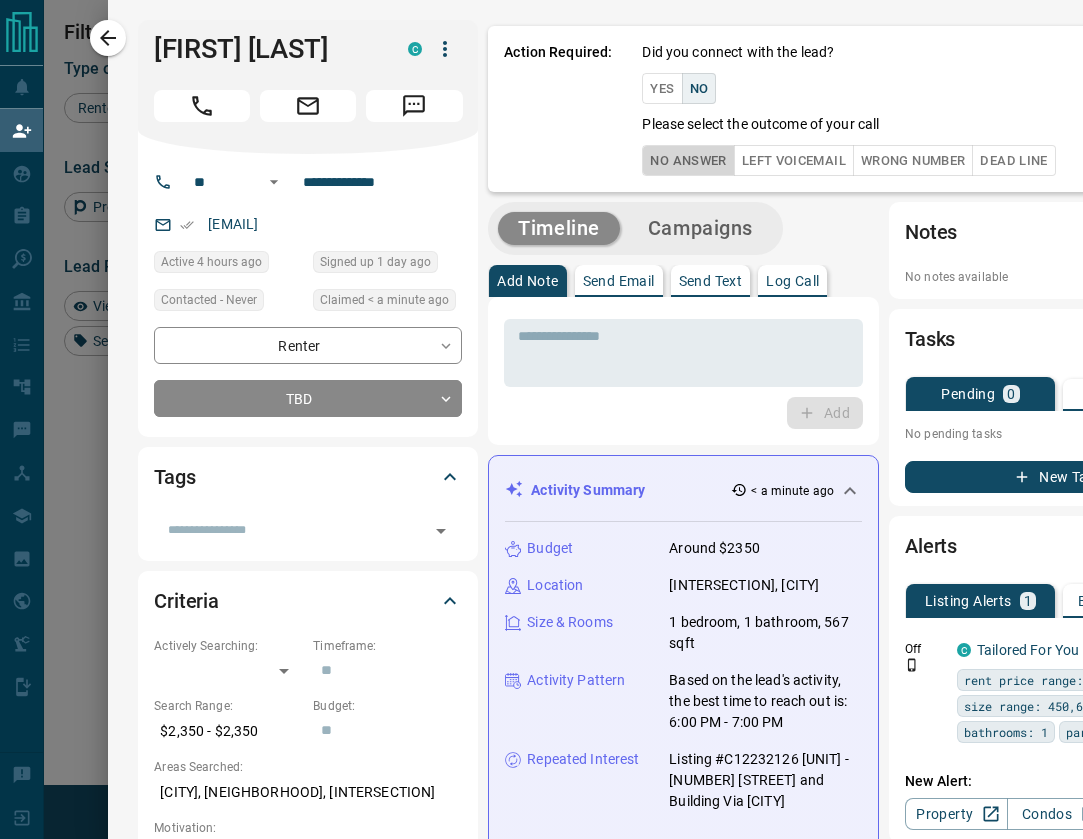 click on "No Answer" at bounding box center (688, 160) 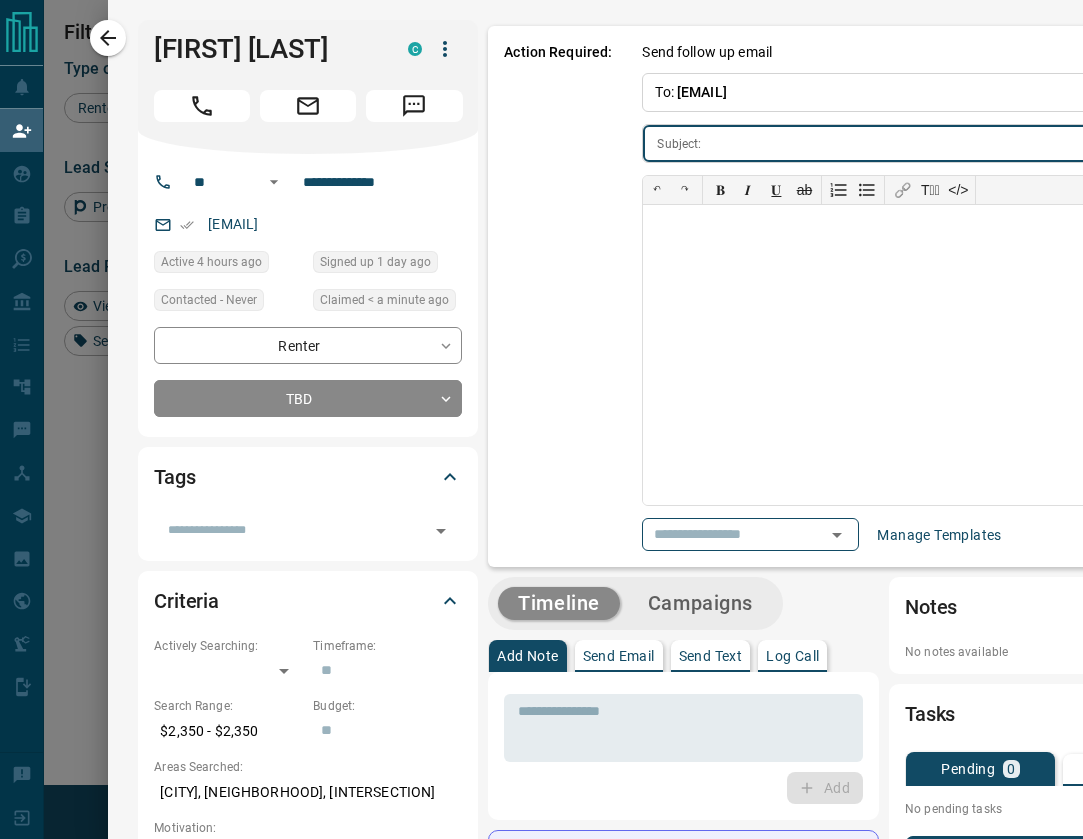 type on "**********" 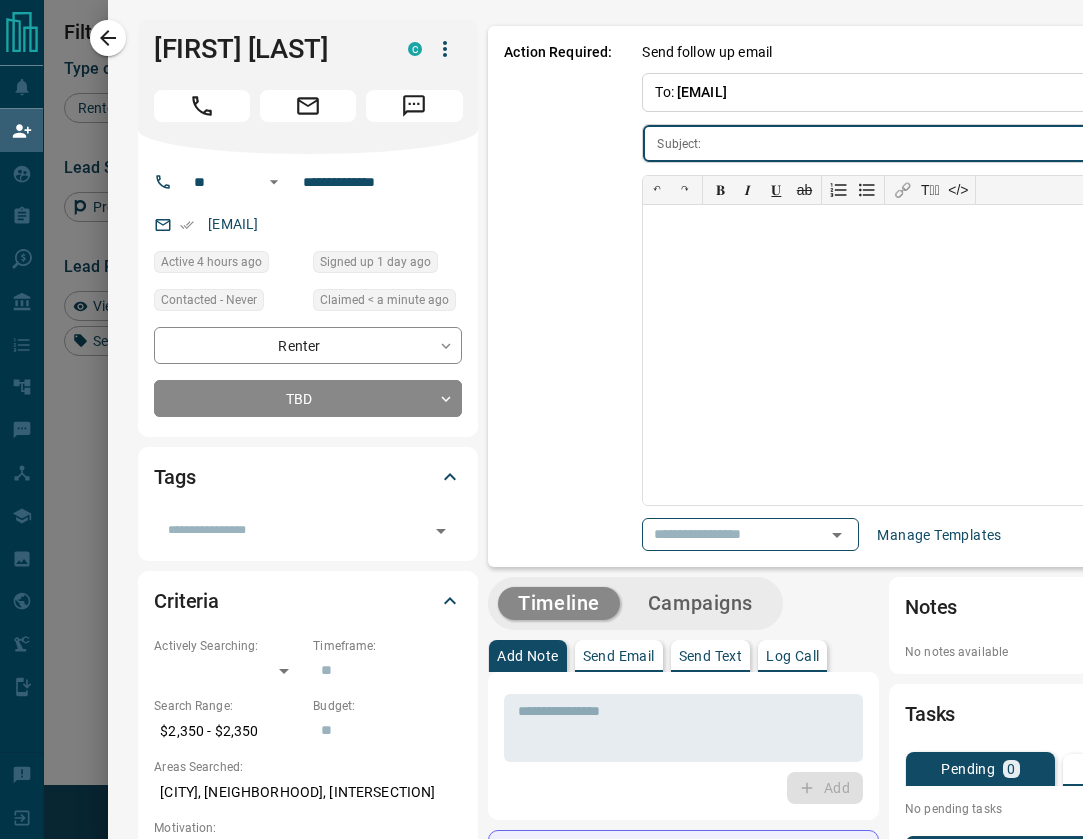 type on "**********" 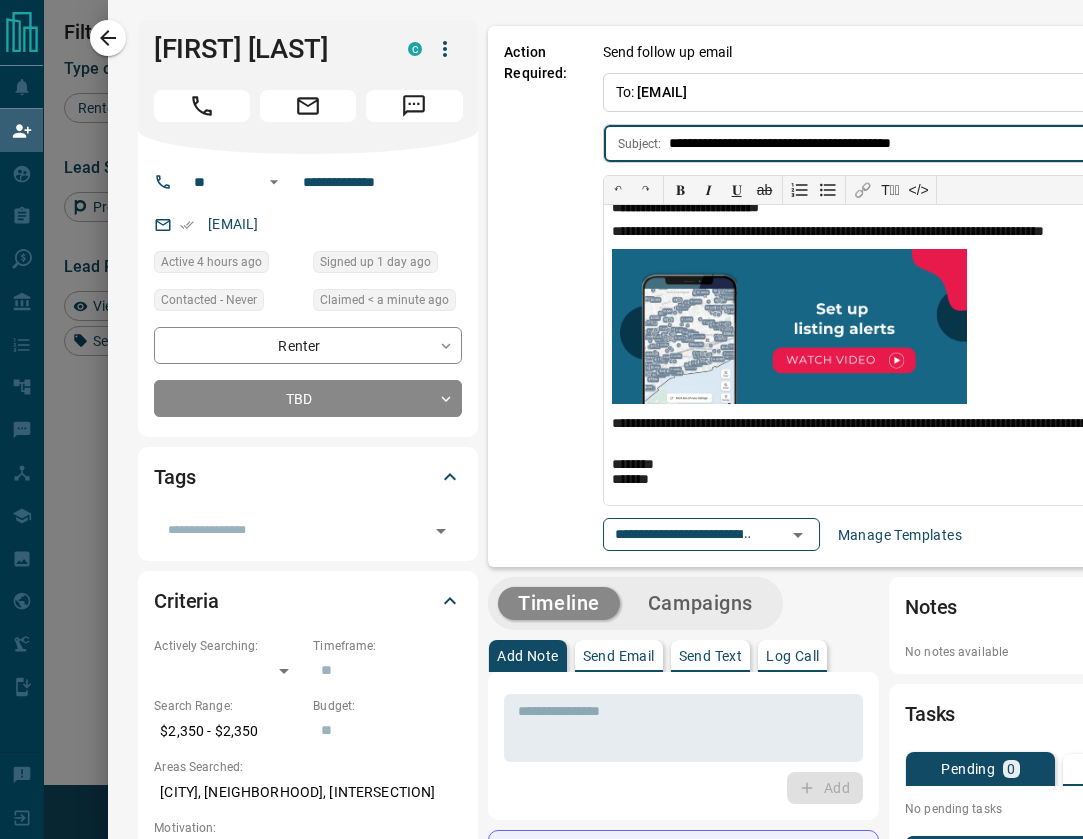 scroll, scrollTop: 367, scrollLeft: 0, axis: vertical 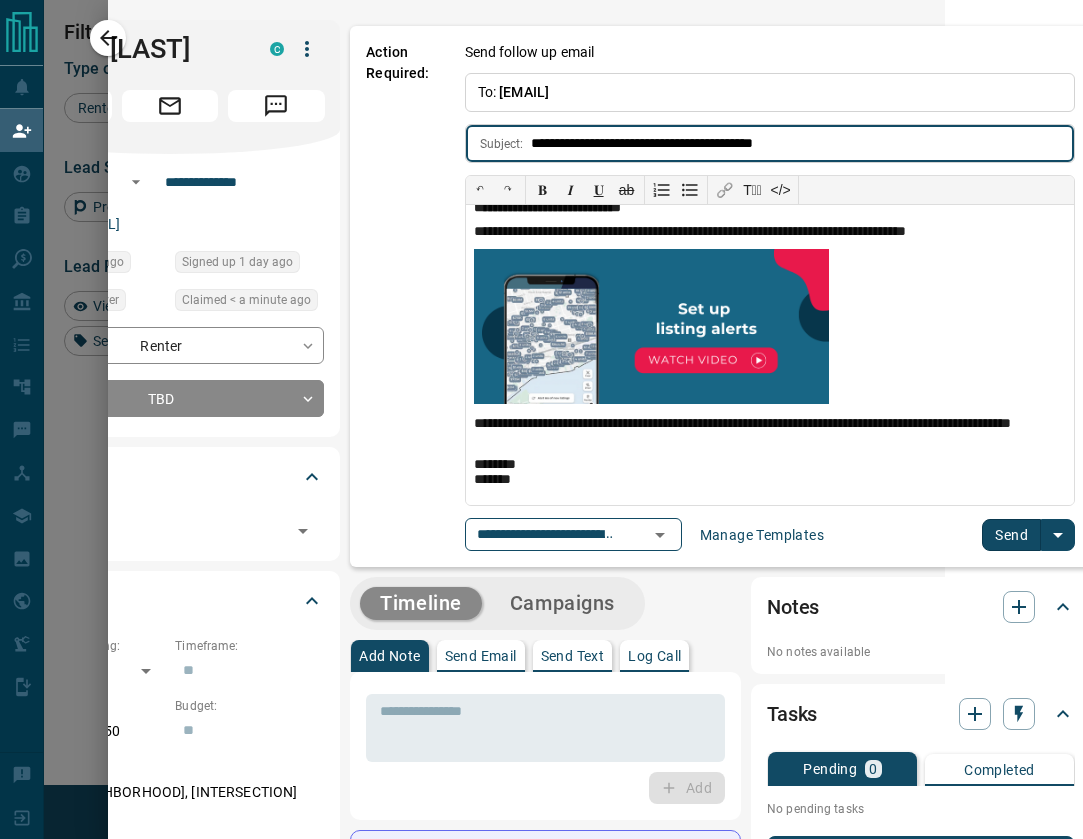click on "Send" at bounding box center [1011, 535] 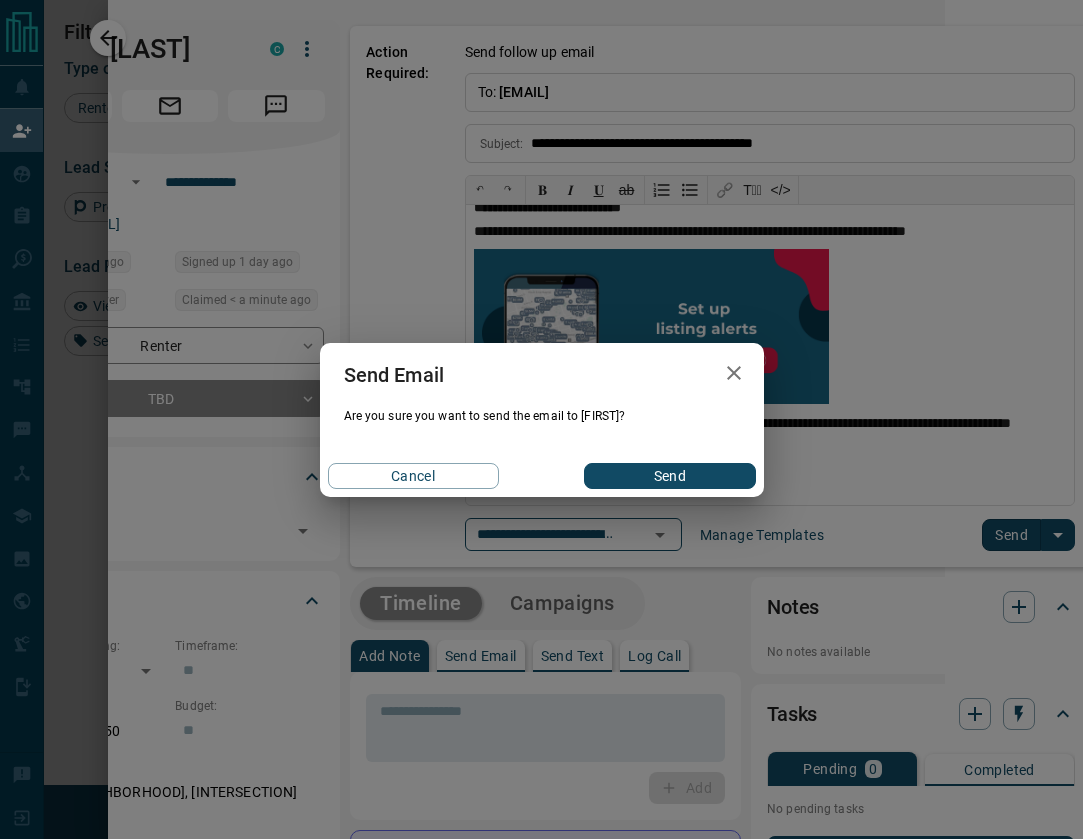 click on "Send" at bounding box center [669, 476] 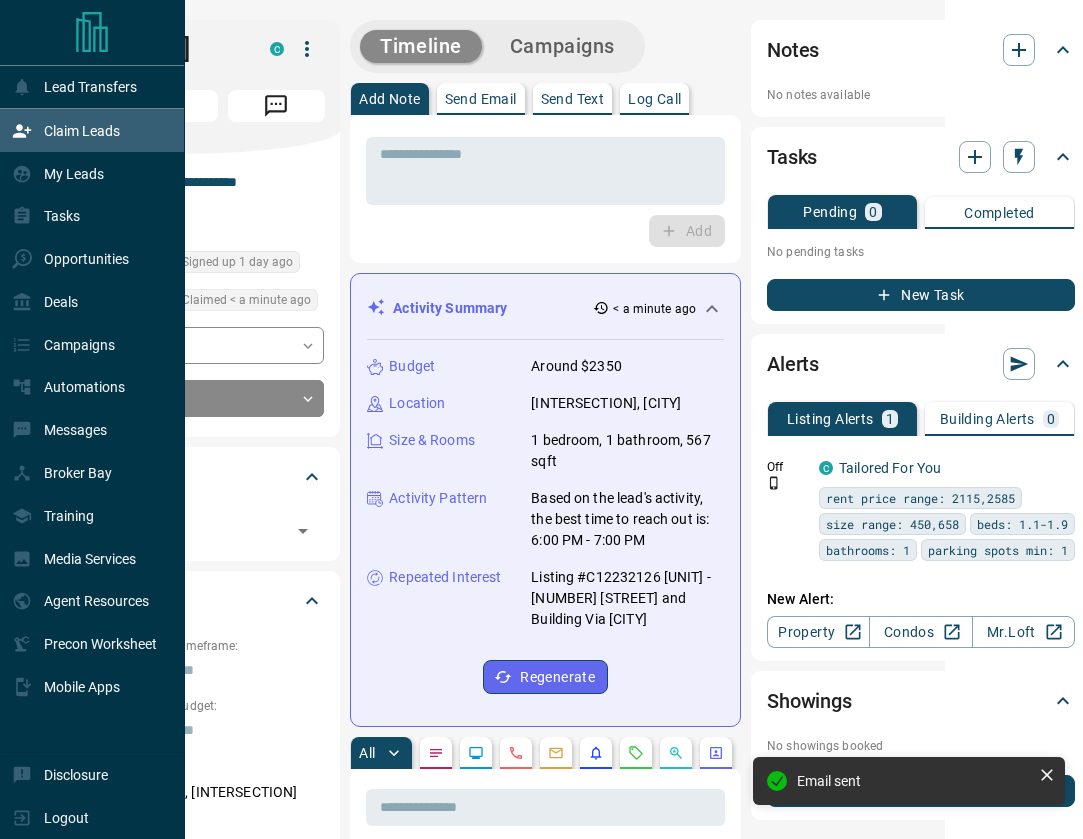 click on "Claim Leads" at bounding box center (82, 131) 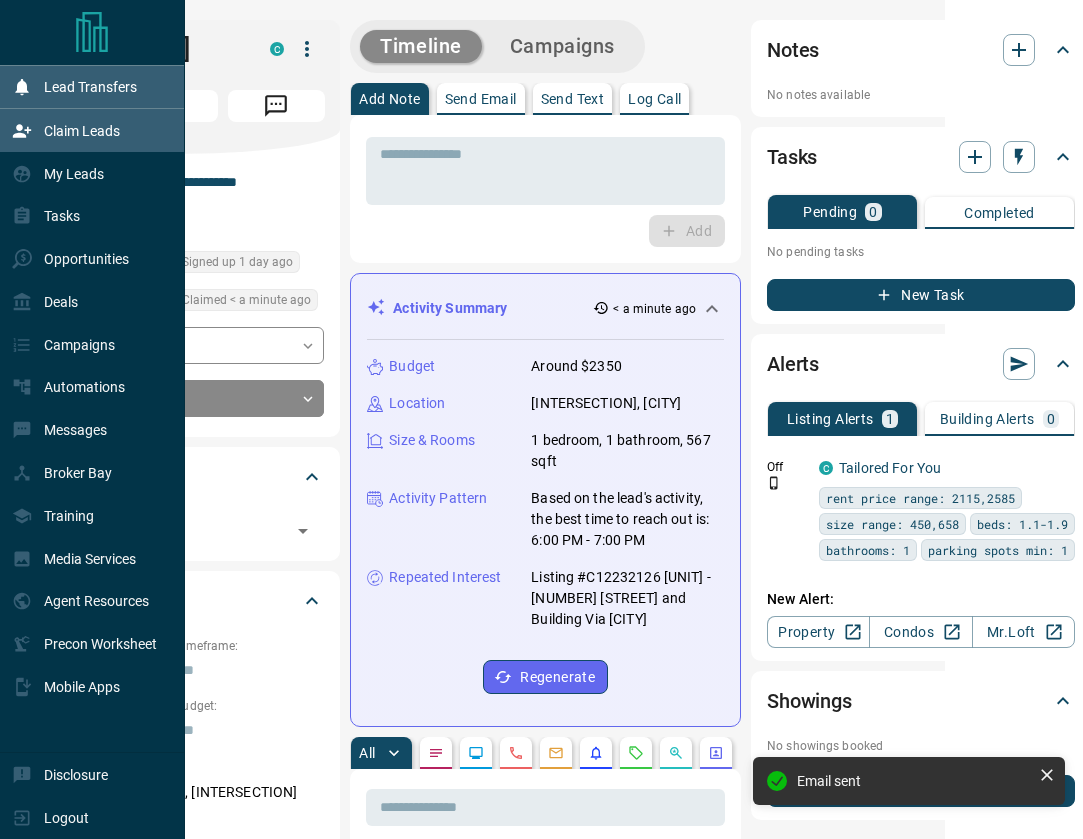 click on "Lead Transfers" at bounding box center [90, 87] 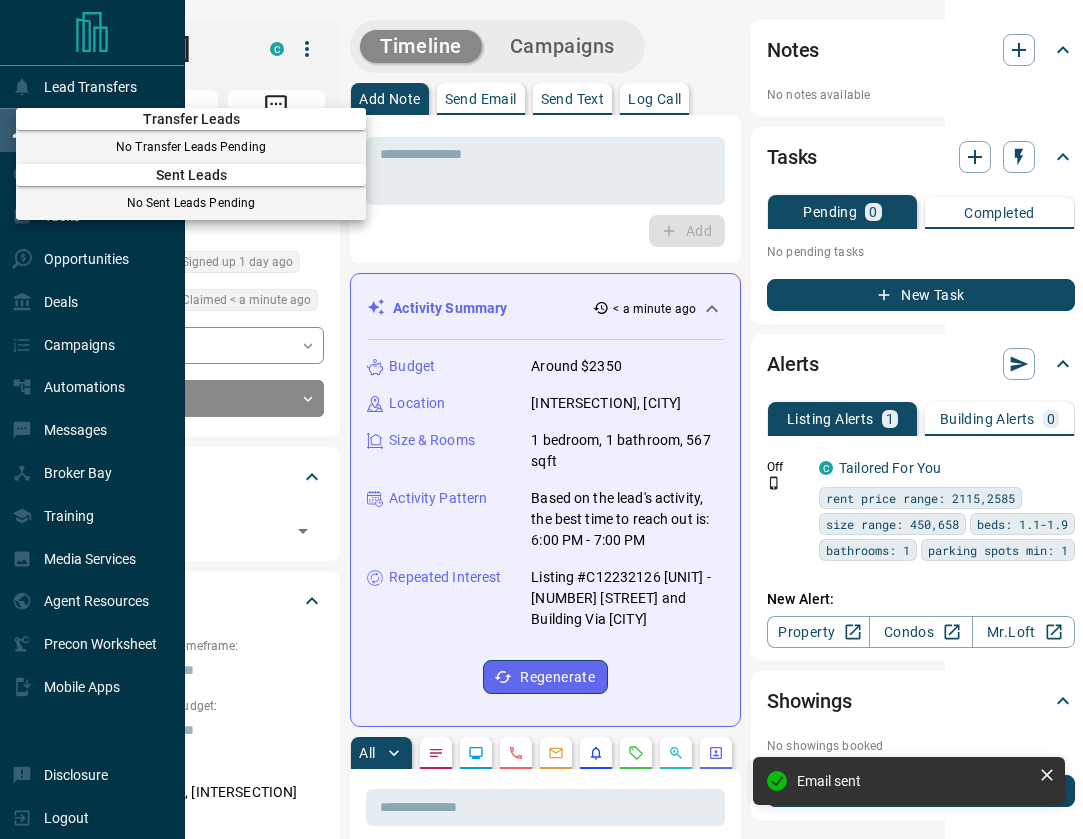 click at bounding box center (541, 419) 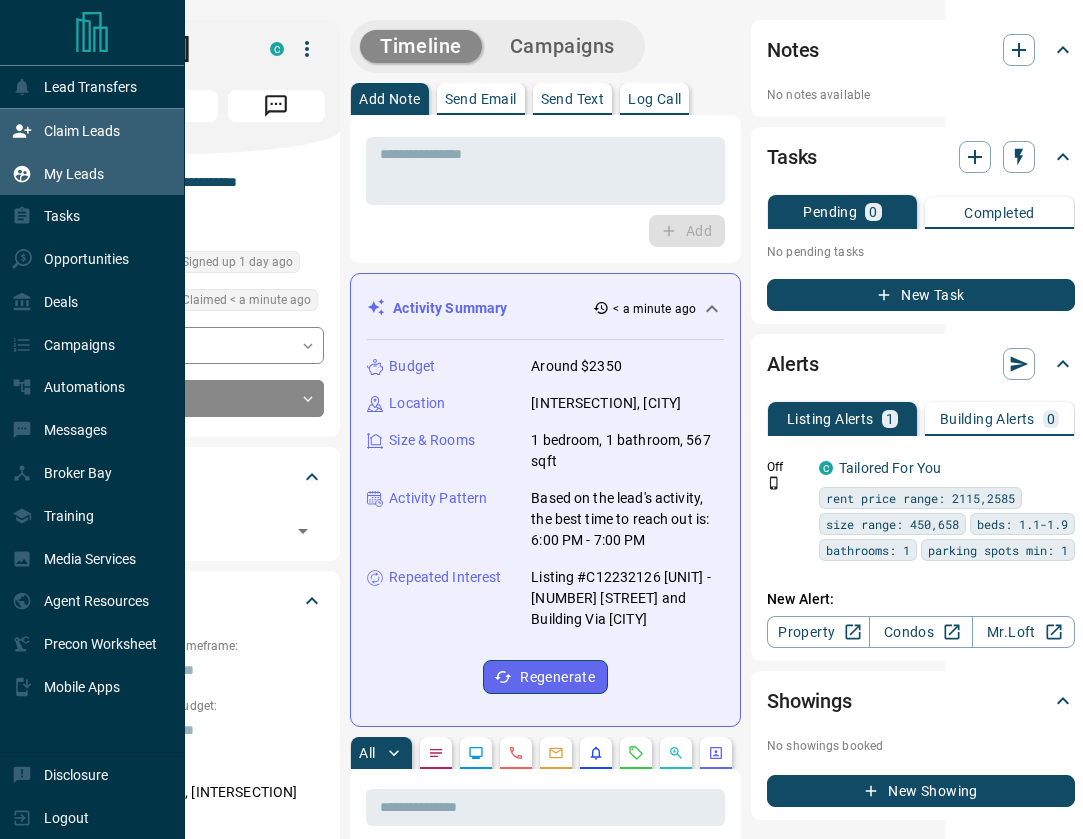 click on "My Leads" at bounding box center [74, 174] 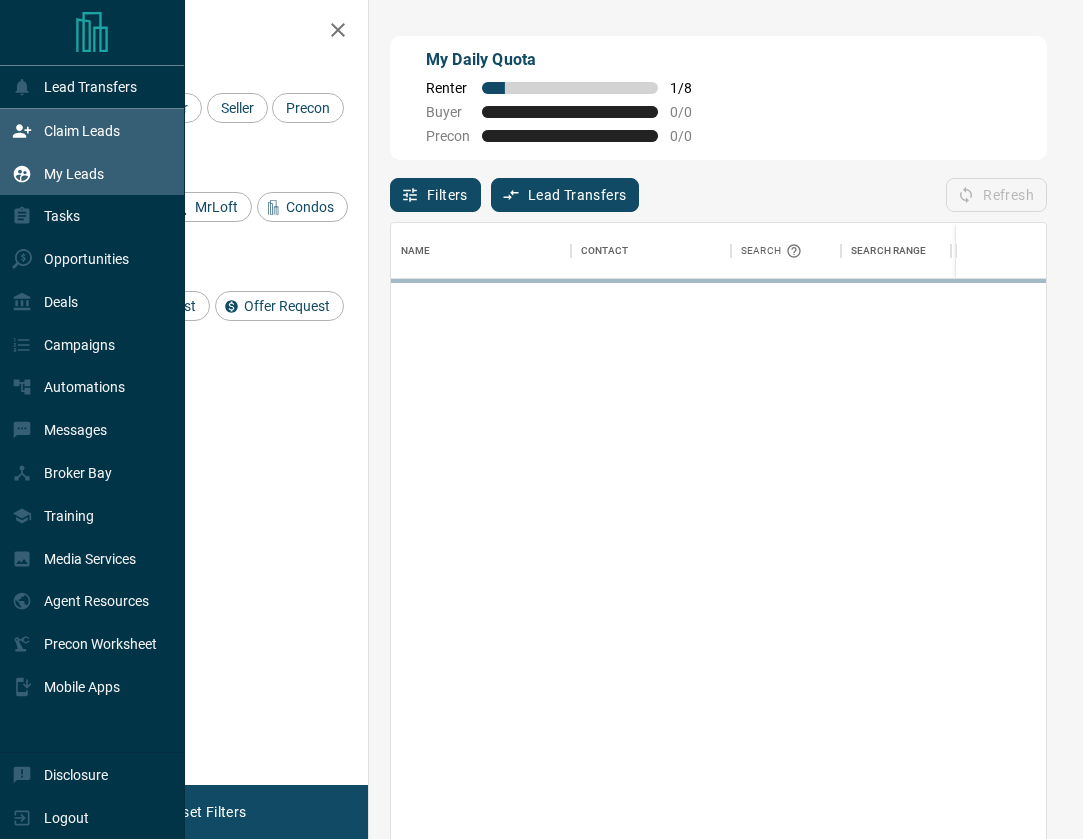 scroll, scrollTop: 1, scrollLeft: 1, axis: both 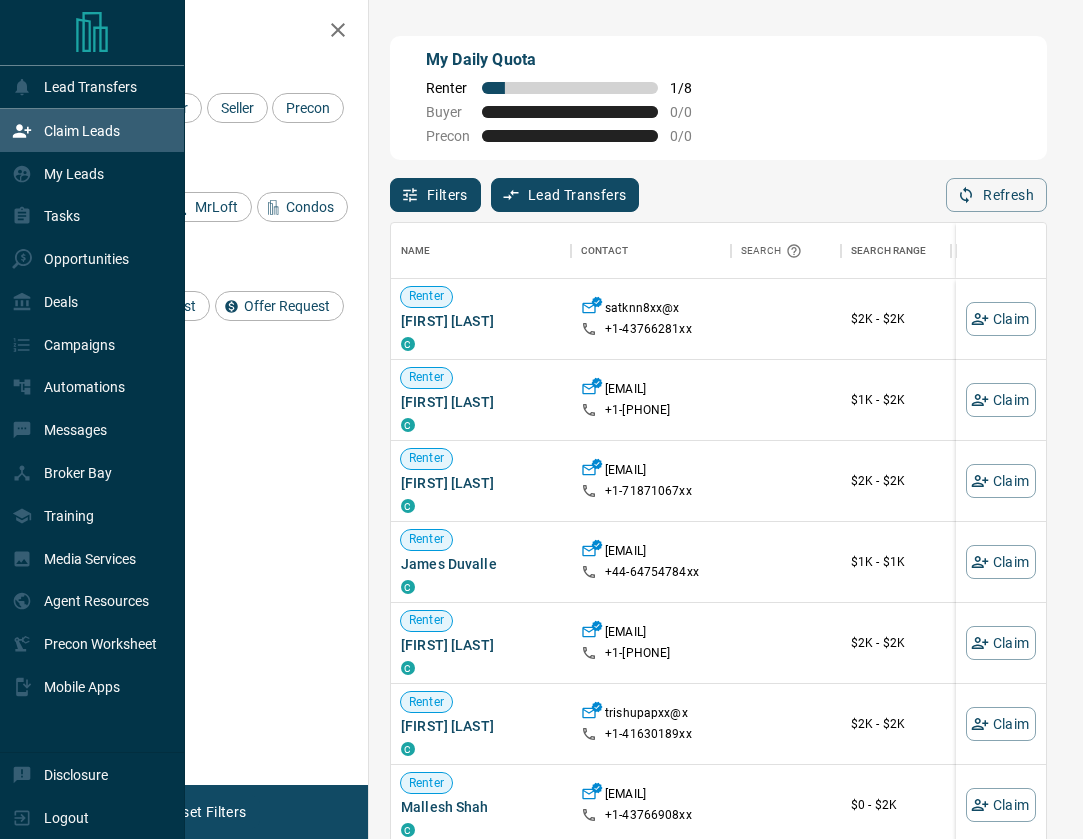 click on "Claim Leads" at bounding box center (82, 131) 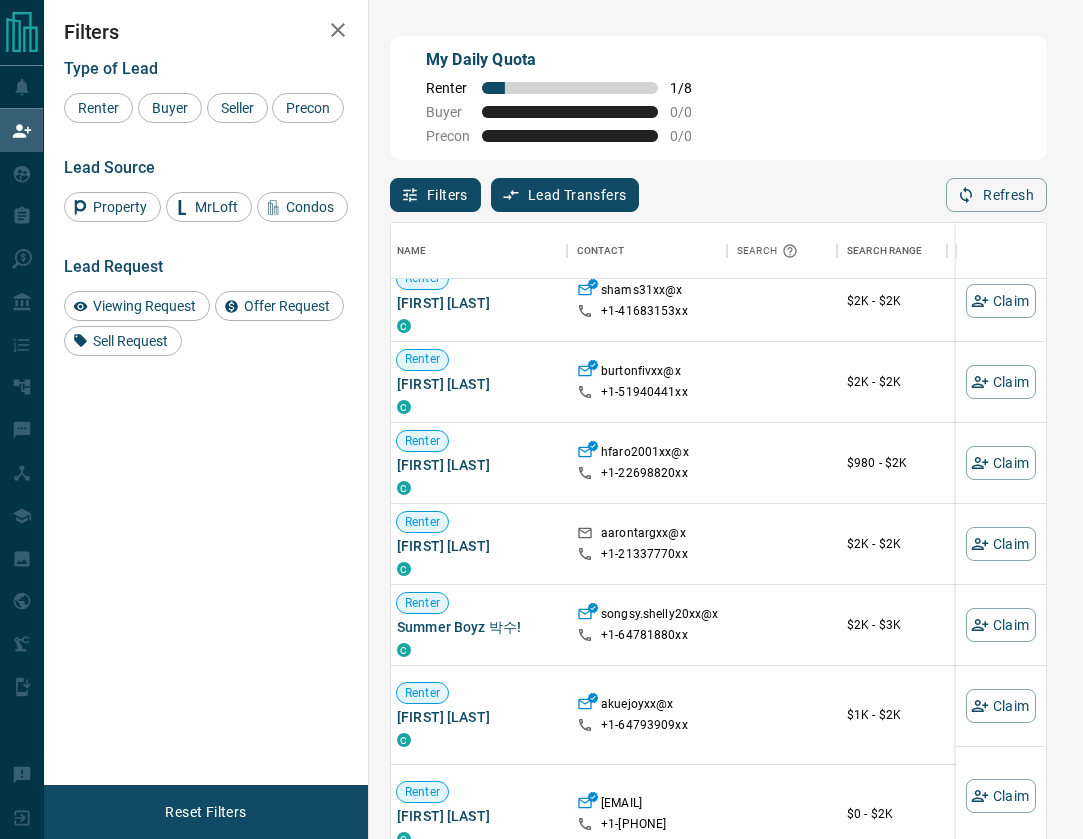scroll, scrollTop: 1232, scrollLeft: 4, axis: both 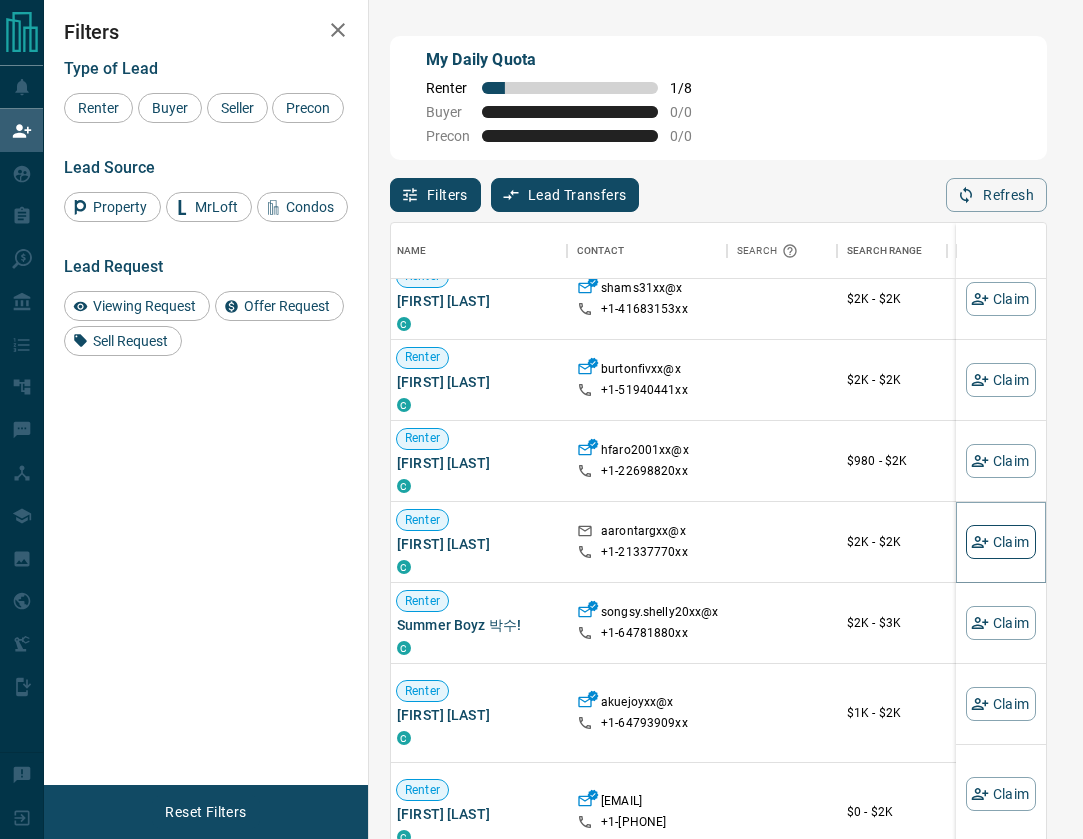 click on "Claim" at bounding box center [1001, 542] 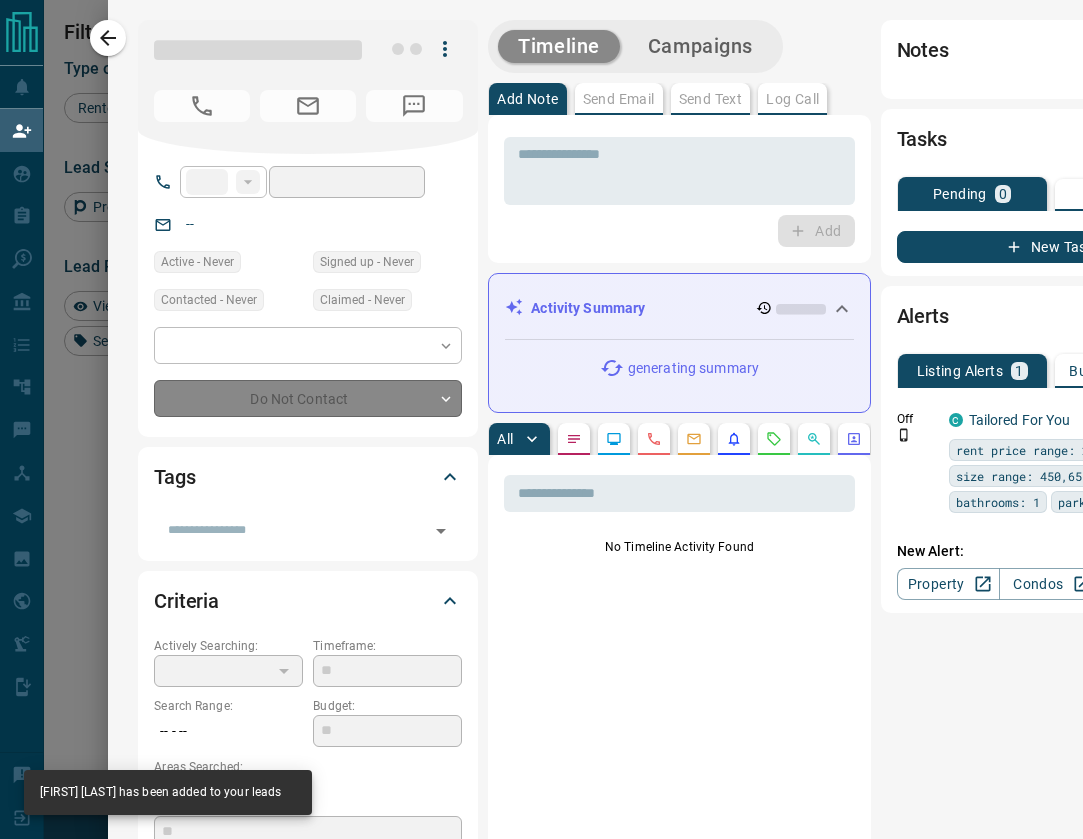 type on "**" 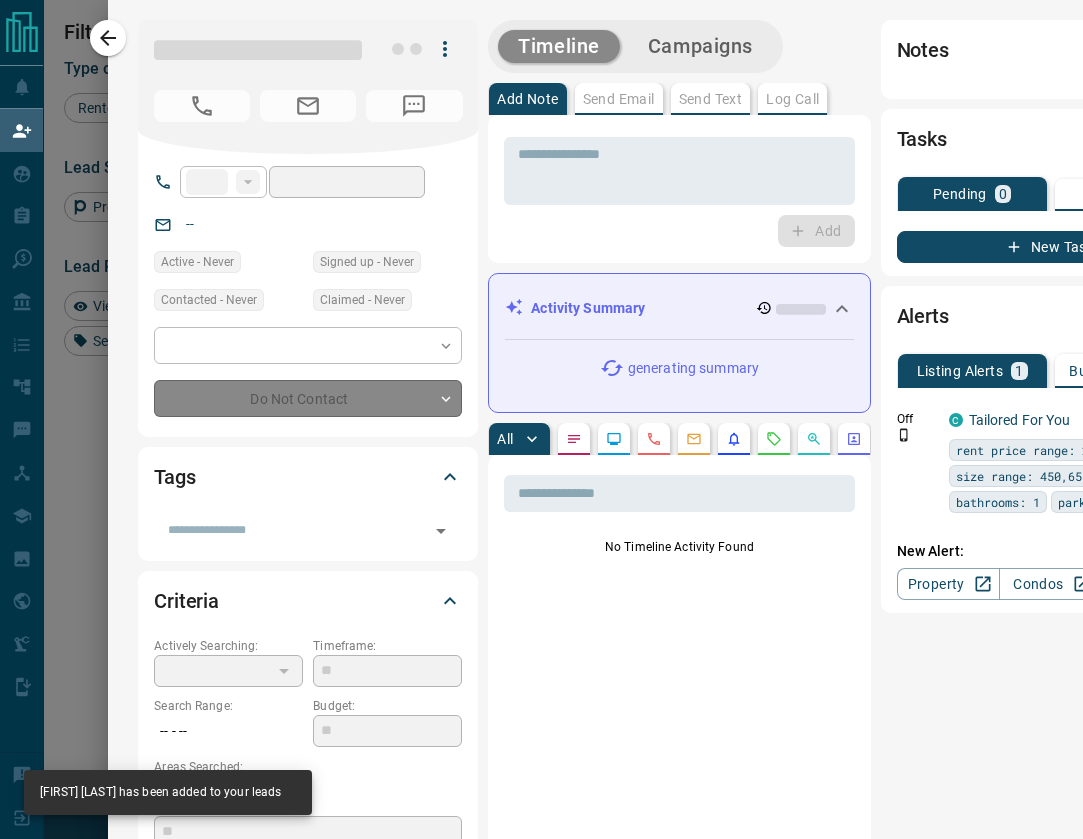 type on "**********" 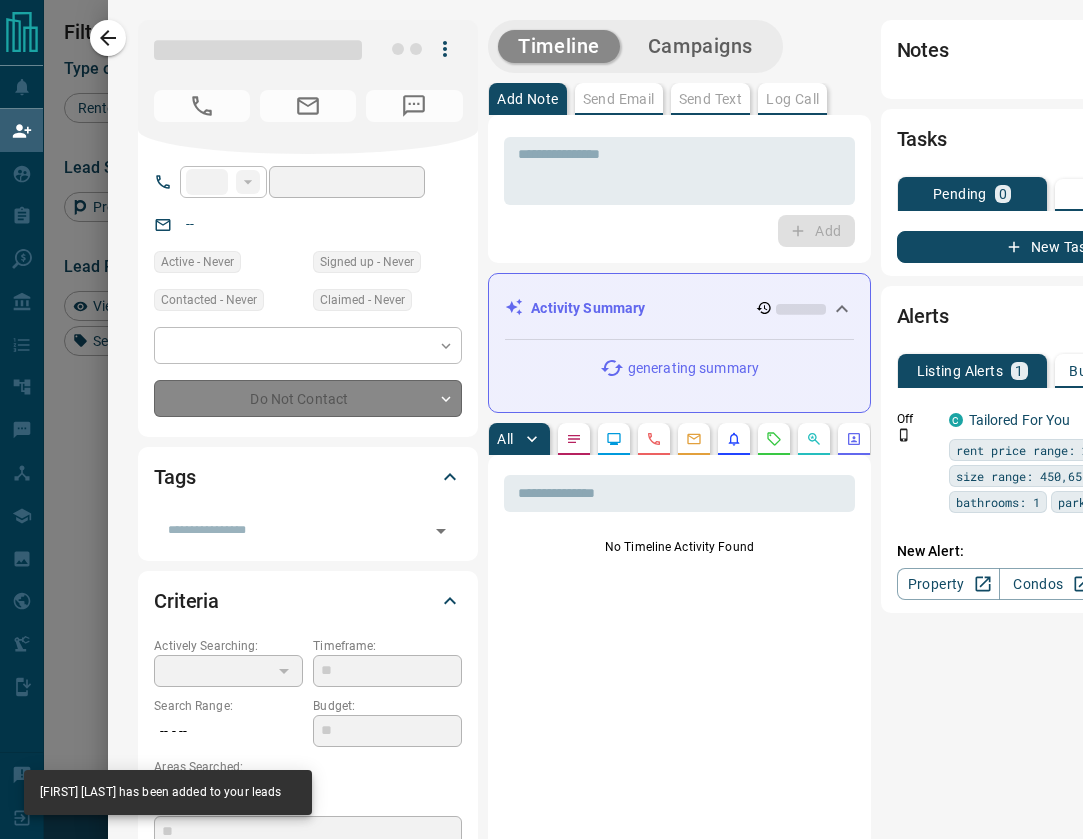 type on "**********" 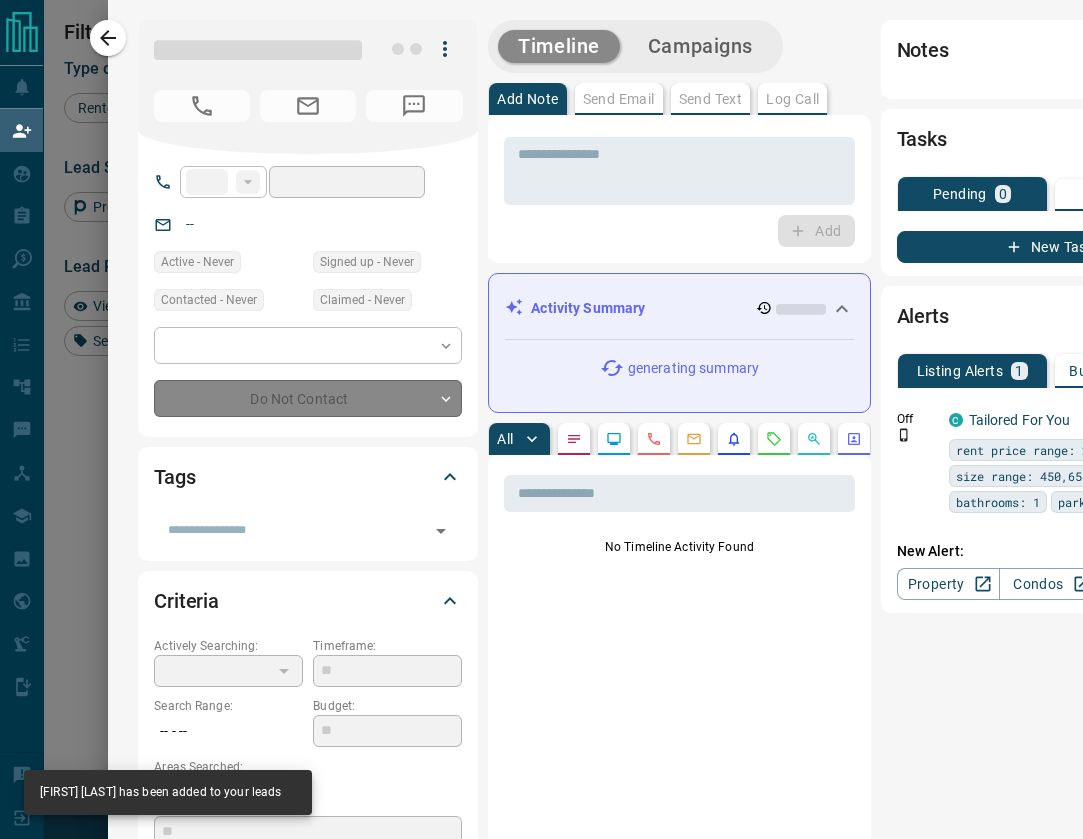 type on "**" 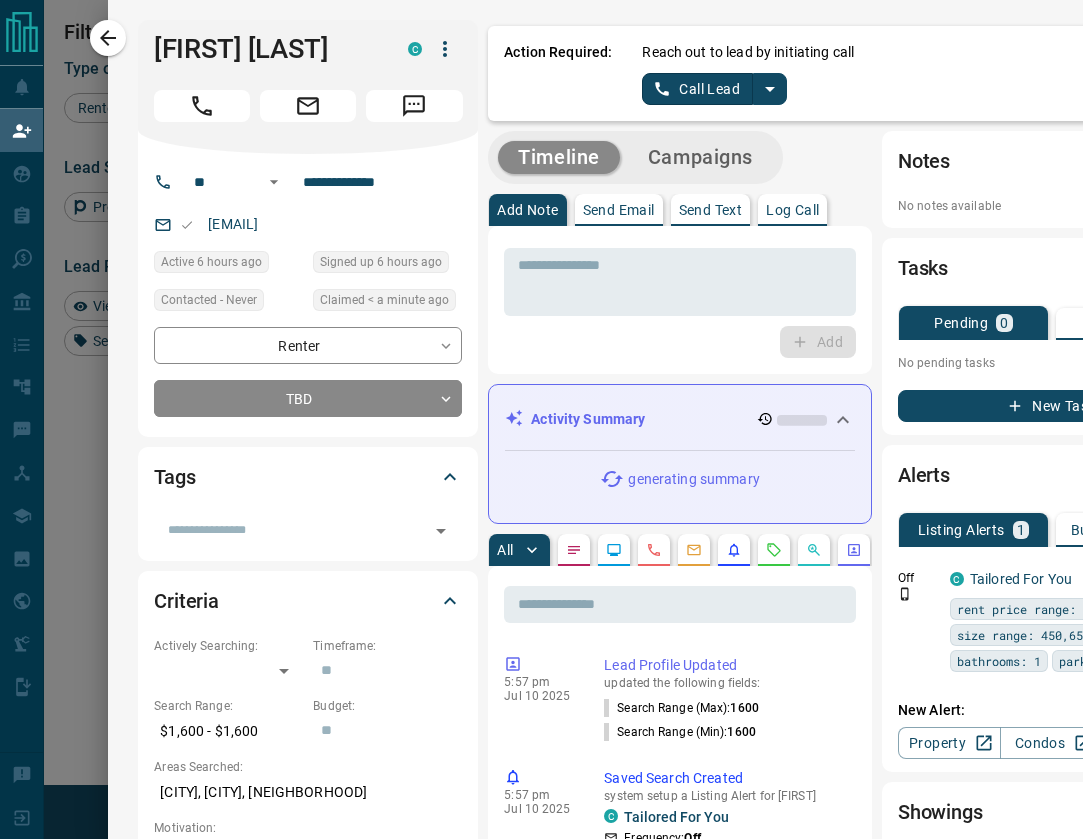 click on "Call Lead" at bounding box center (697, 89) 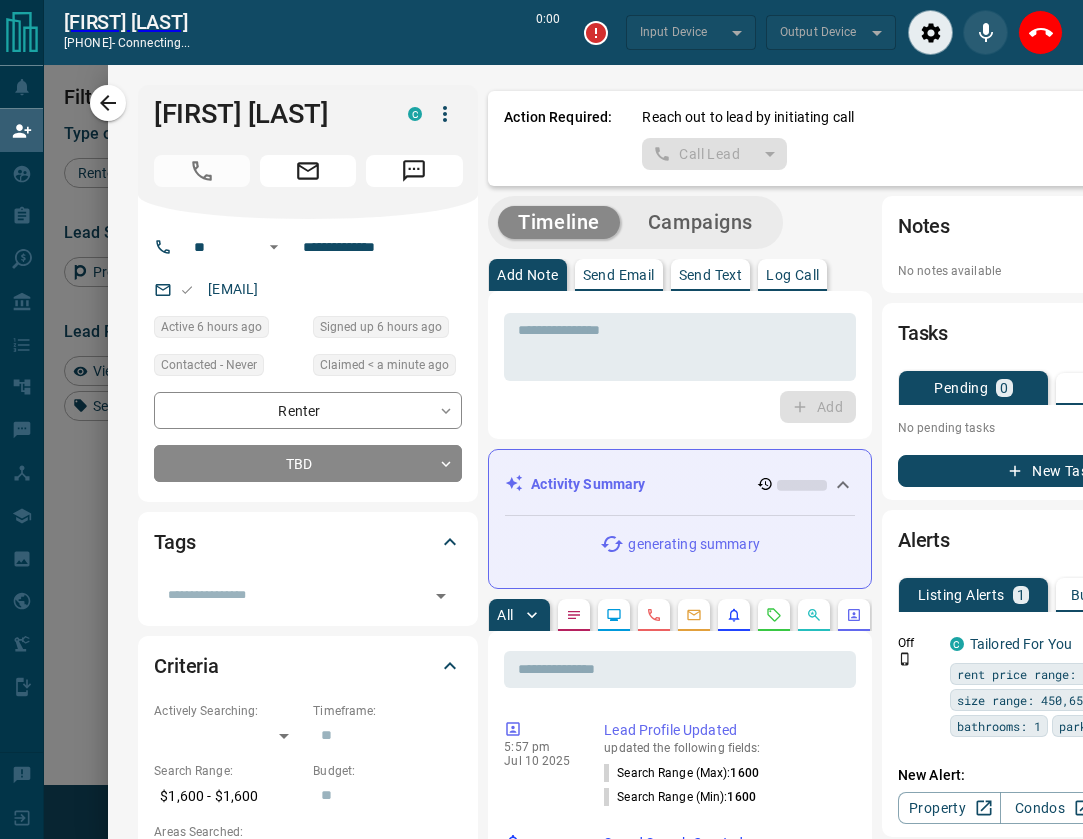 scroll, scrollTop: 589, scrollLeft: 655, axis: both 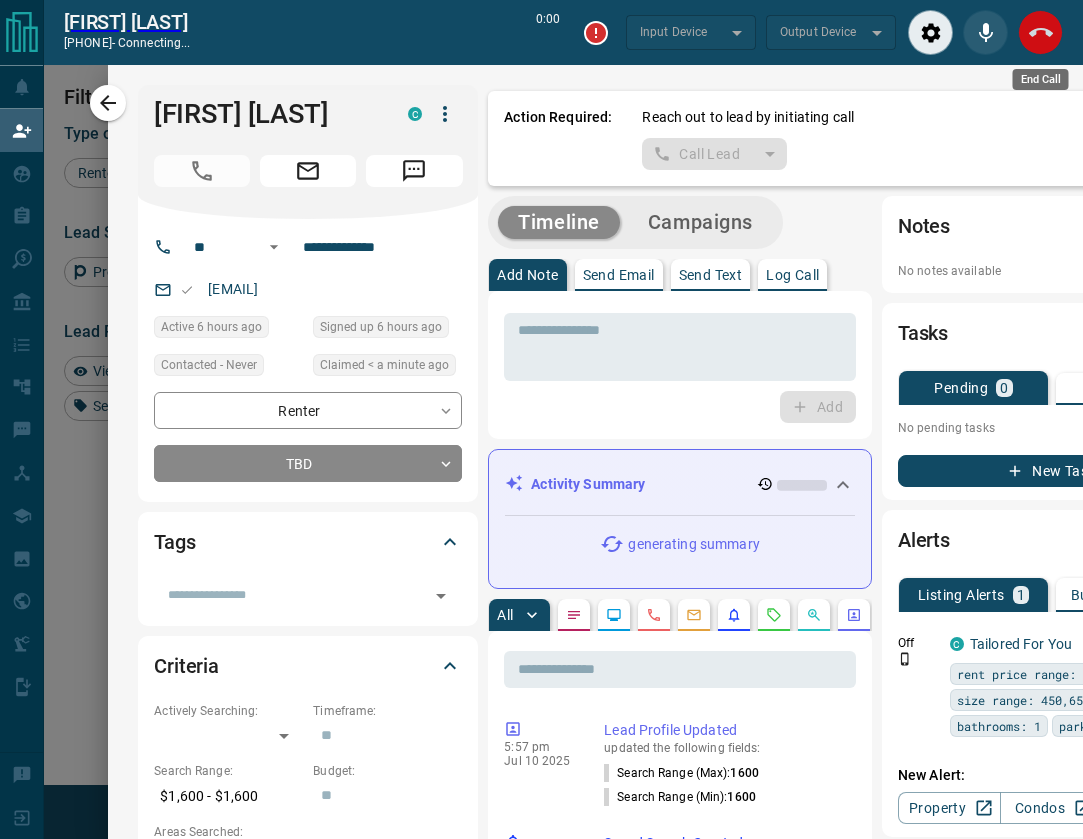 click 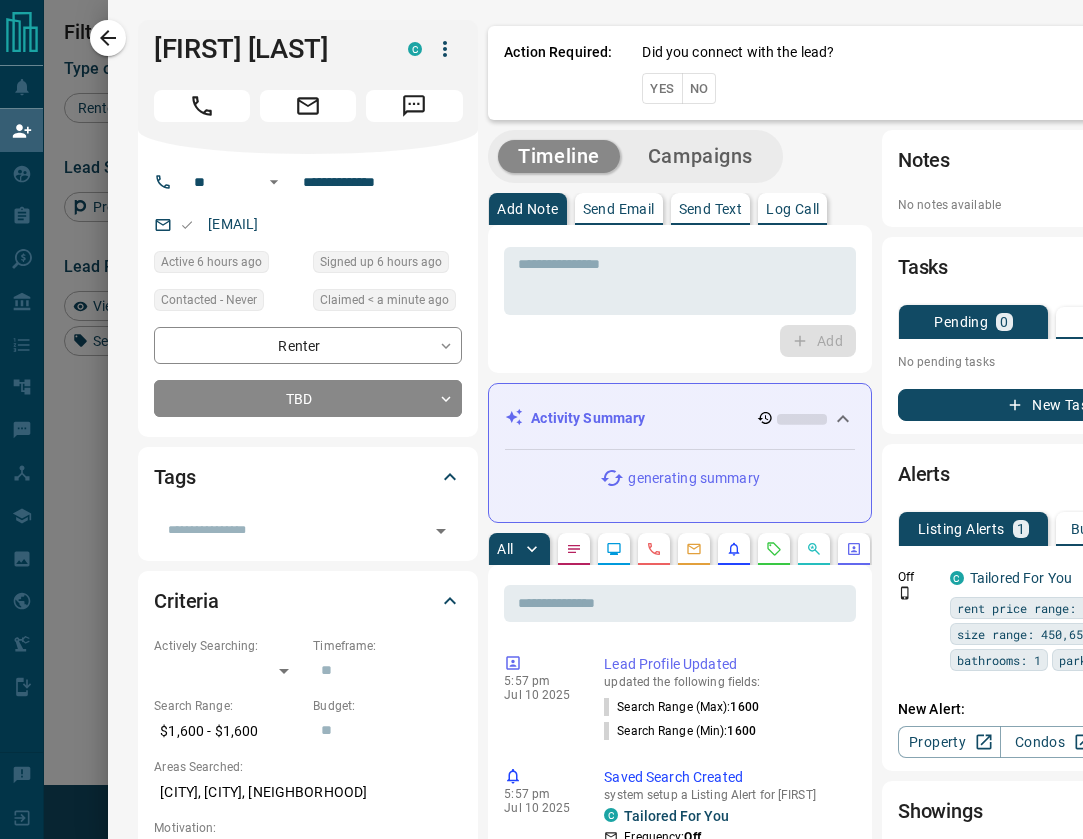 scroll, scrollTop: 1, scrollLeft: 1, axis: both 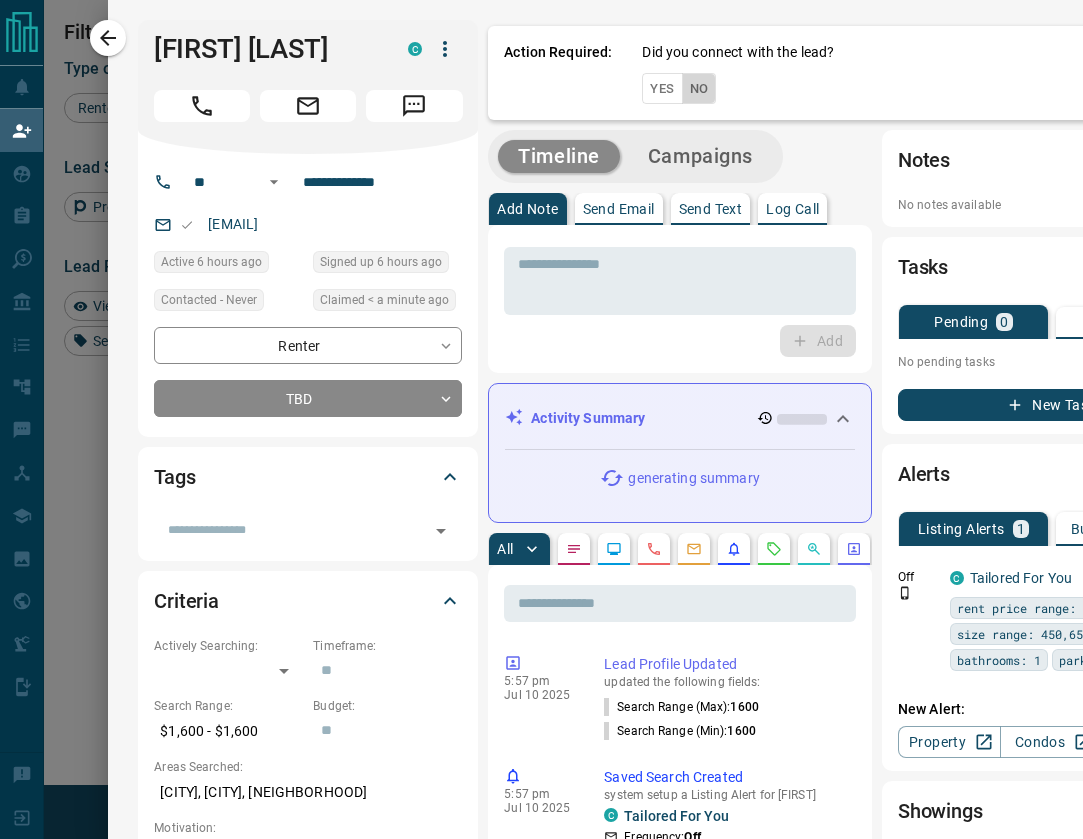 click on "No" at bounding box center (699, 88) 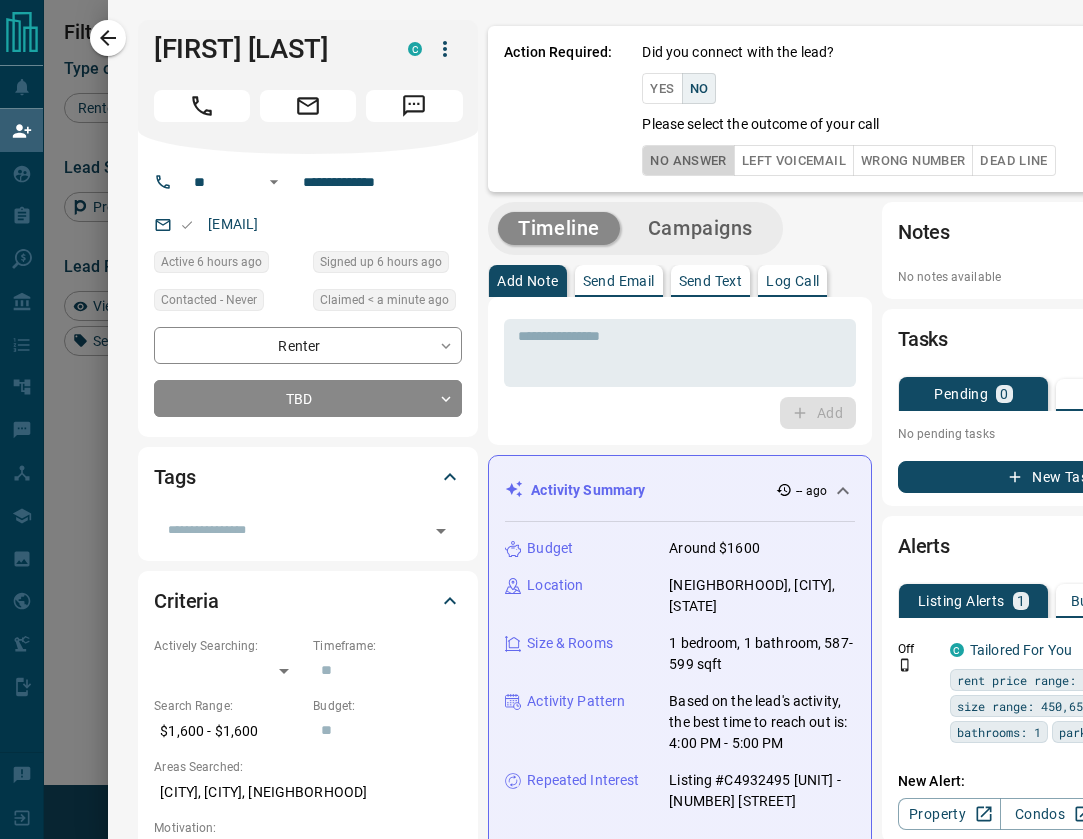 click on "No Answer" at bounding box center [688, 160] 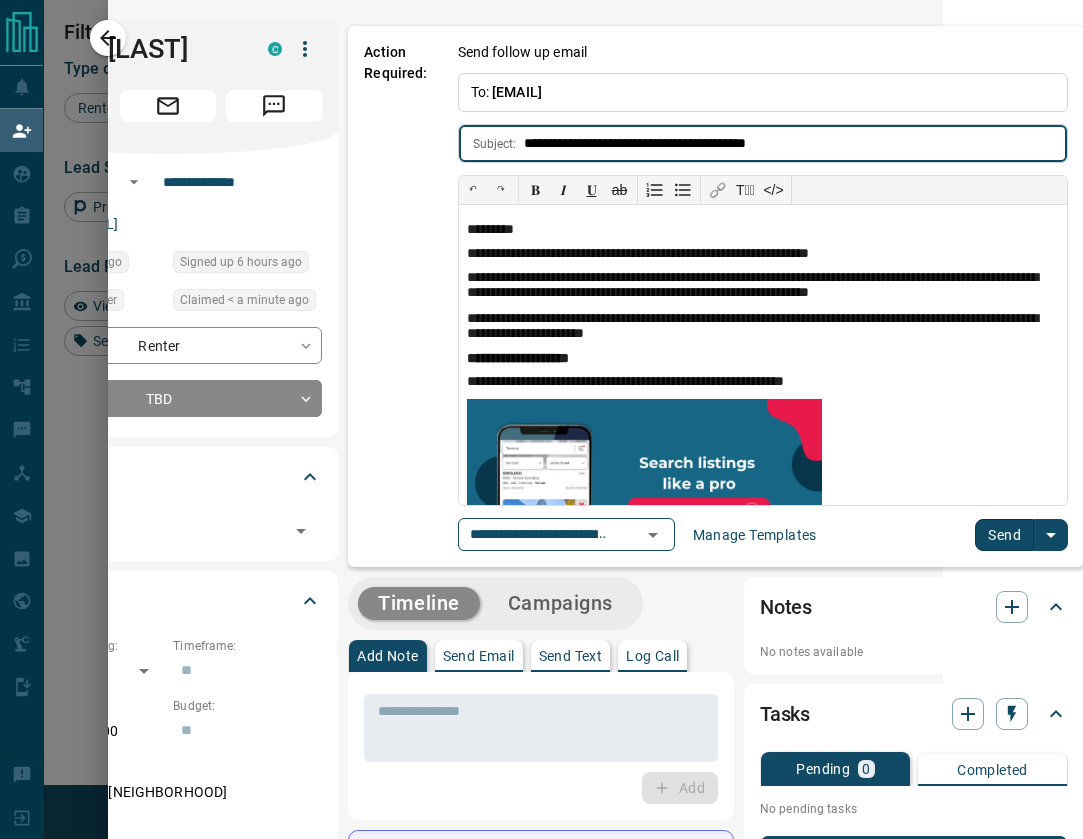 scroll, scrollTop: 0, scrollLeft: 138, axis: horizontal 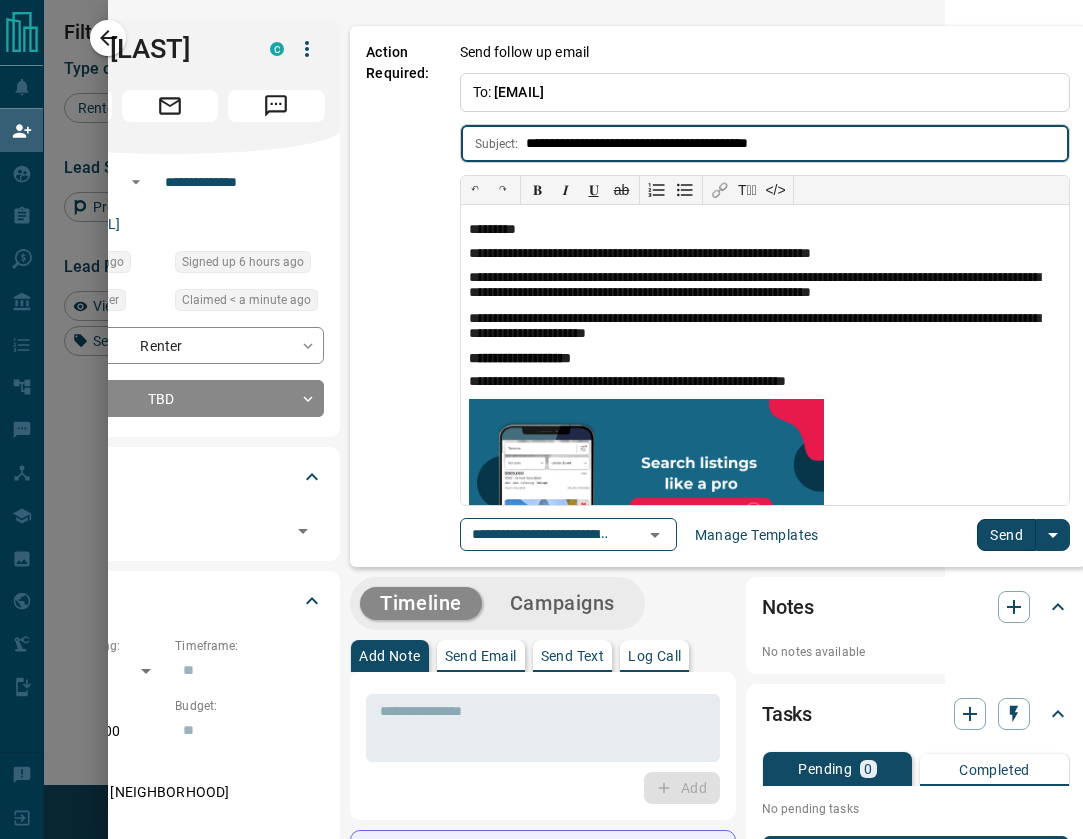 click on "Send" at bounding box center [1006, 535] 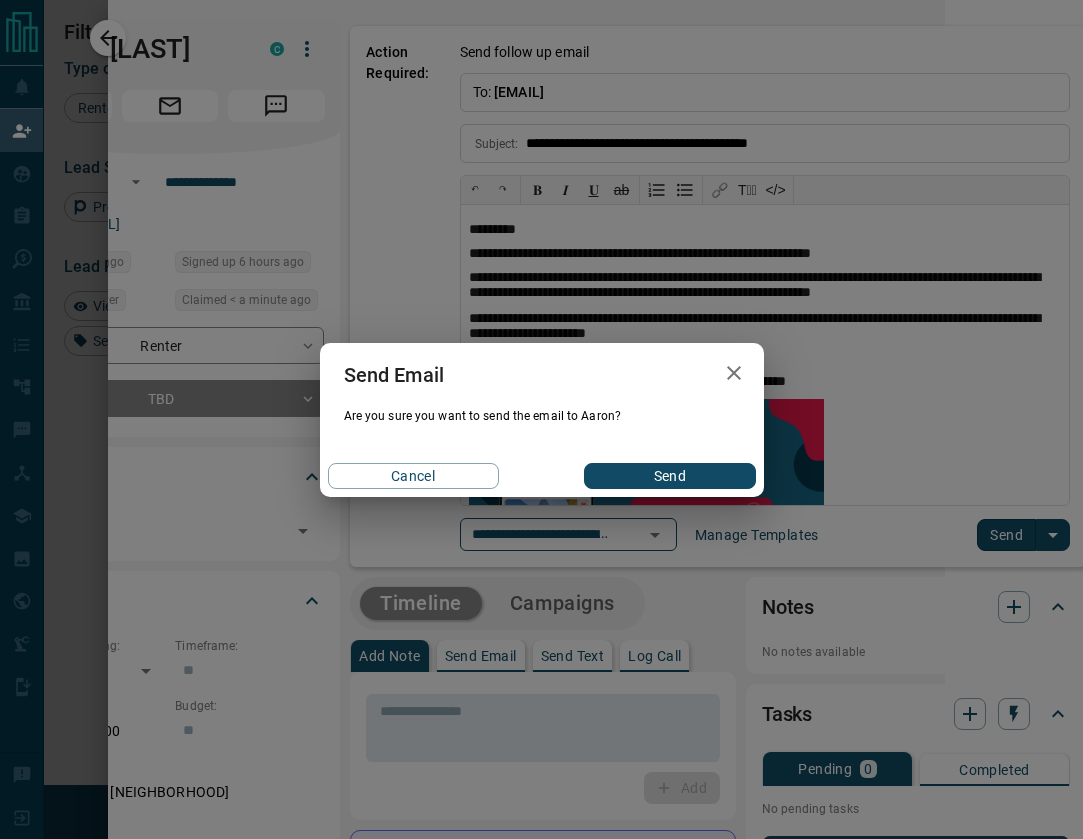 click on "Send" at bounding box center (669, 476) 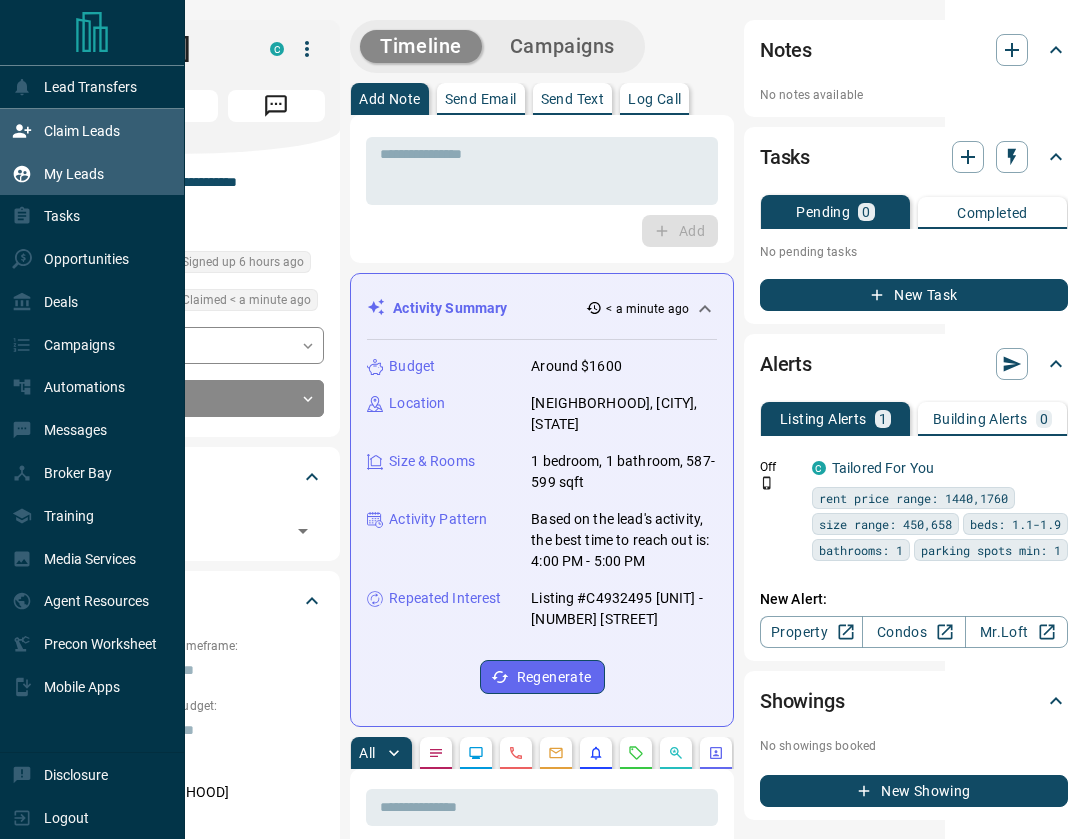 click on "My Leads" at bounding box center [74, 174] 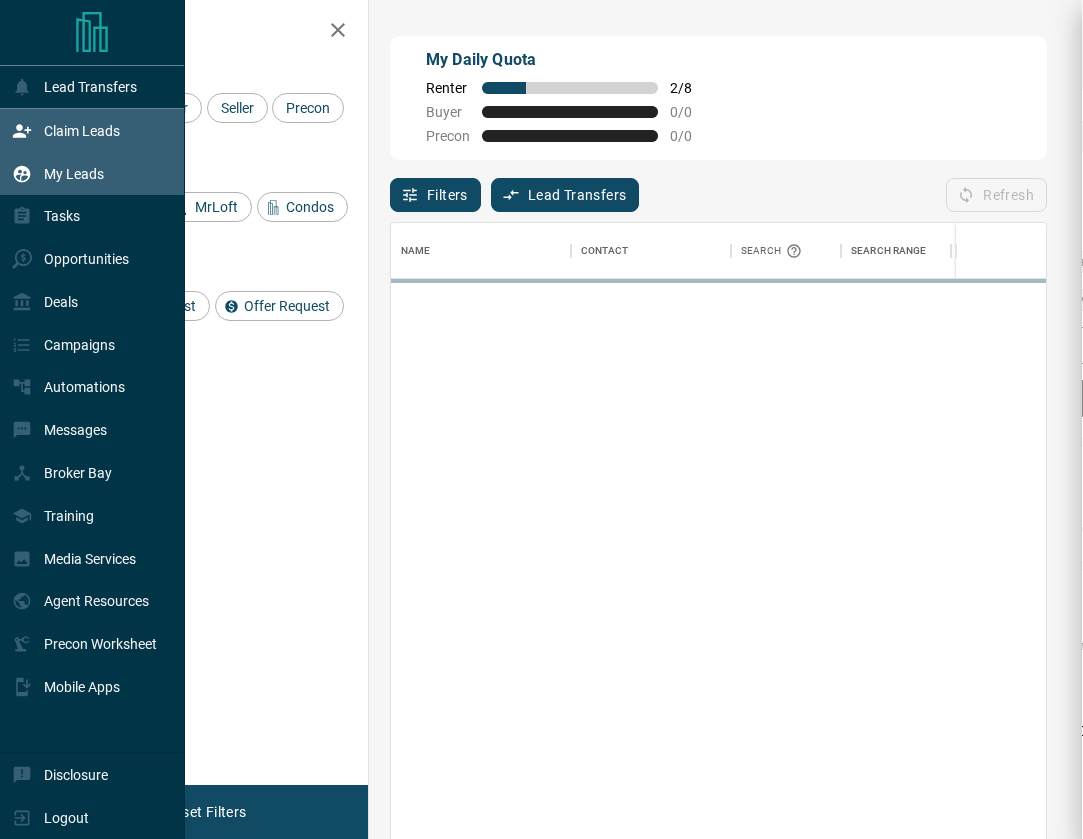 scroll, scrollTop: 639, scrollLeft: 655, axis: both 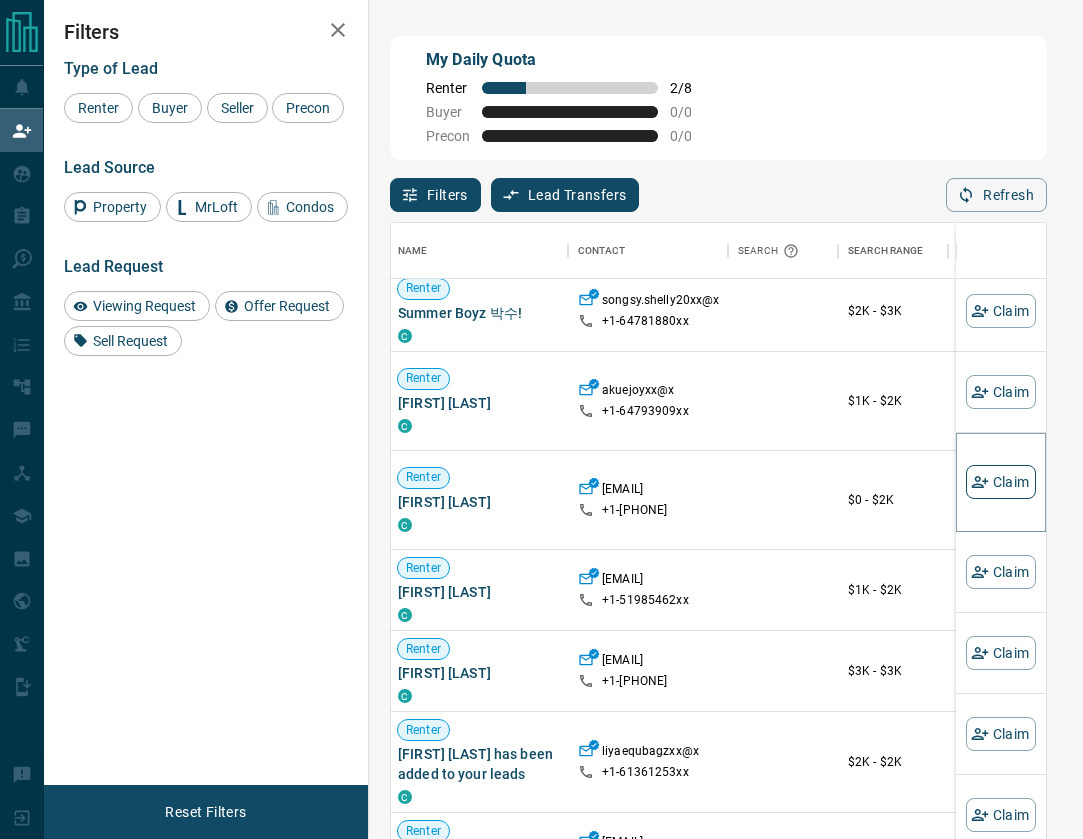 click on "Claim" at bounding box center [1001, 482] 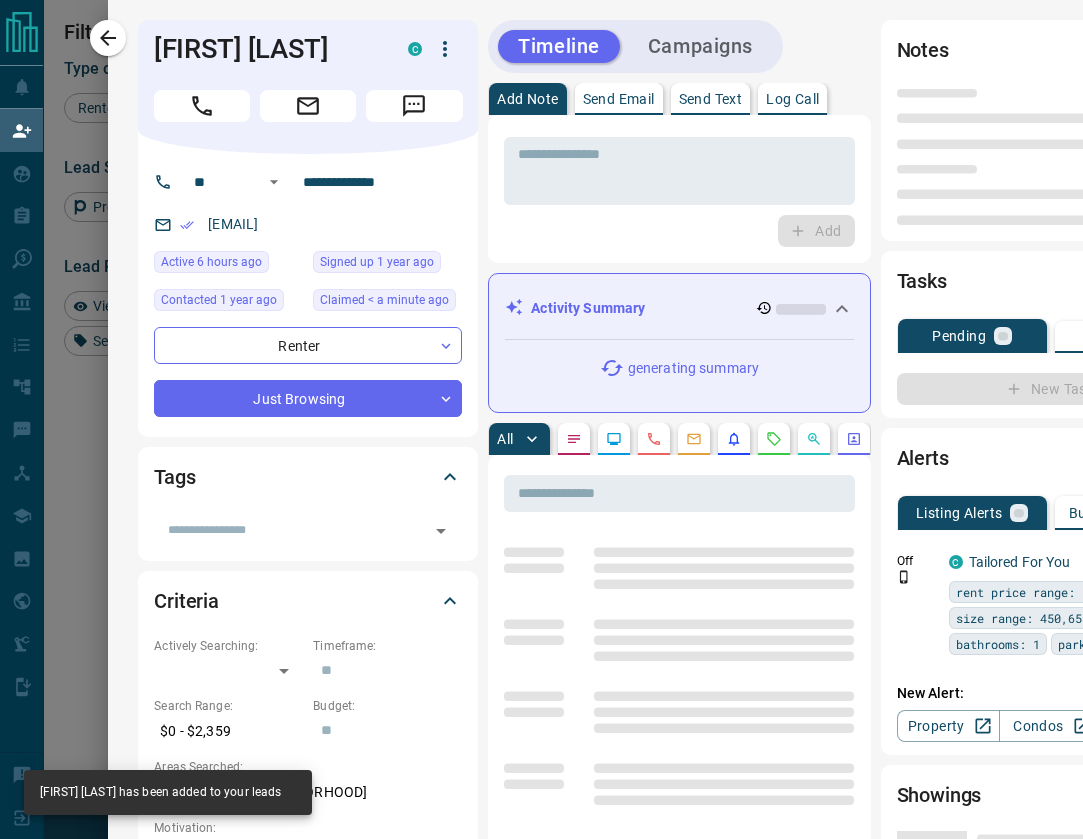 type on "**" 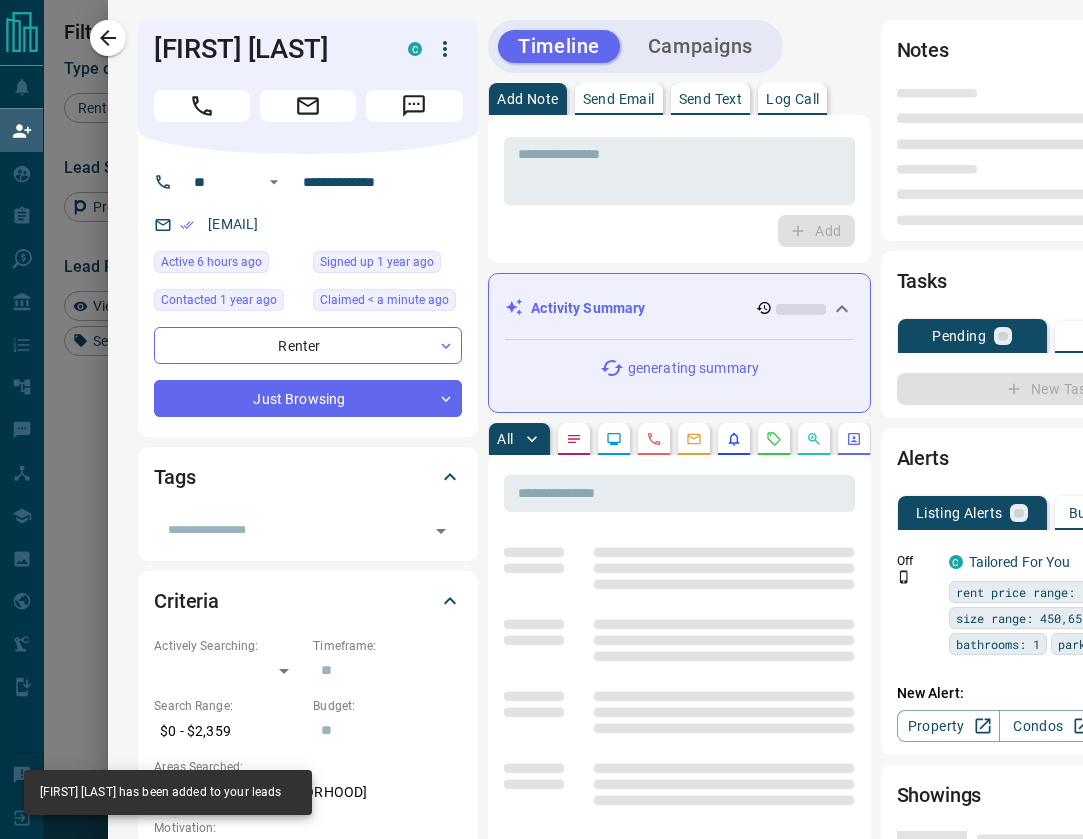 type on "**********" 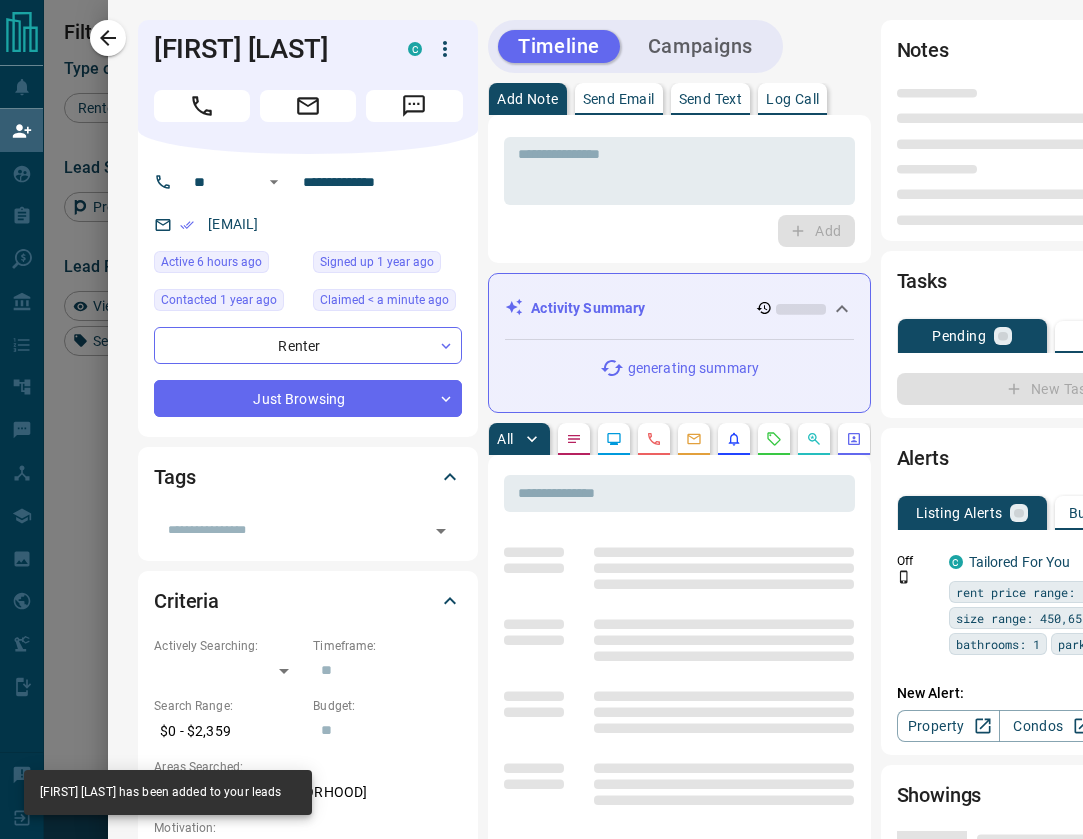 type on "**********" 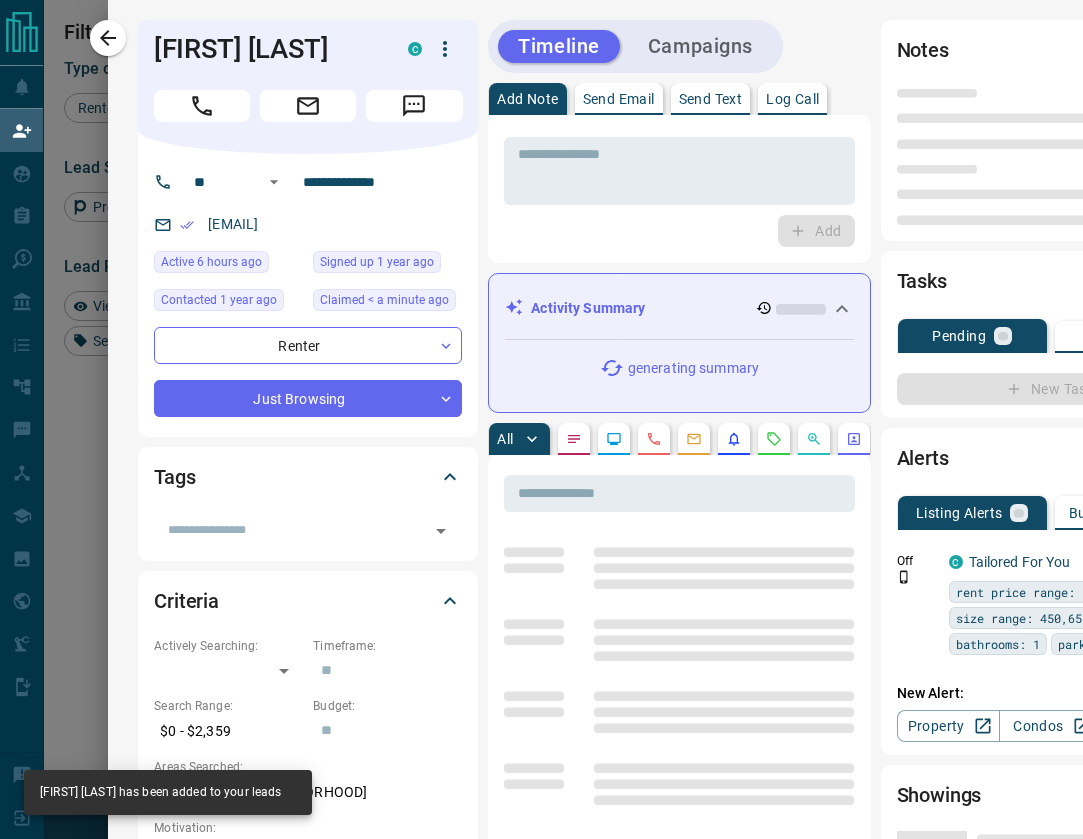 type on "*" 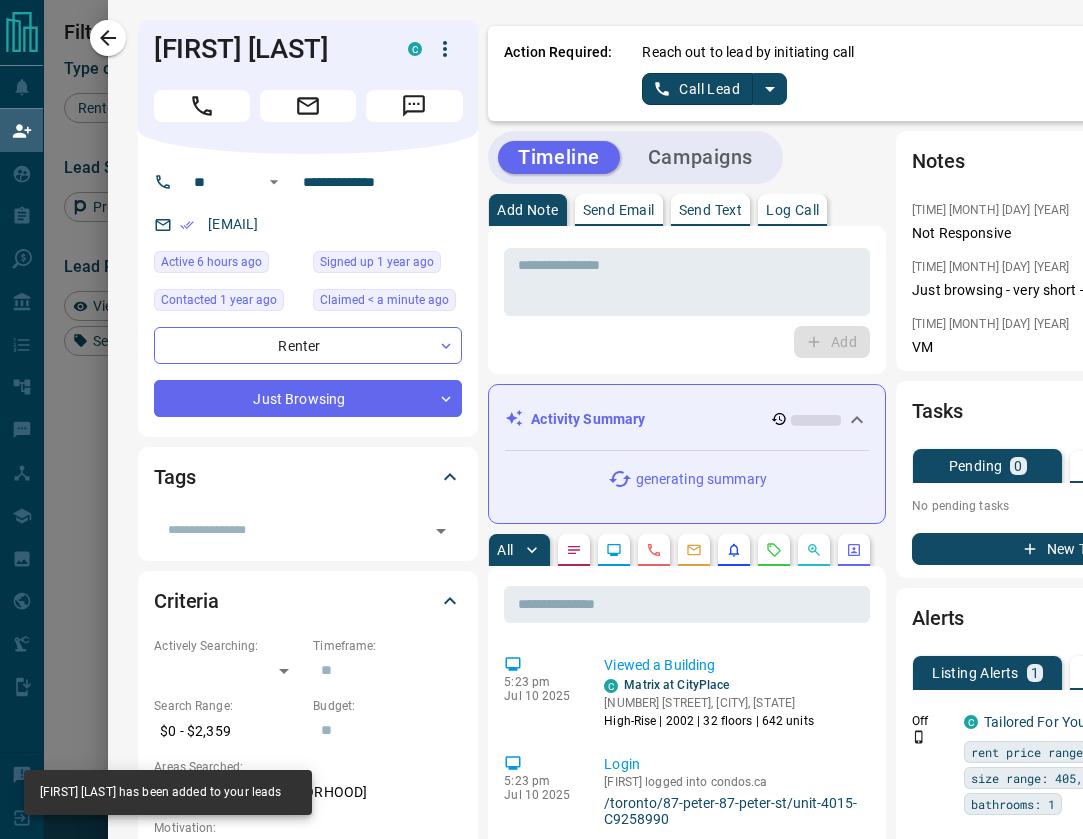 click on "Call Lead" at bounding box center [697, 89] 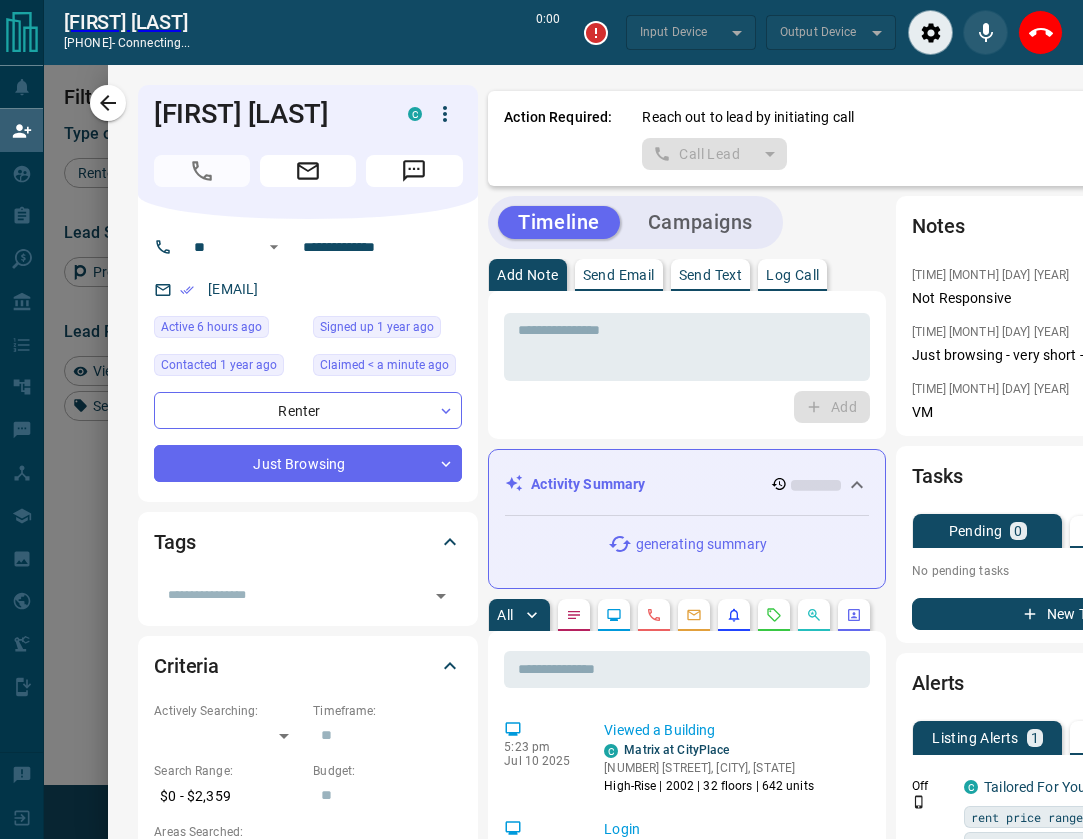 scroll, scrollTop: 589, scrollLeft: 655, axis: both 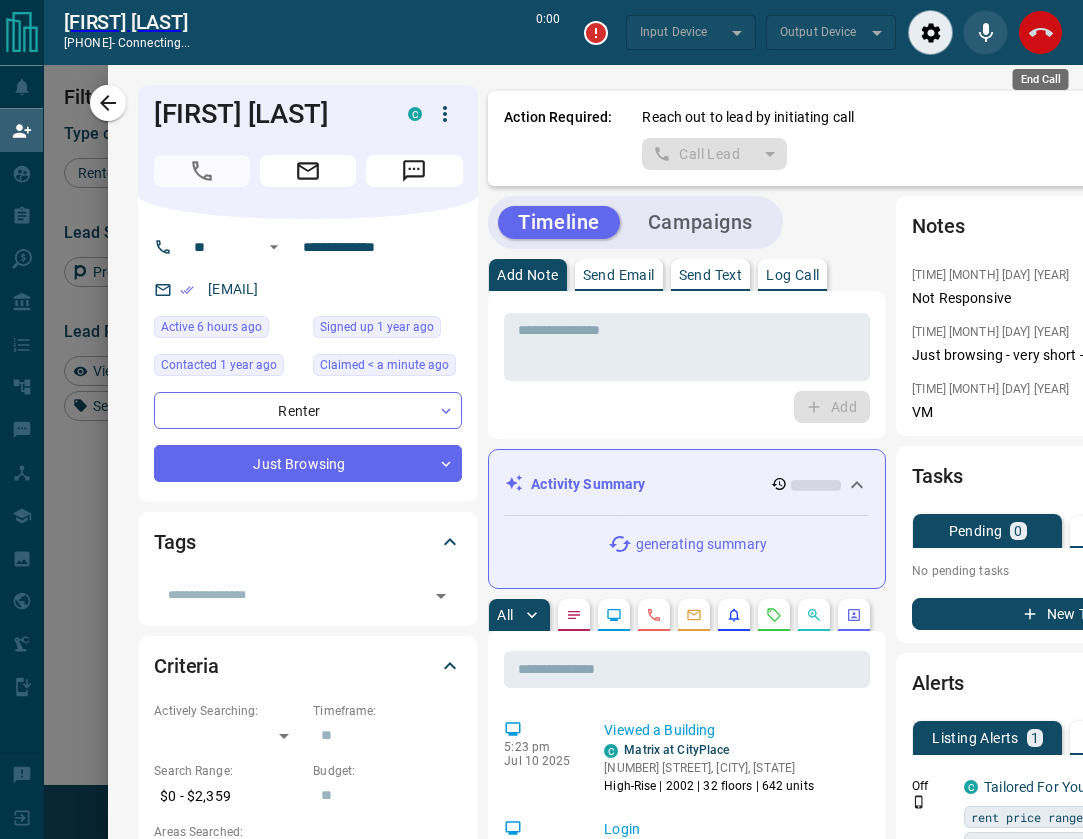 click 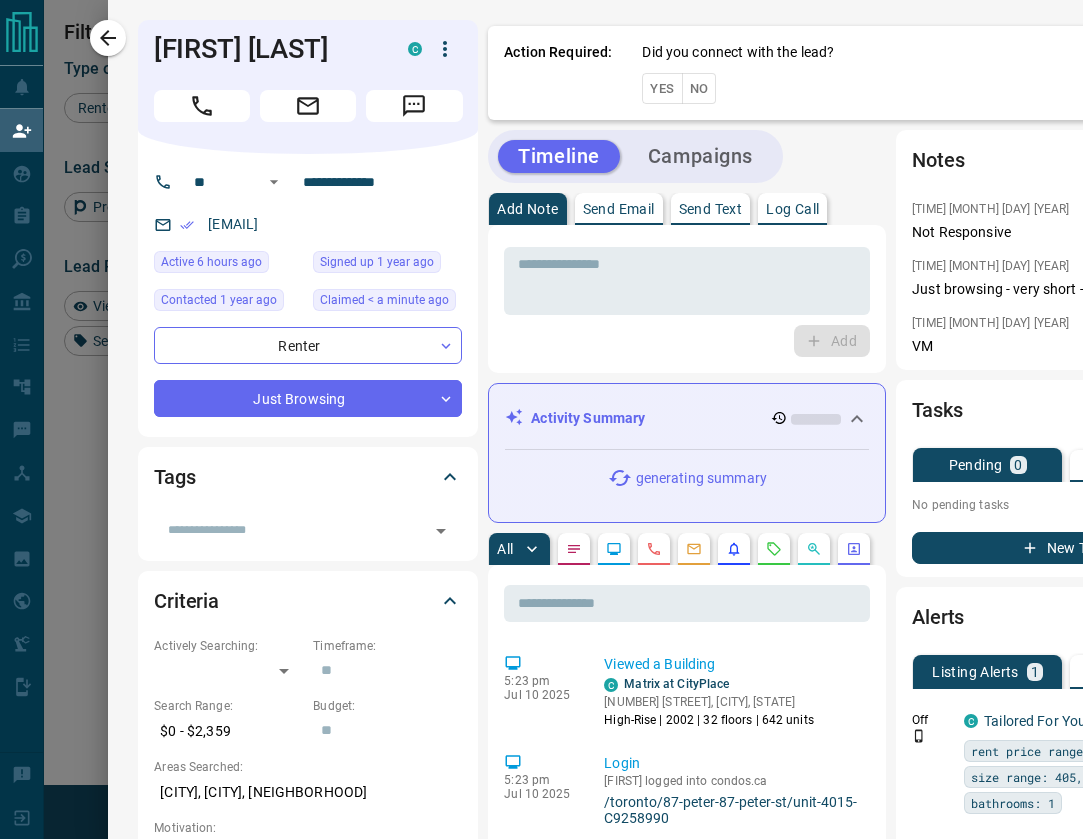 scroll, scrollTop: 1, scrollLeft: 1, axis: both 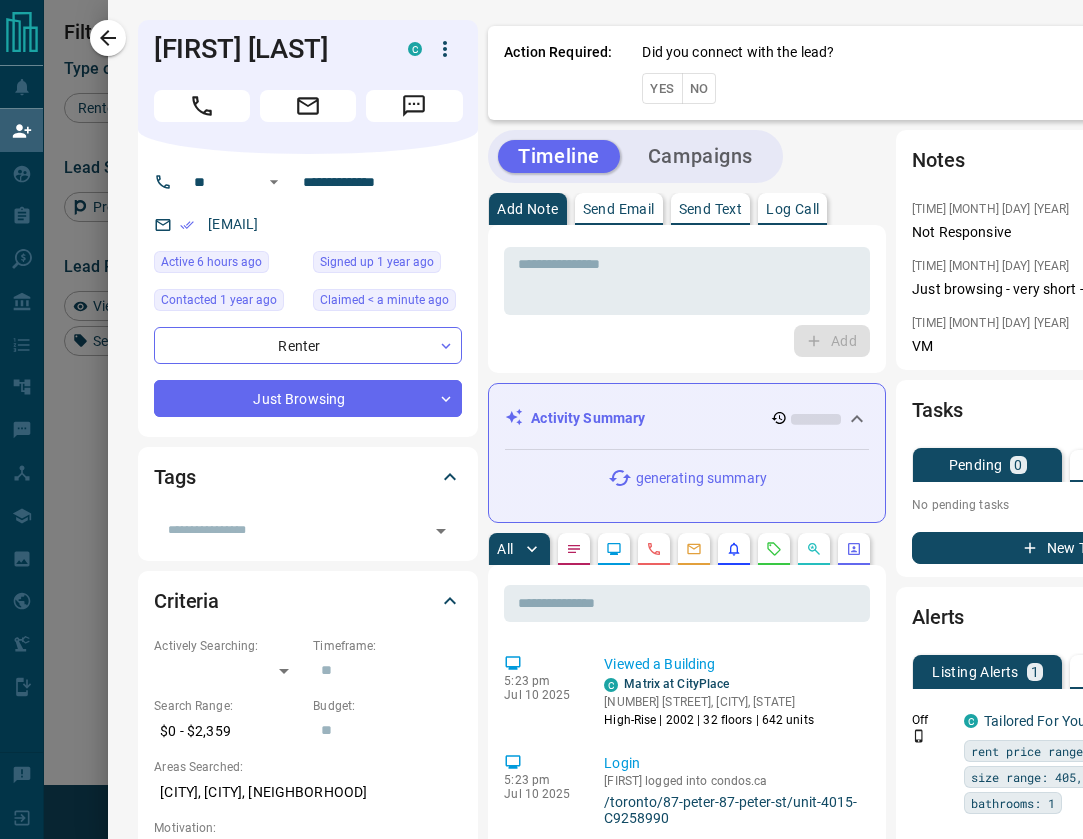 click on "No" at bounding box center (699, 88) 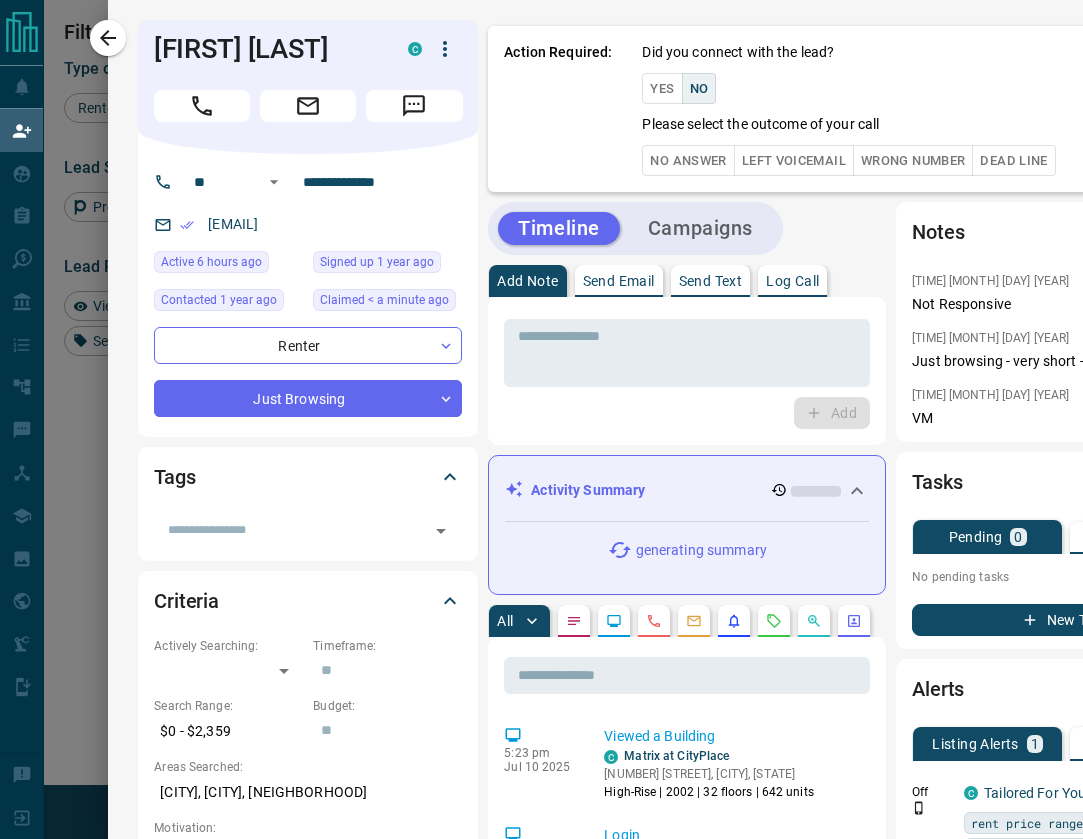 click on "No Answer" at bounding box center (688, 160) 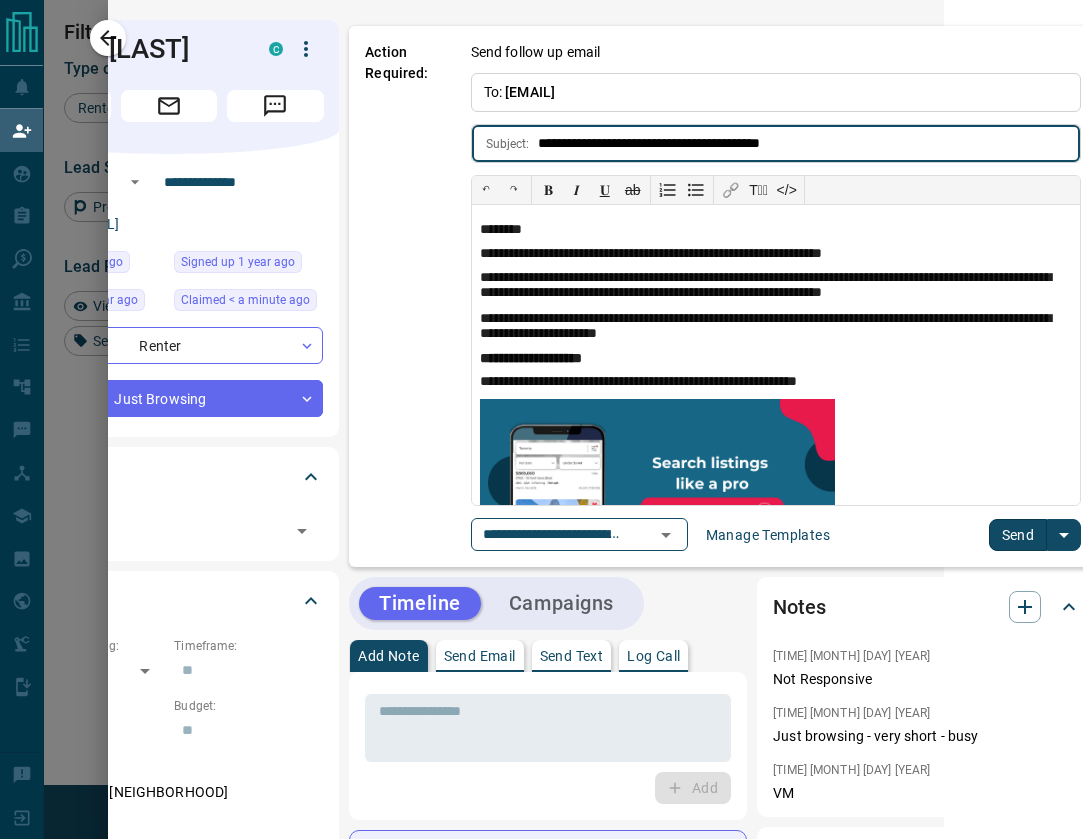 scroll, scrollTop: 0, scrollLeft: 138, axis: horizontal 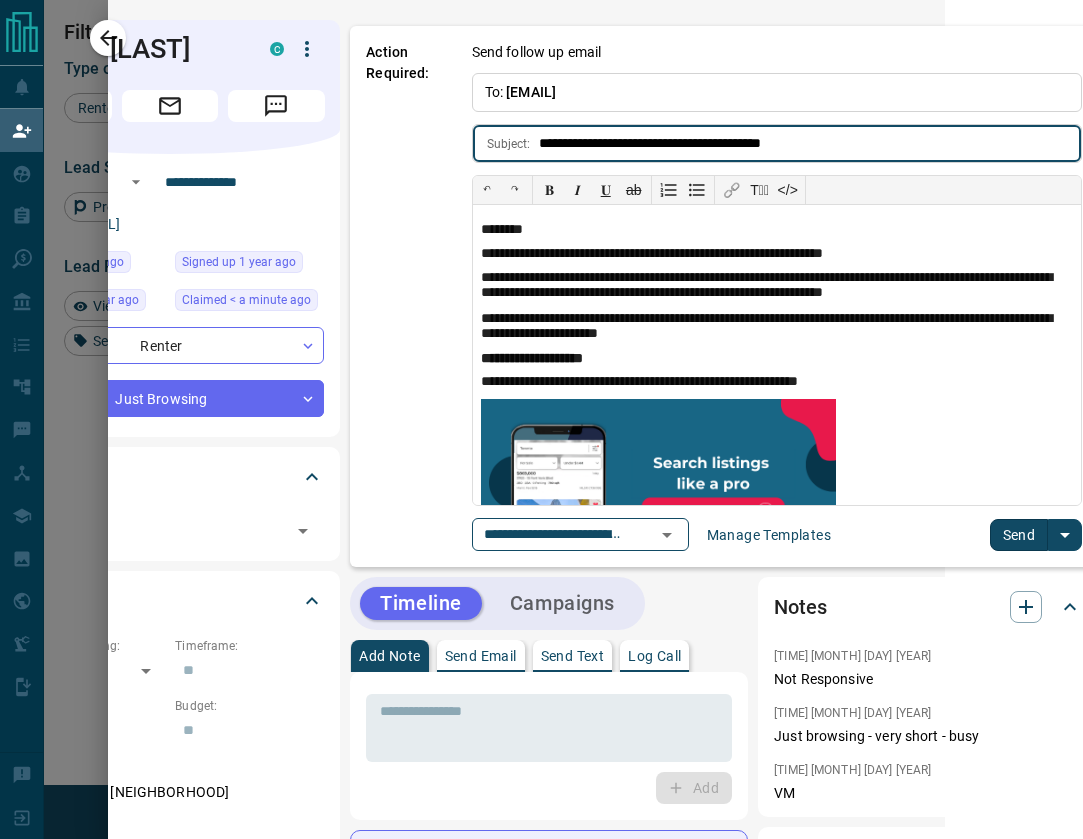 click on "Send" at bounding box center [1019, 535] 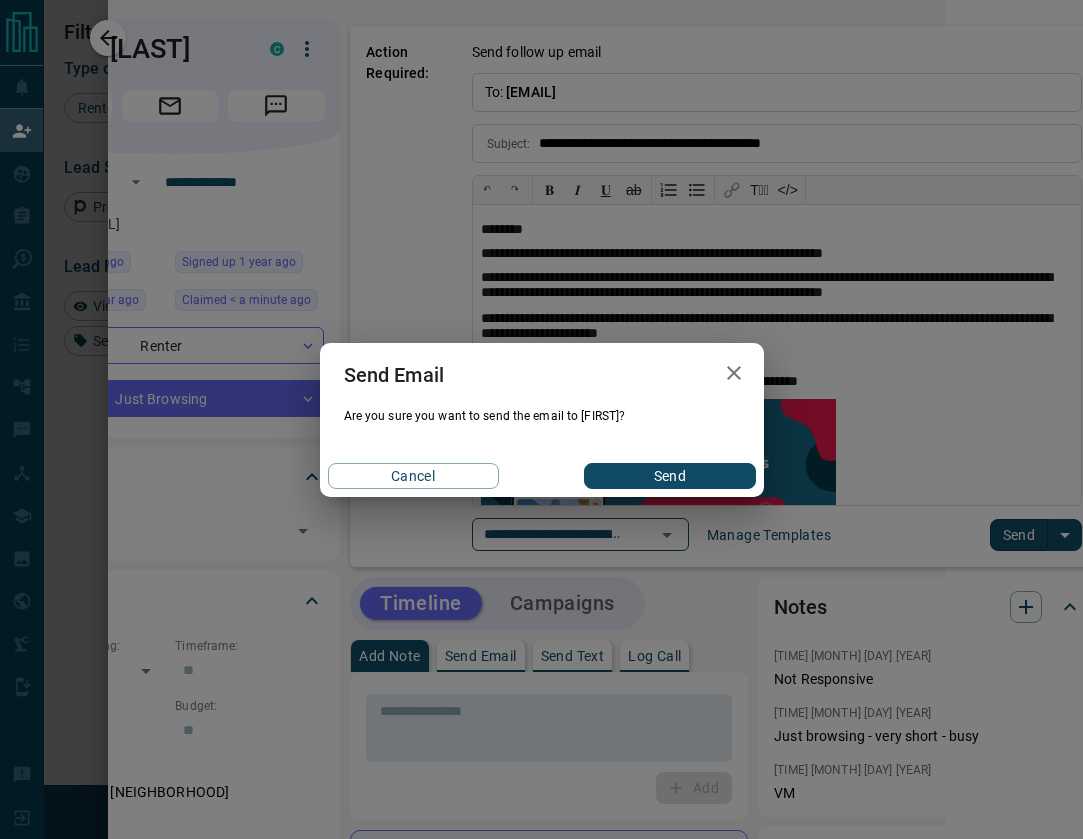 click on "Send" at bounding box center [669, 476] 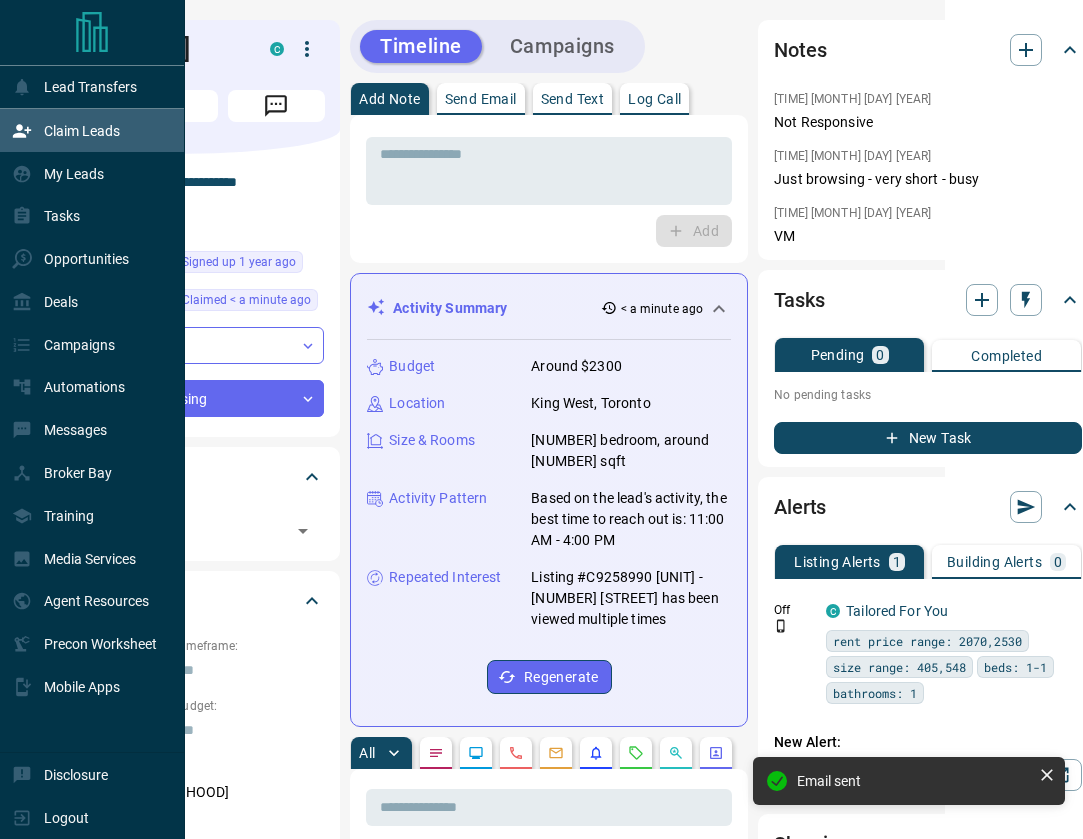 click on "Claim Leads" at bounding box center (82, 131) 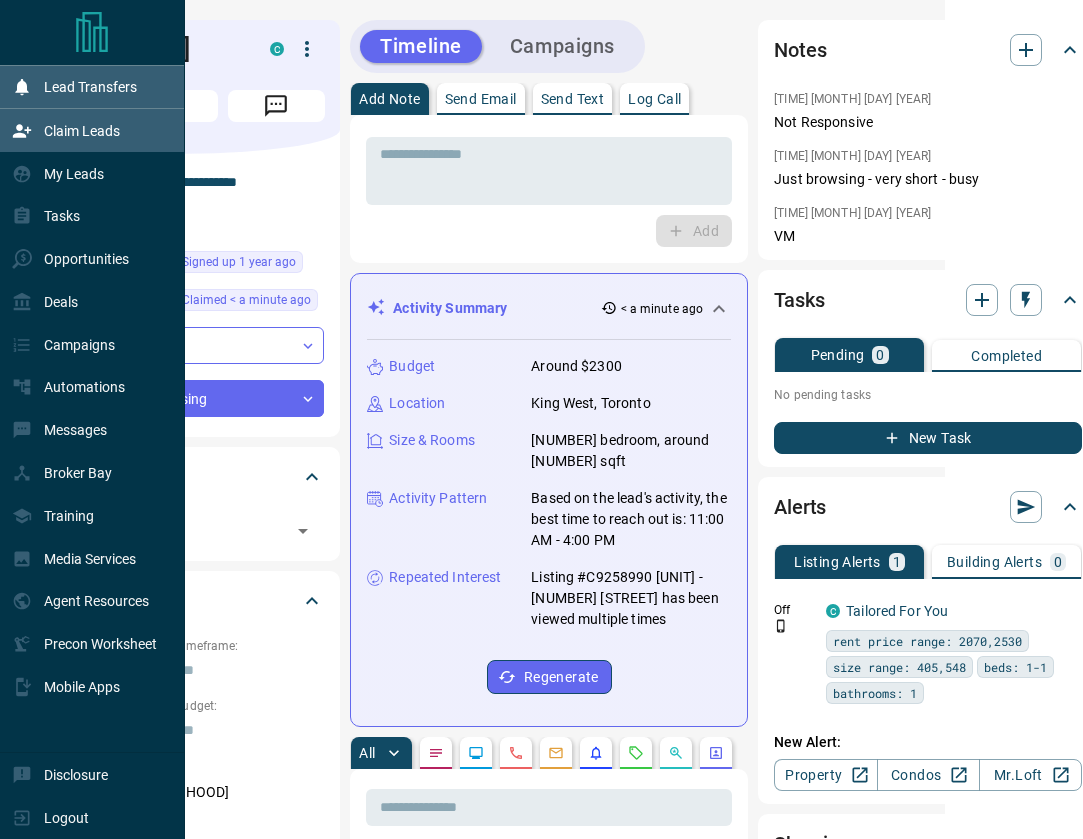 click on "Lead Transfers" at bounding box center [90, 87] 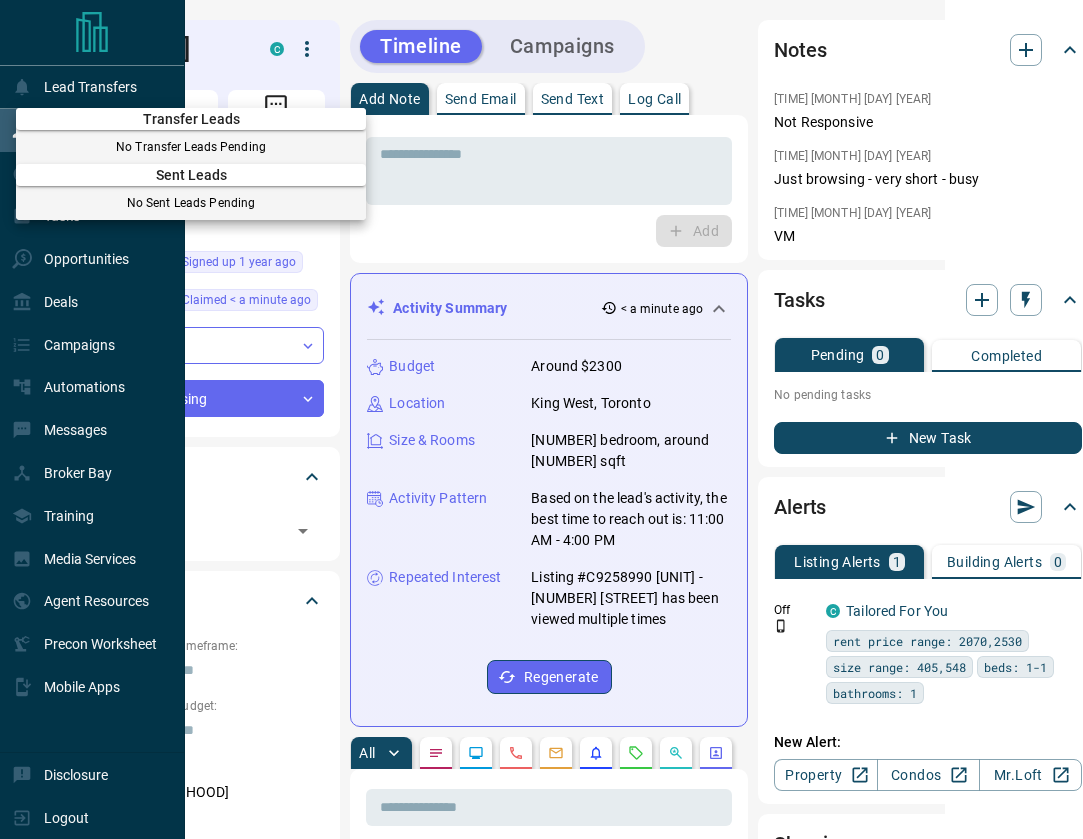 click at bounding box center [541, 419] 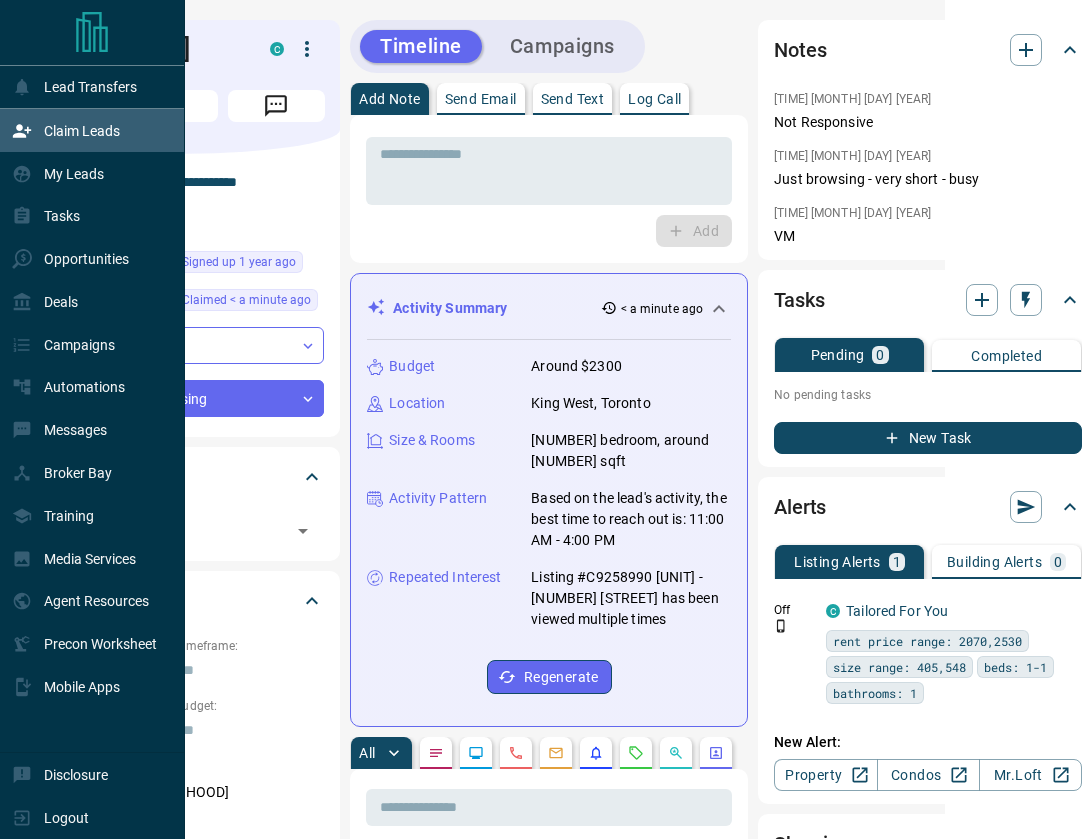 click on "Claim Leads" at bounding box center [82, 131] 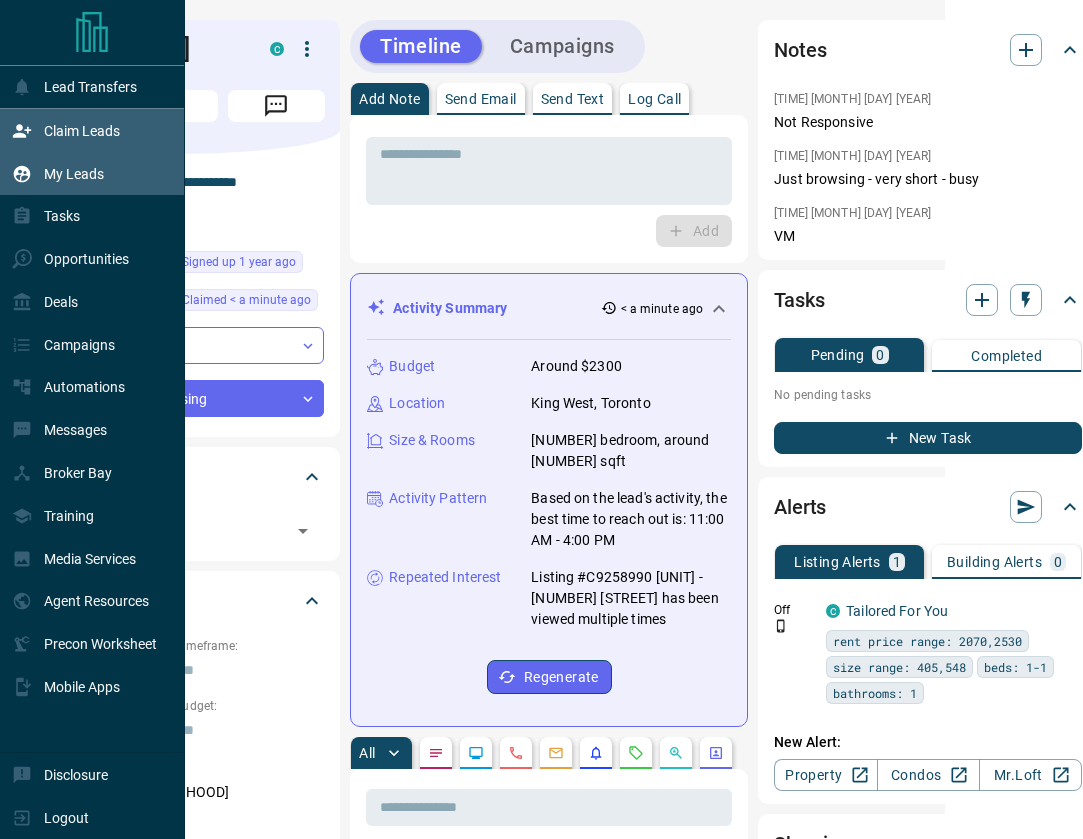 click on "My Leads" at bounding box center (74, 174) 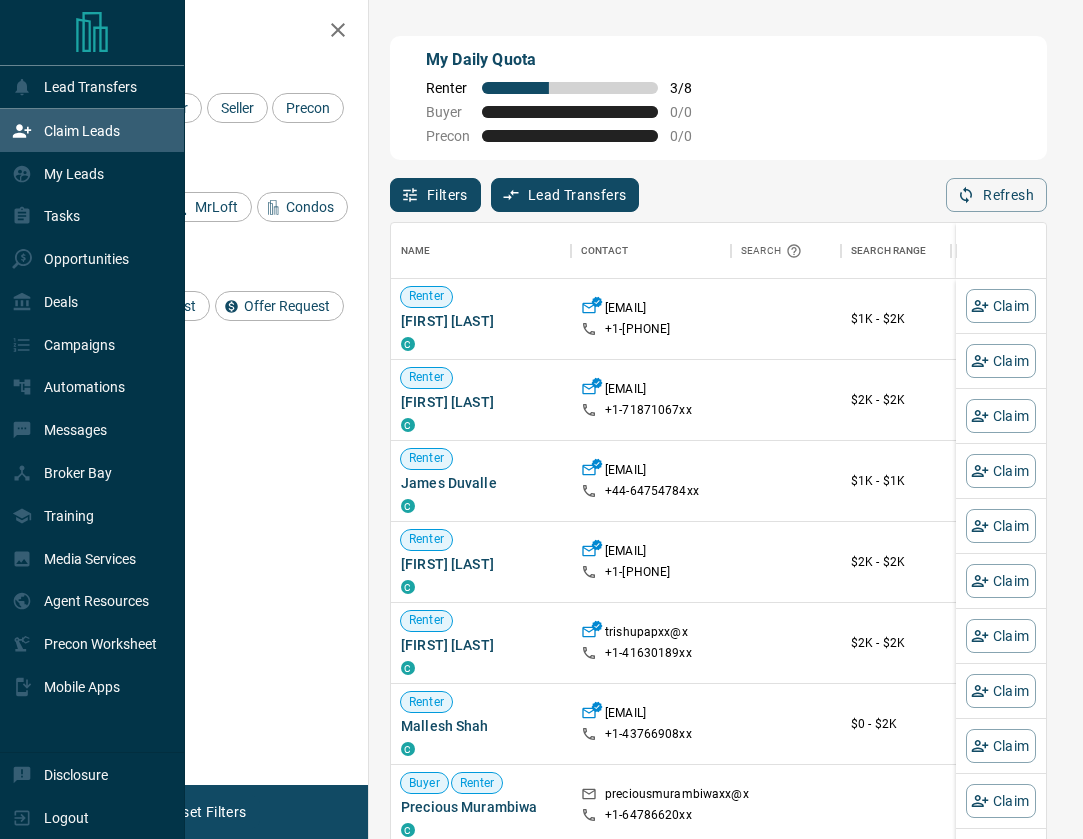 scroll, scrollTop: 1, scrollLeft: 1, axis: both 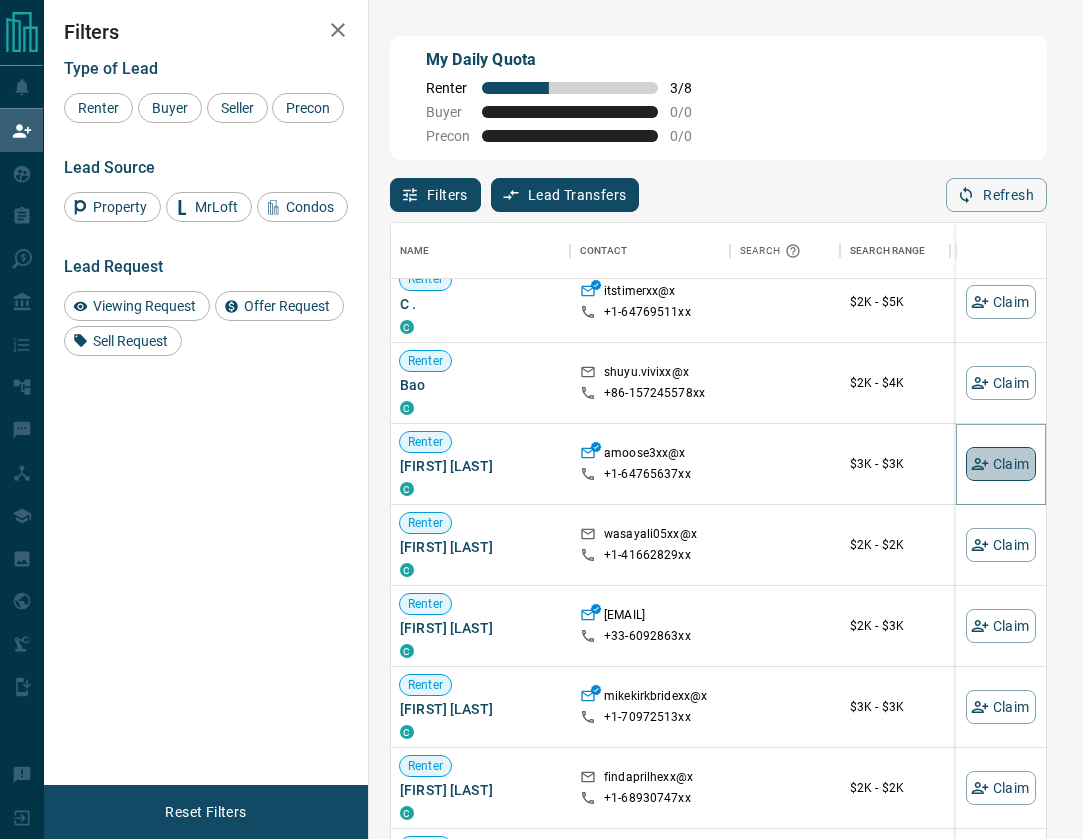 click on "Claim" at bounding box center [1001, 464] 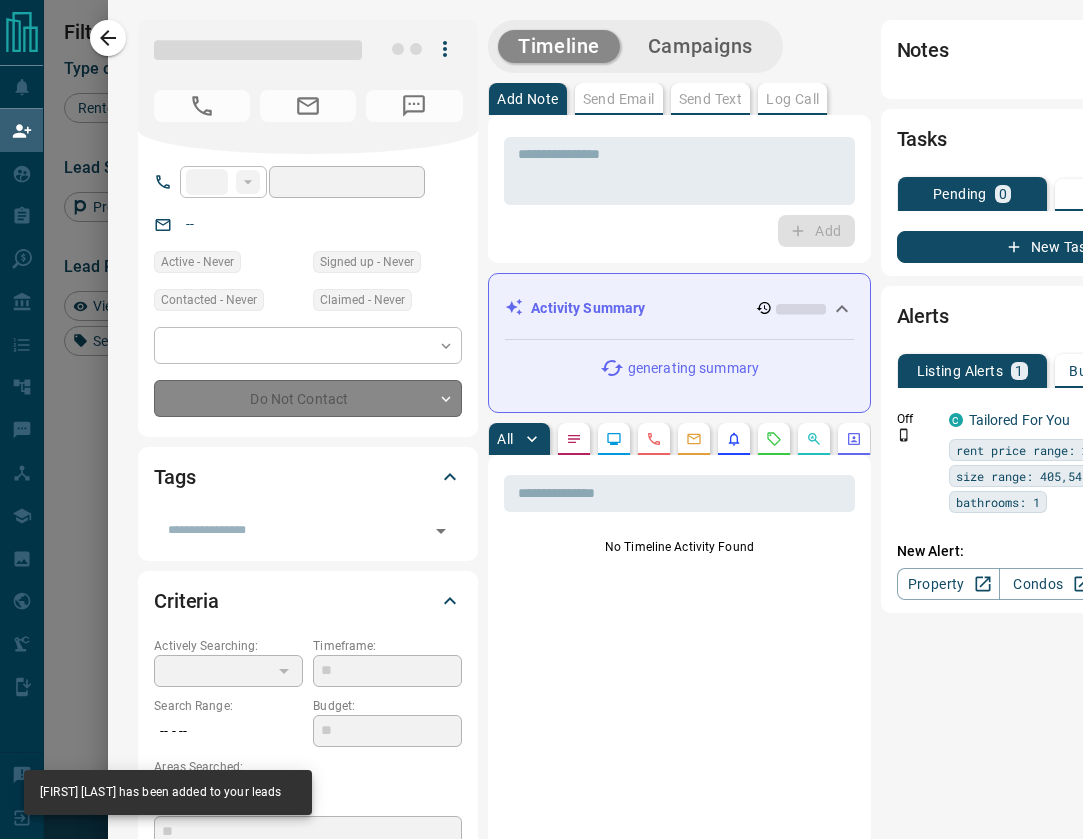 type on "**" 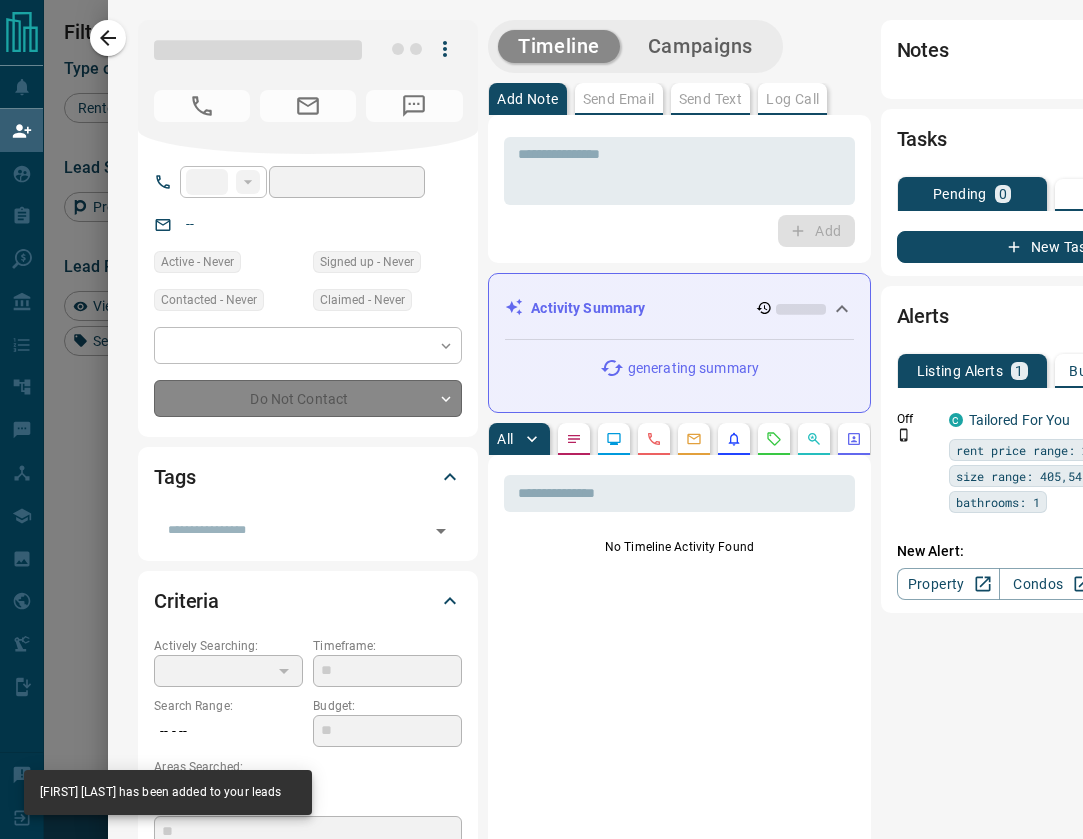 type on "**********" 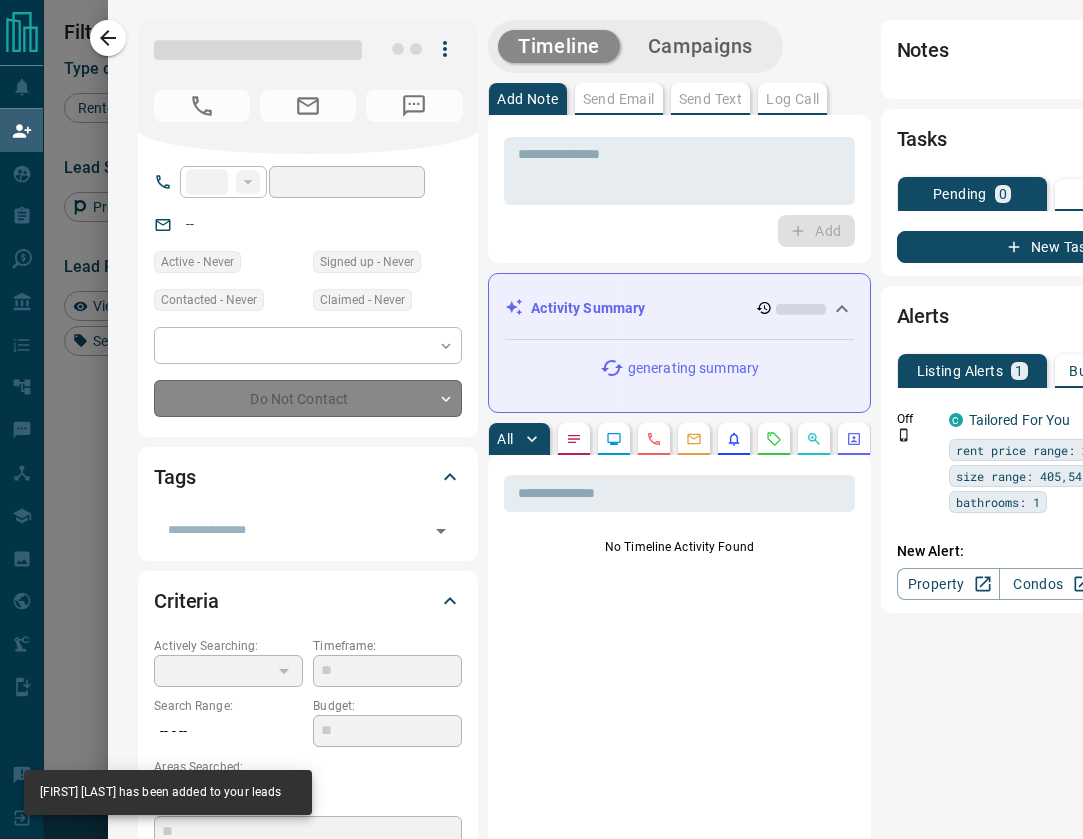 type on "**********" 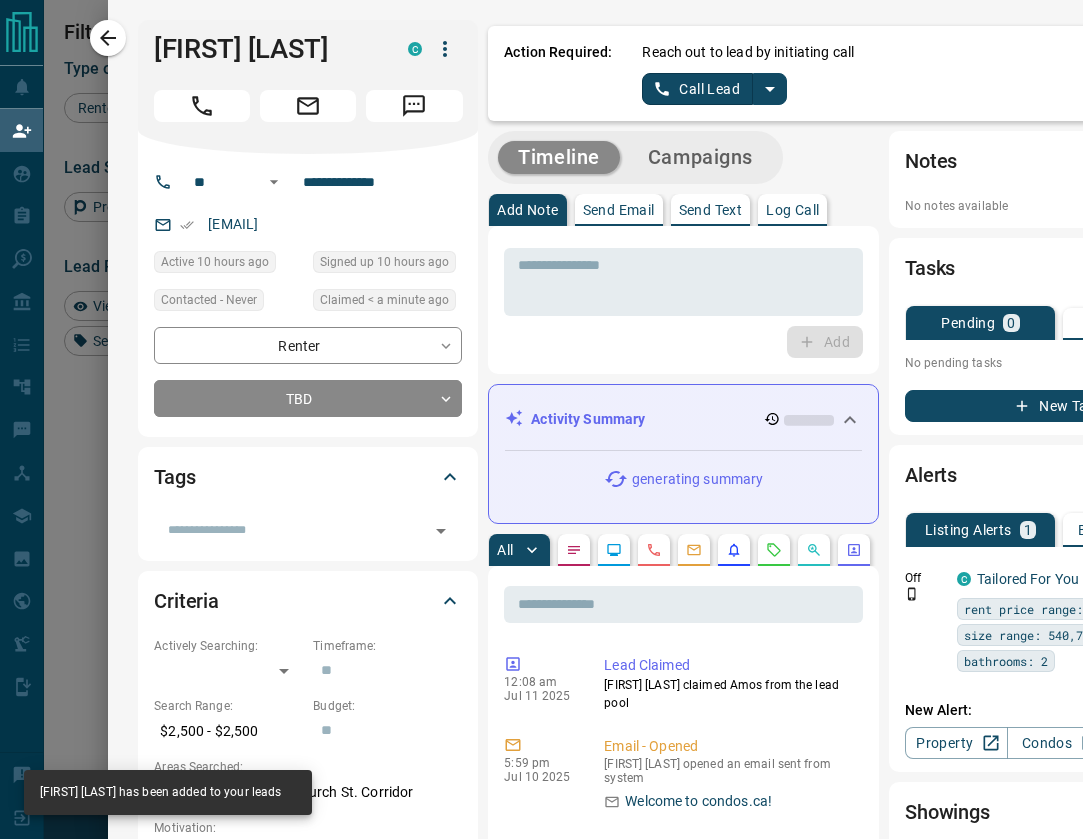 click on "Call Lead" at bounding box center [697, 89] 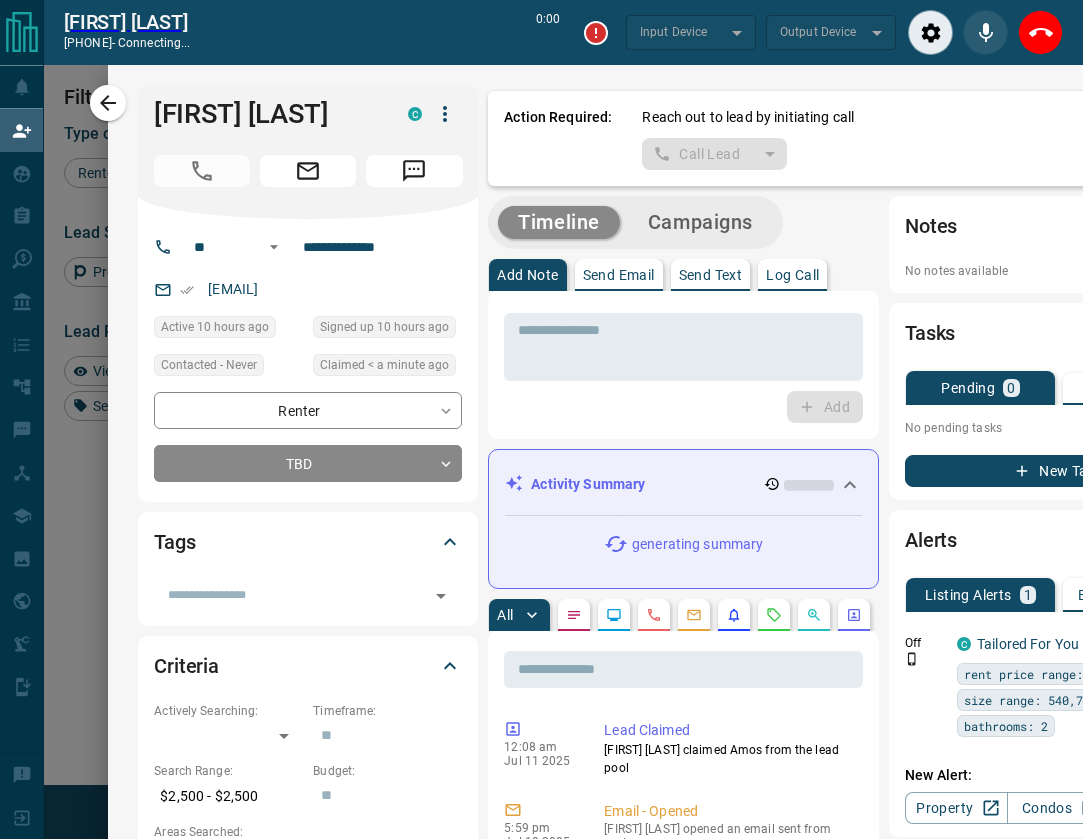 scroll, scrollTop: 589, scrollLeft: 655, axis: both 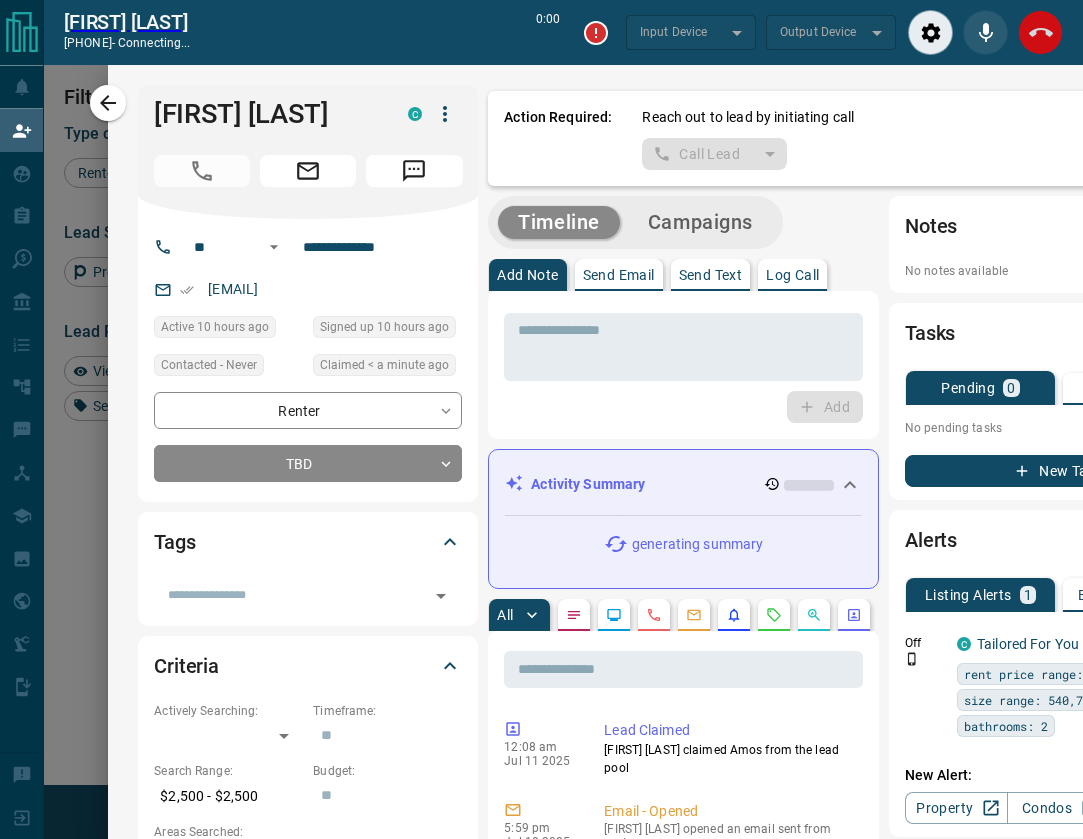 click at bounding box center [1040, 32] 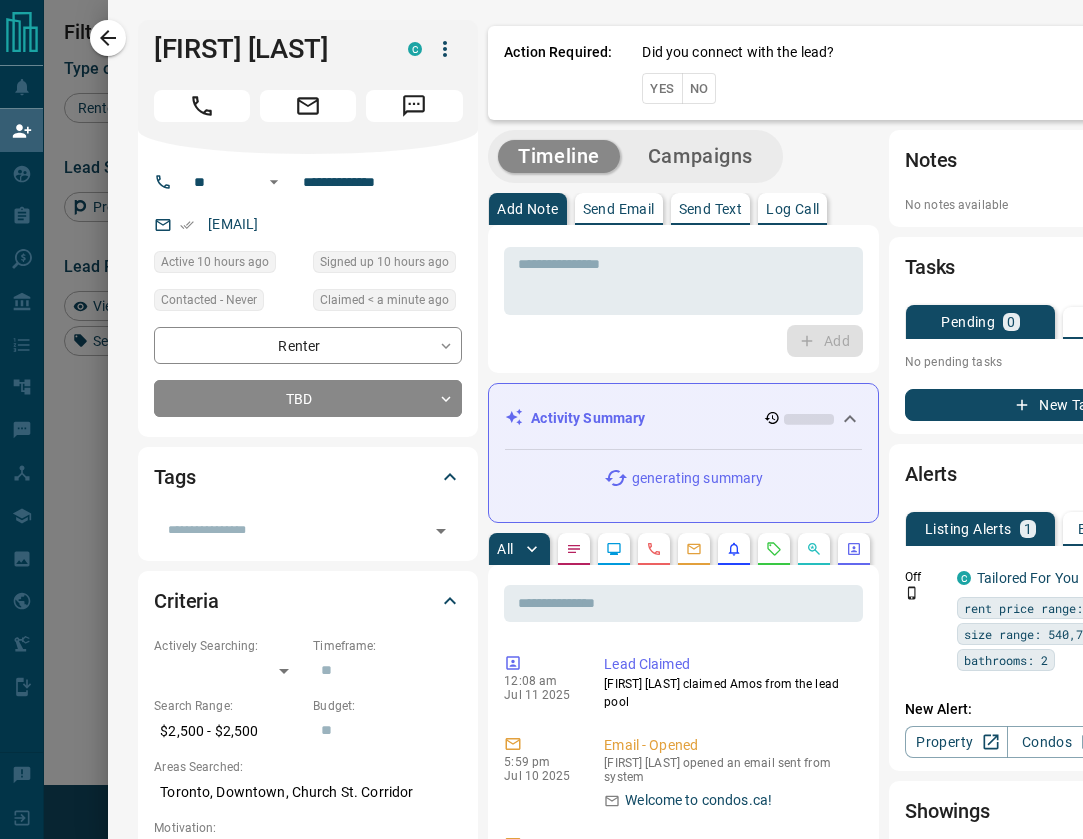 scroll, scrollTop: 1, scrollLeft: 1, axis: both 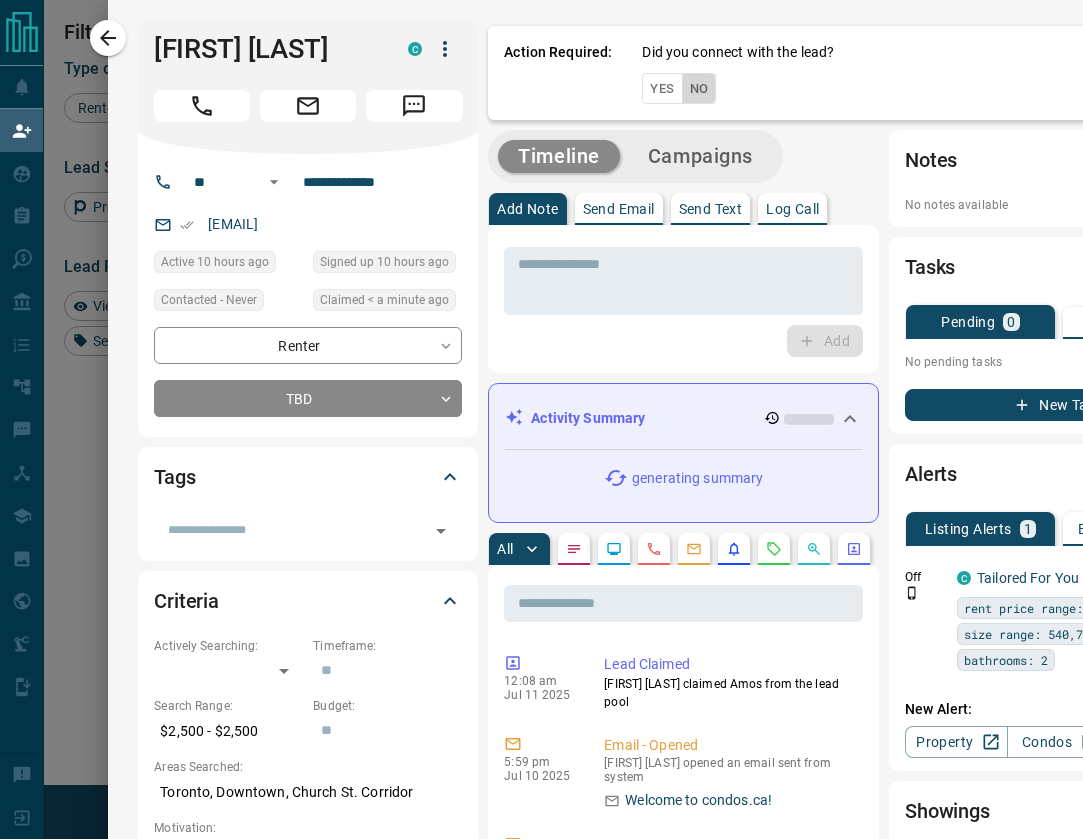 click on "No" at bounding box center [699, 88] 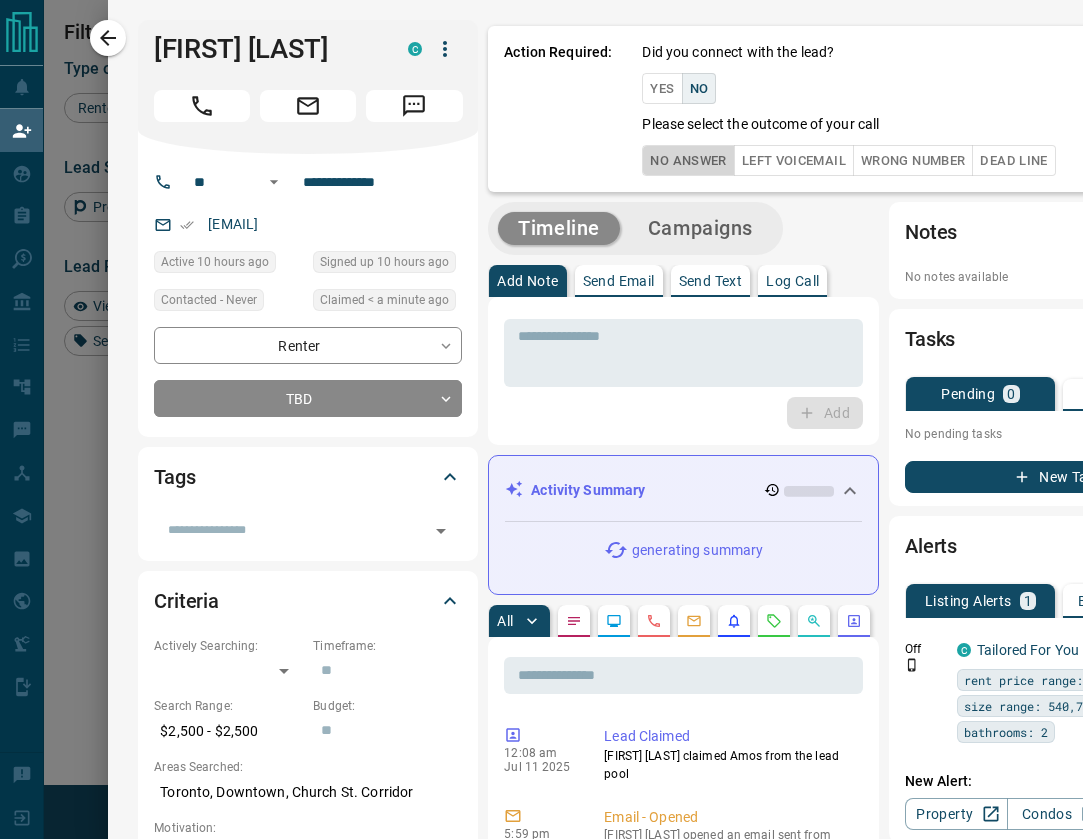 click on "No Answer" at bounding box center (688, 160) 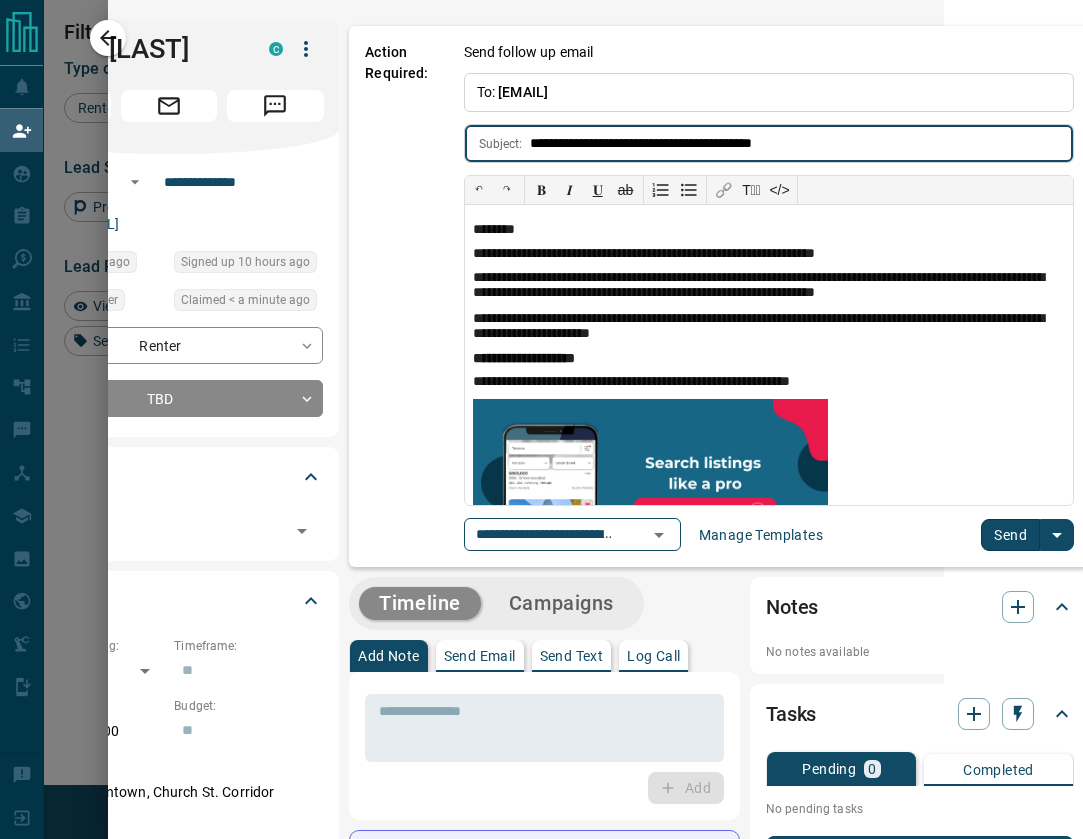 scroll, scrollTop: 0, scrollLeft: 138, axis: horizontal 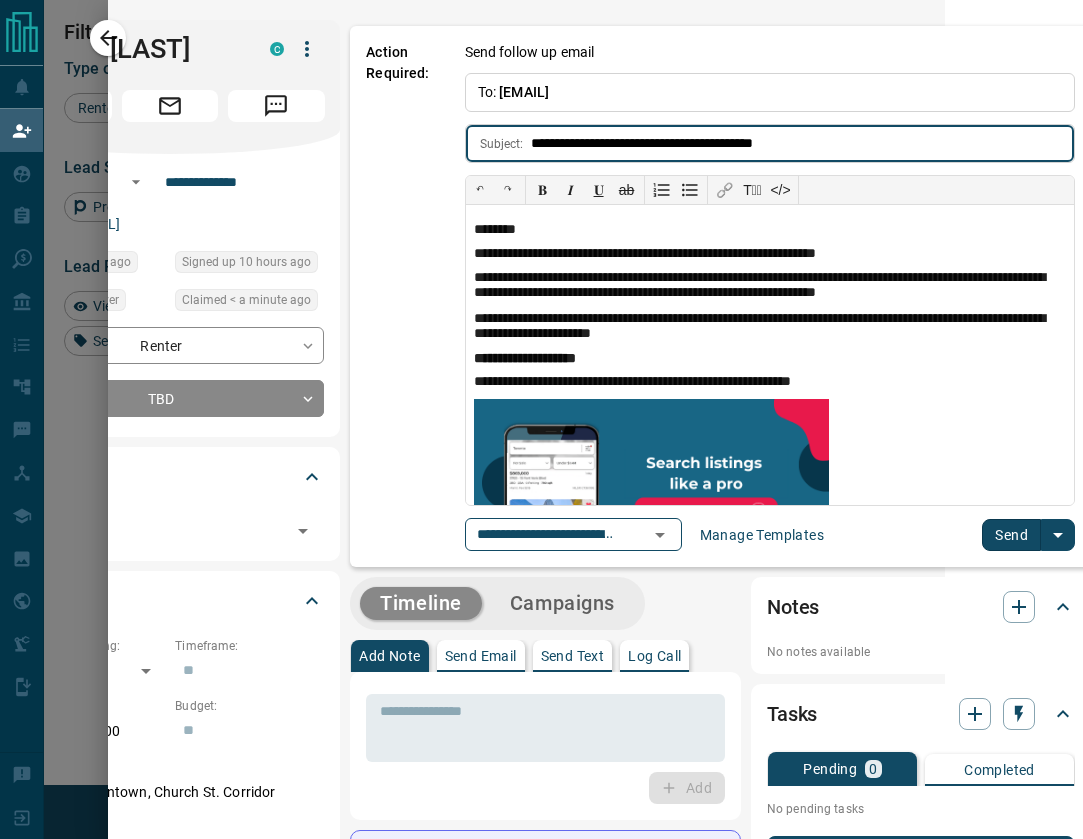 click on "Send" at bounding box center [1011, 535] 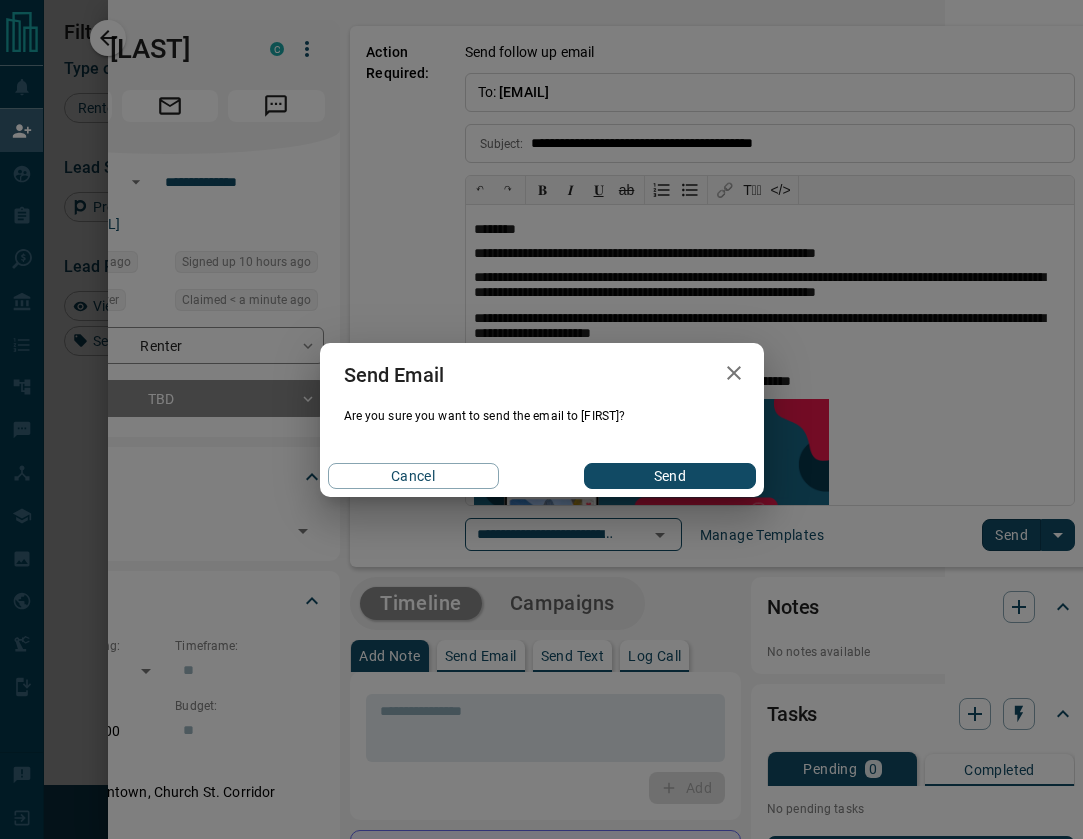 click on "Send" at bounding box center [669, 476] 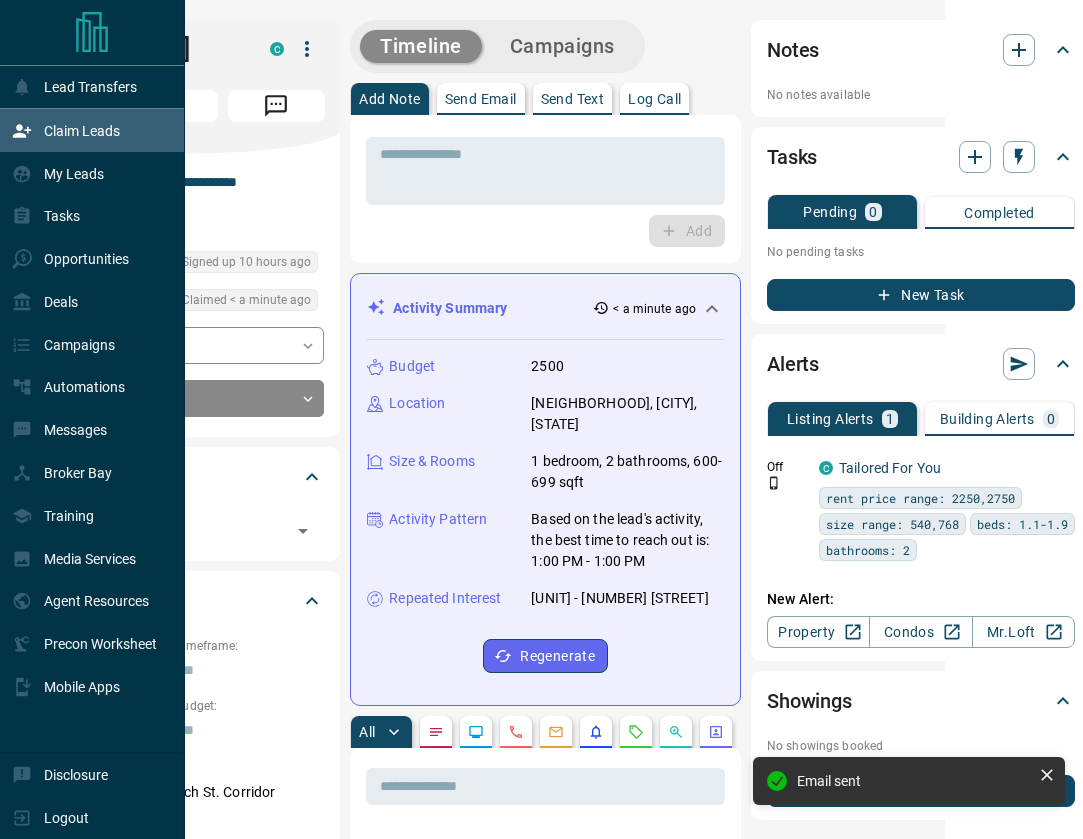 click on "Claim Leads" at bounding box center [82, 131] 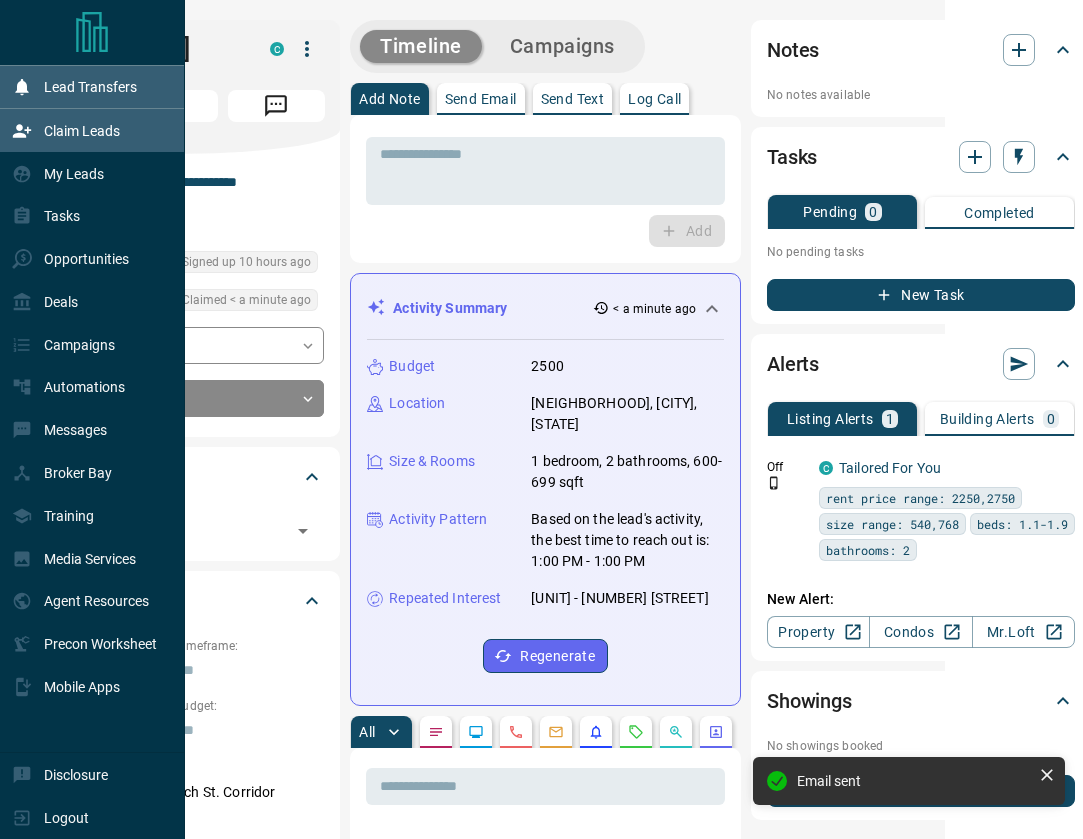click on "Lead Transfers" at bounding box center [90, 87] 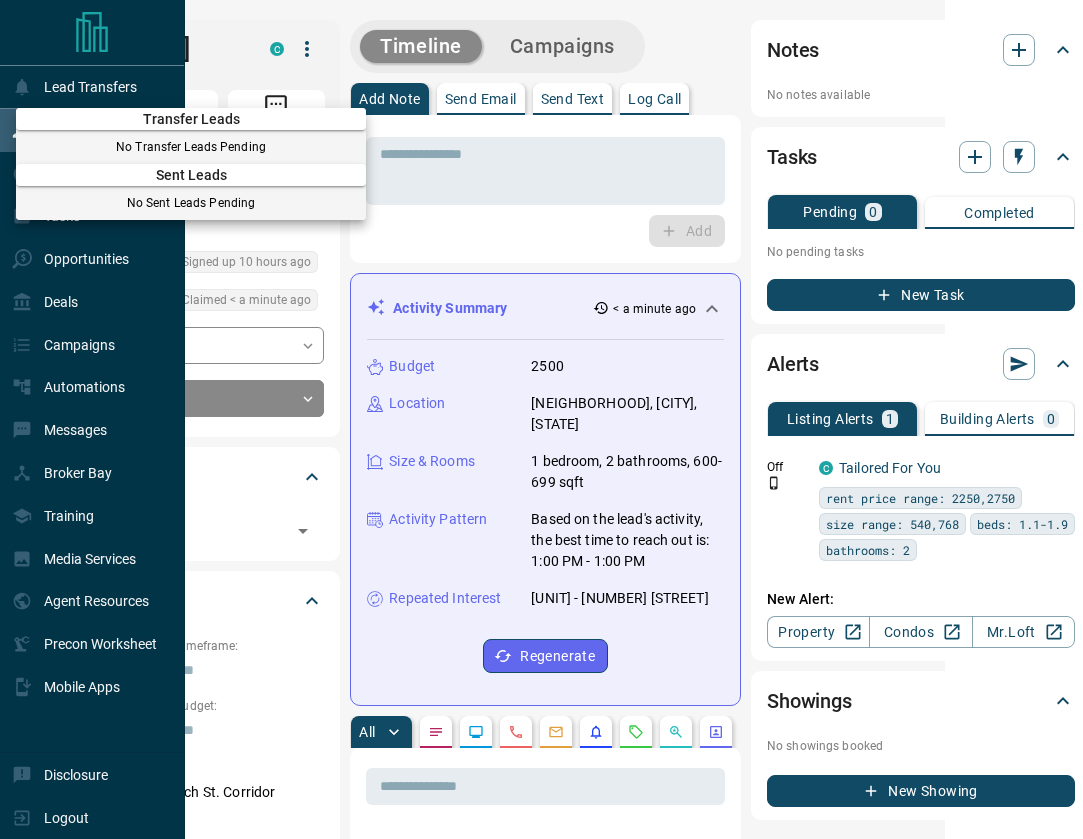 click at bounding box center [541, 419] 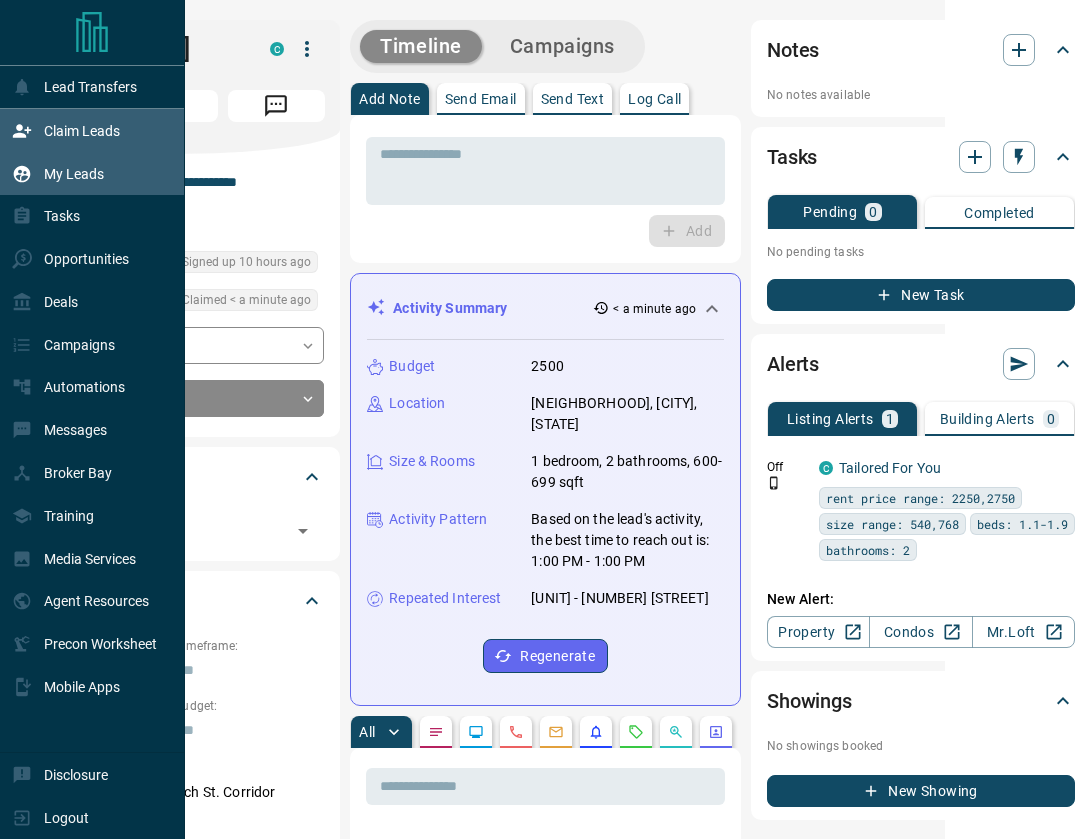 click on "My Leads" at bounding box center [58, 173] 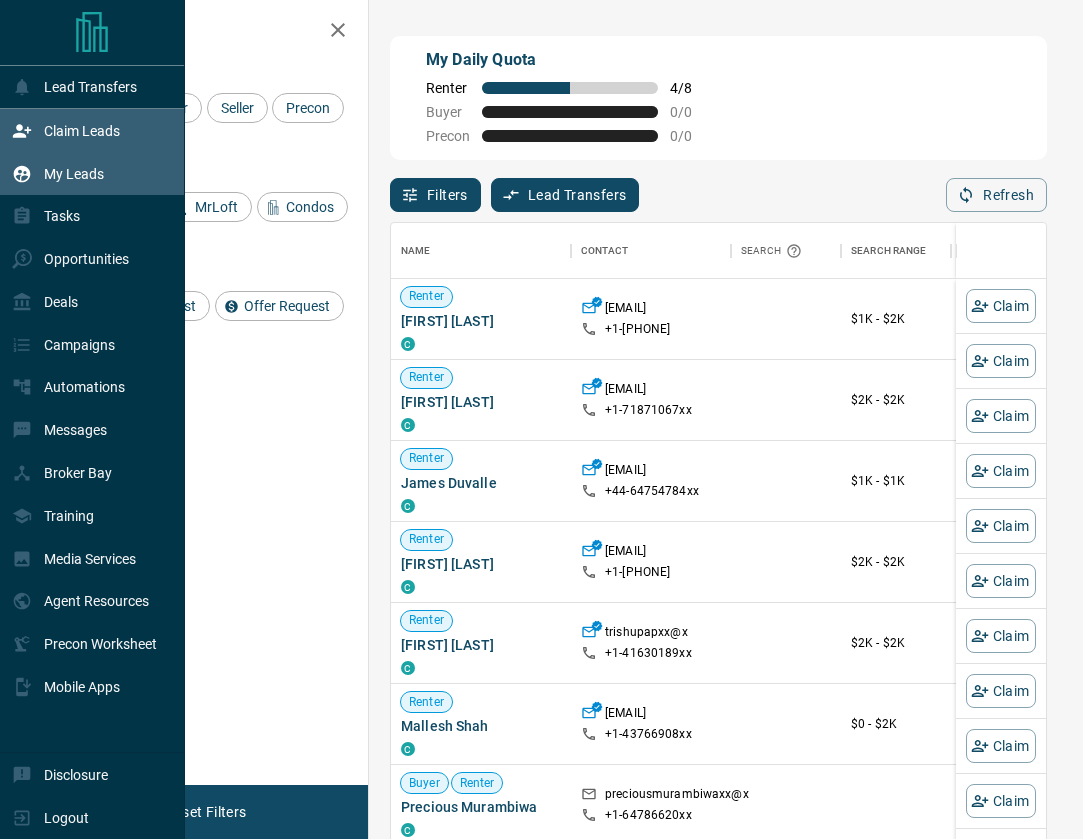 scroll, scrollTop: 1, scrollLeft: 1, axis: both 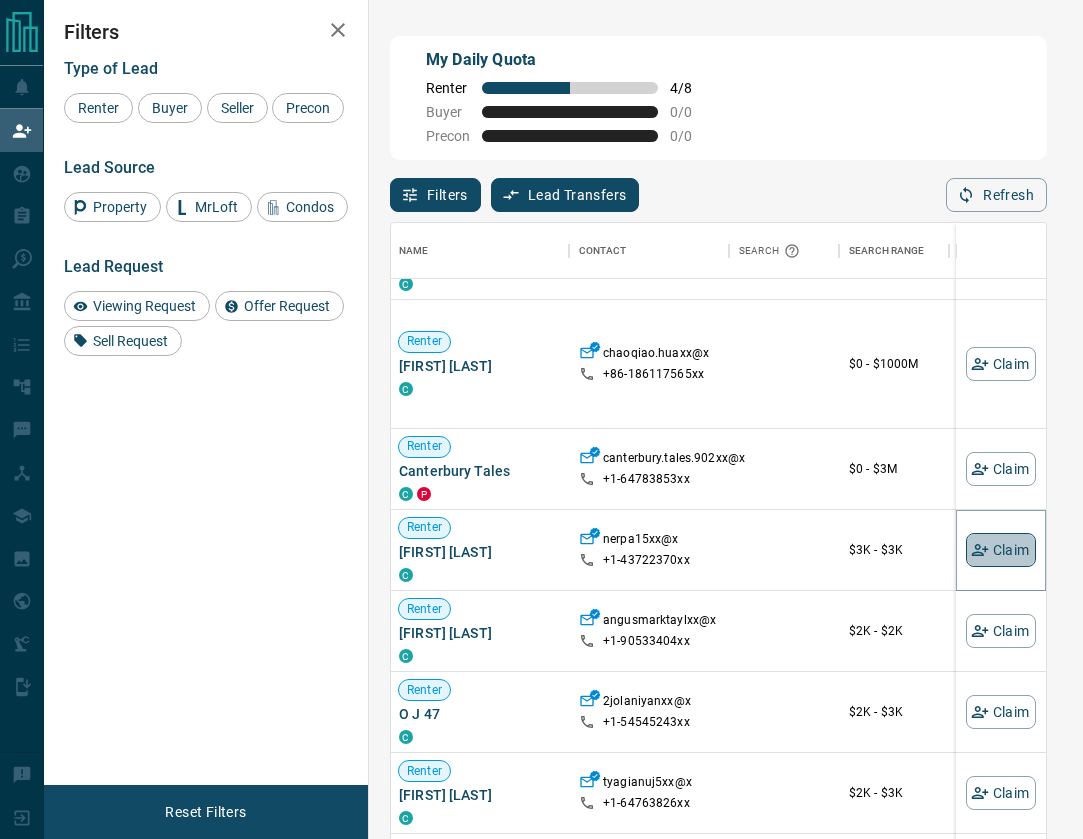 click 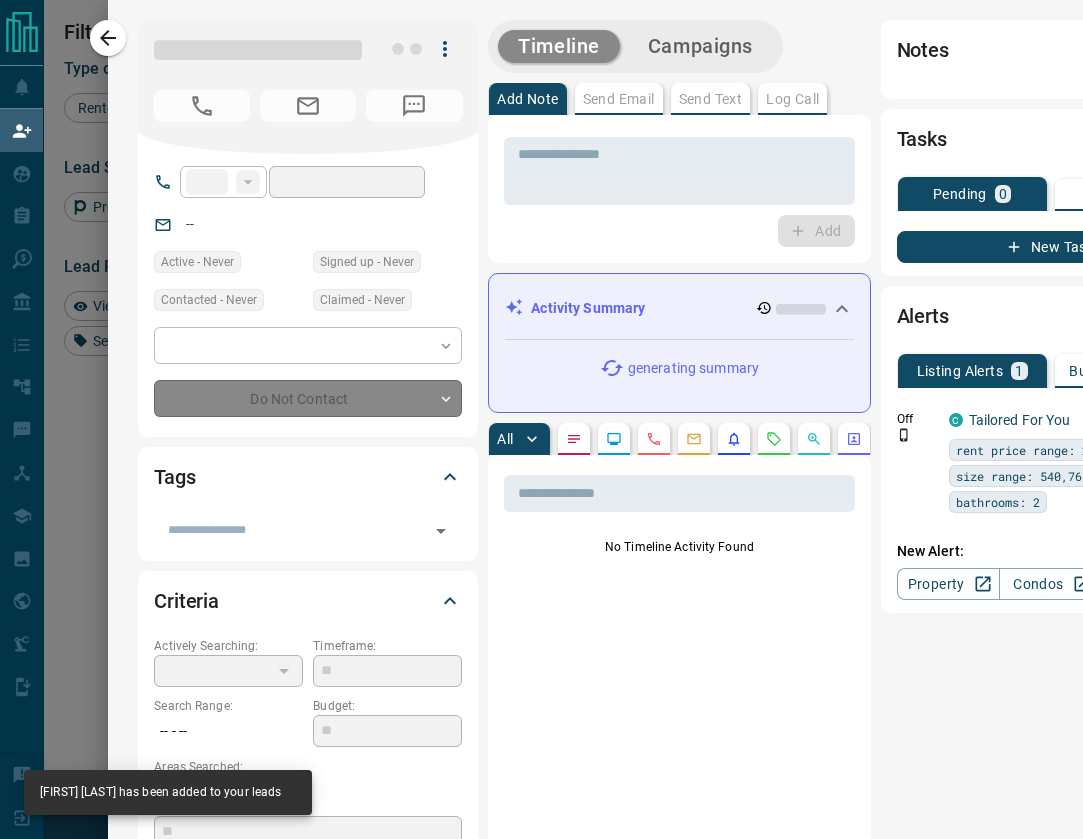 type on "**" 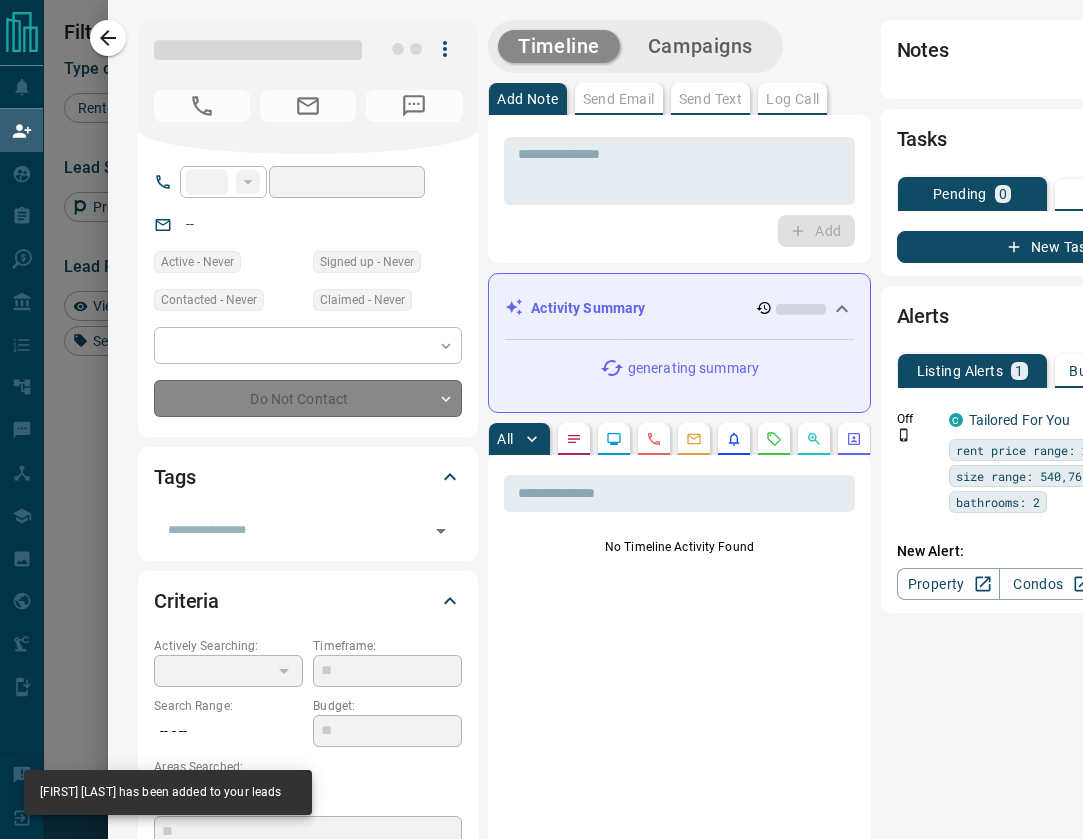 type on "**********" 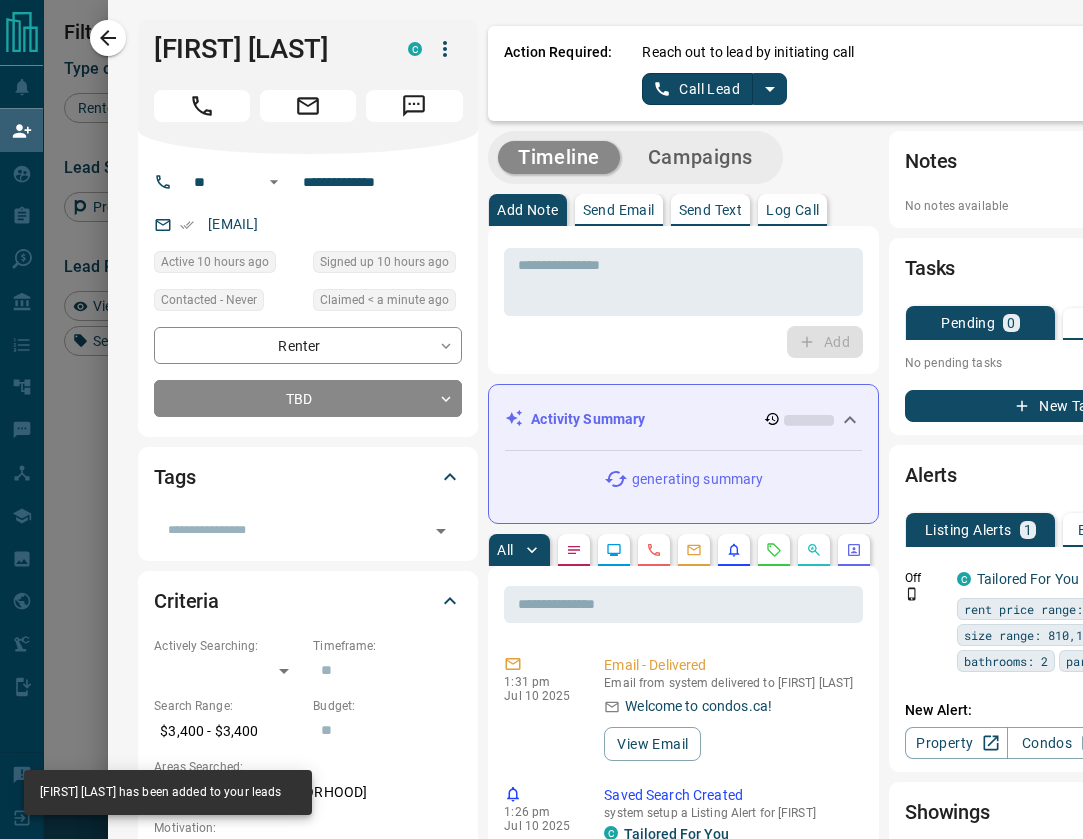 click on "Call Lead" at bounding box center (697, 89) 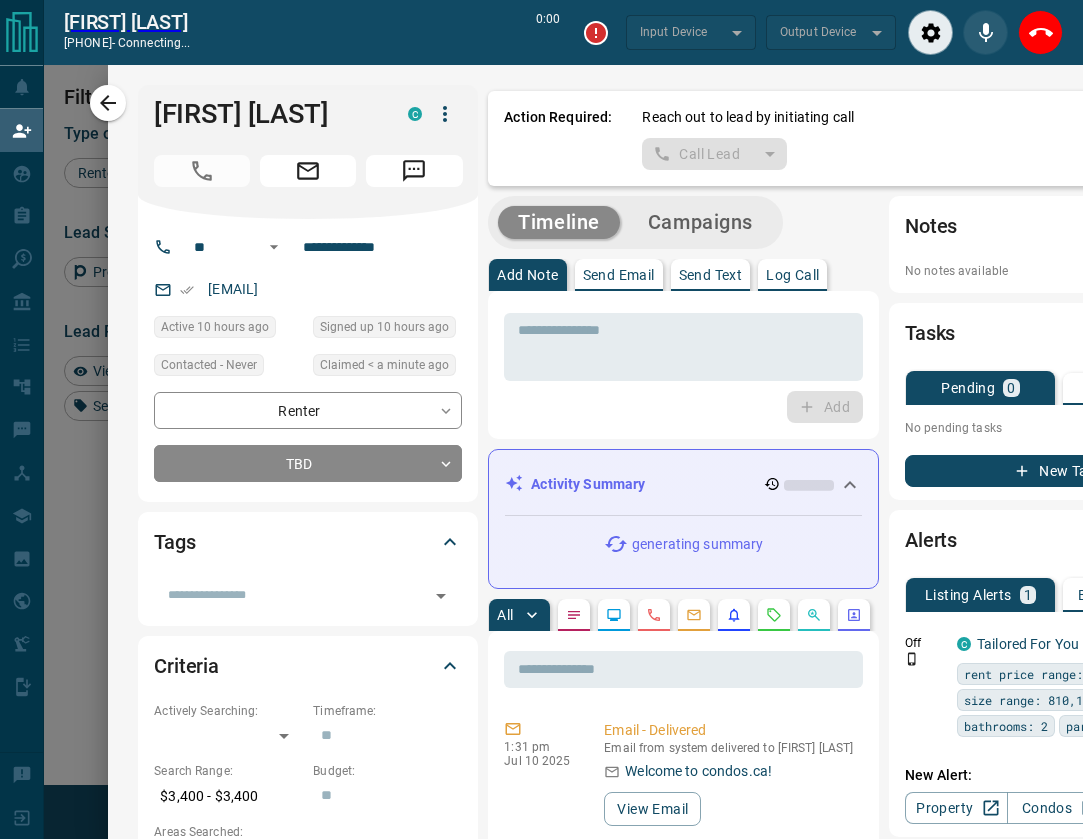scroll, scrollTop: 589, scrollLeft: 655, axis: both 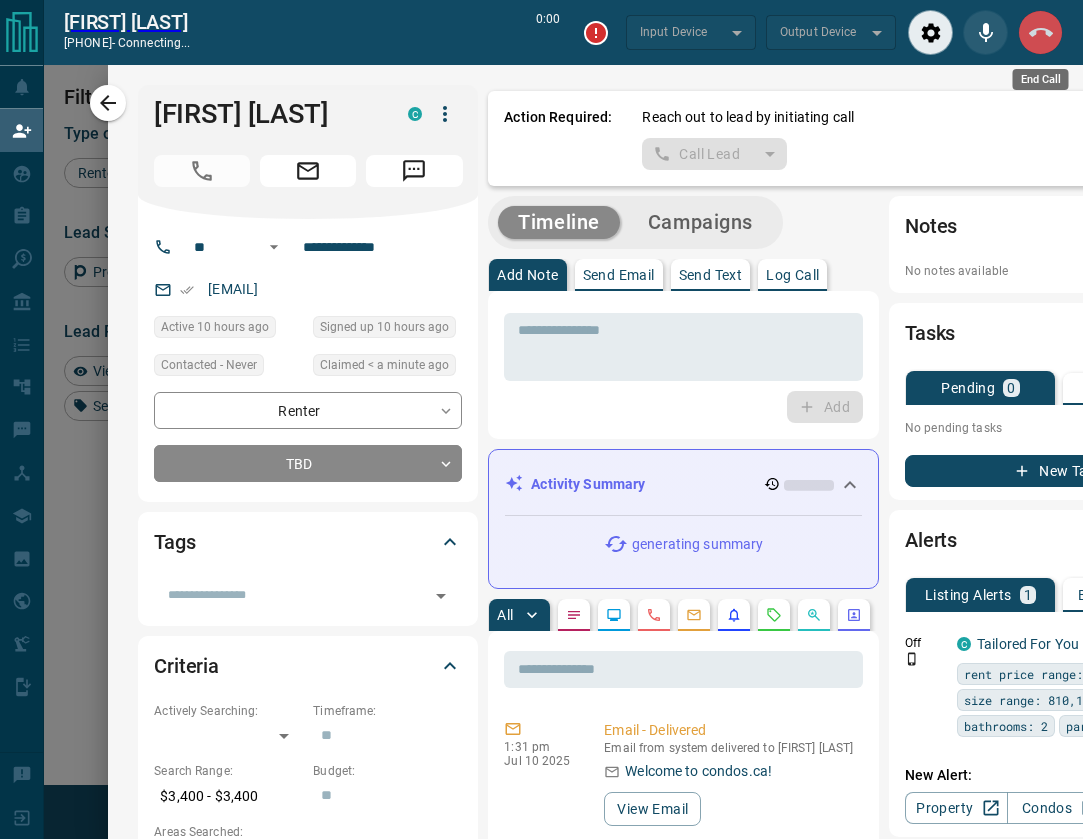 click at bounding box center (1040, 32) 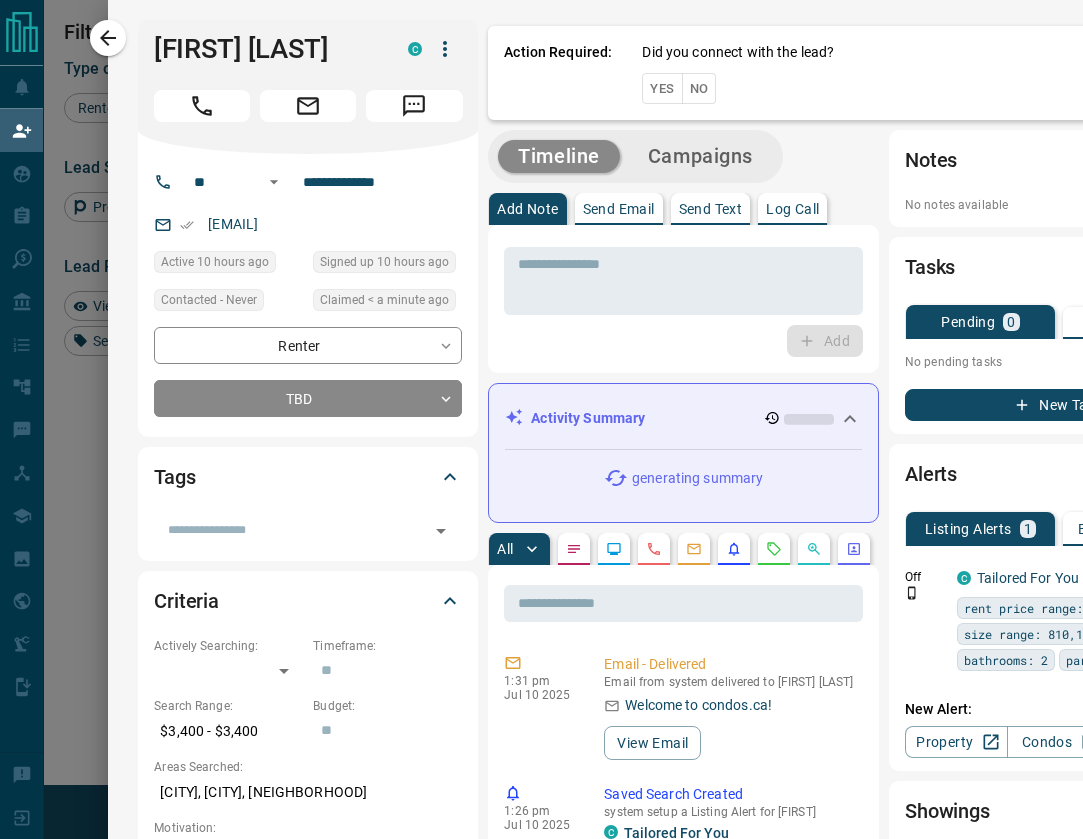 scroll, scrollTop: 1, scrollLeft: 1, axis: both 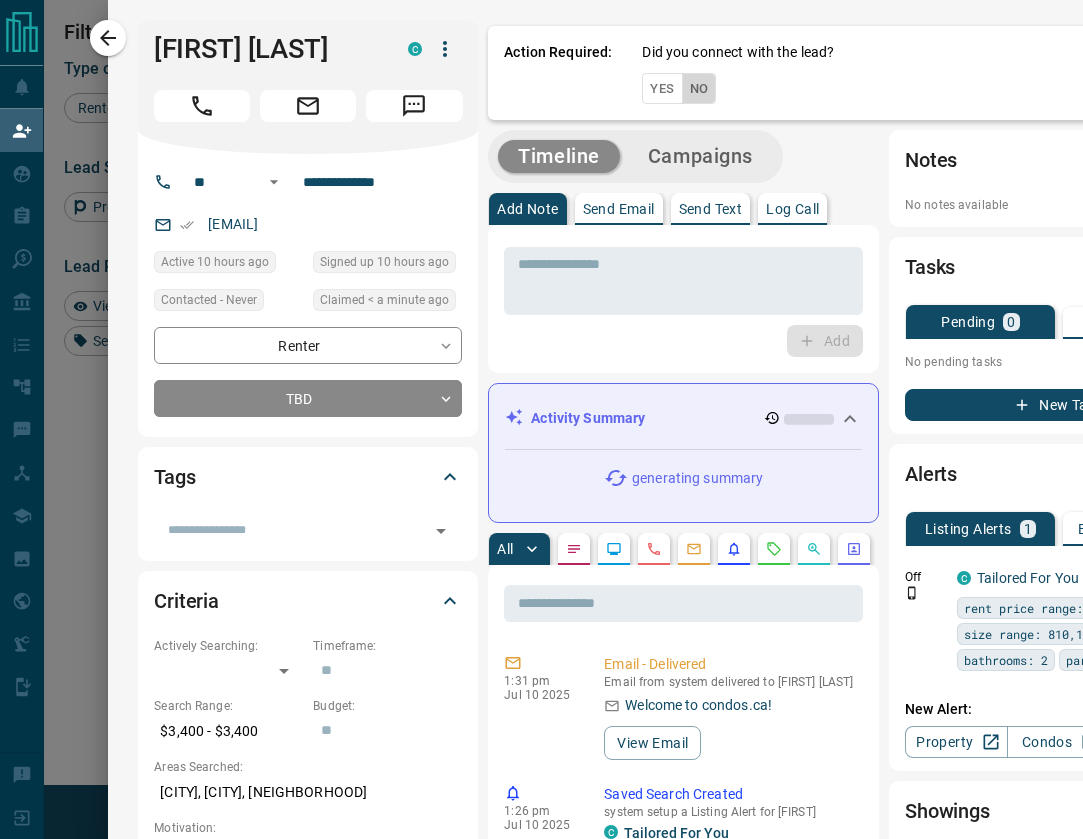 click on "No" at bounding box center [699, 88] 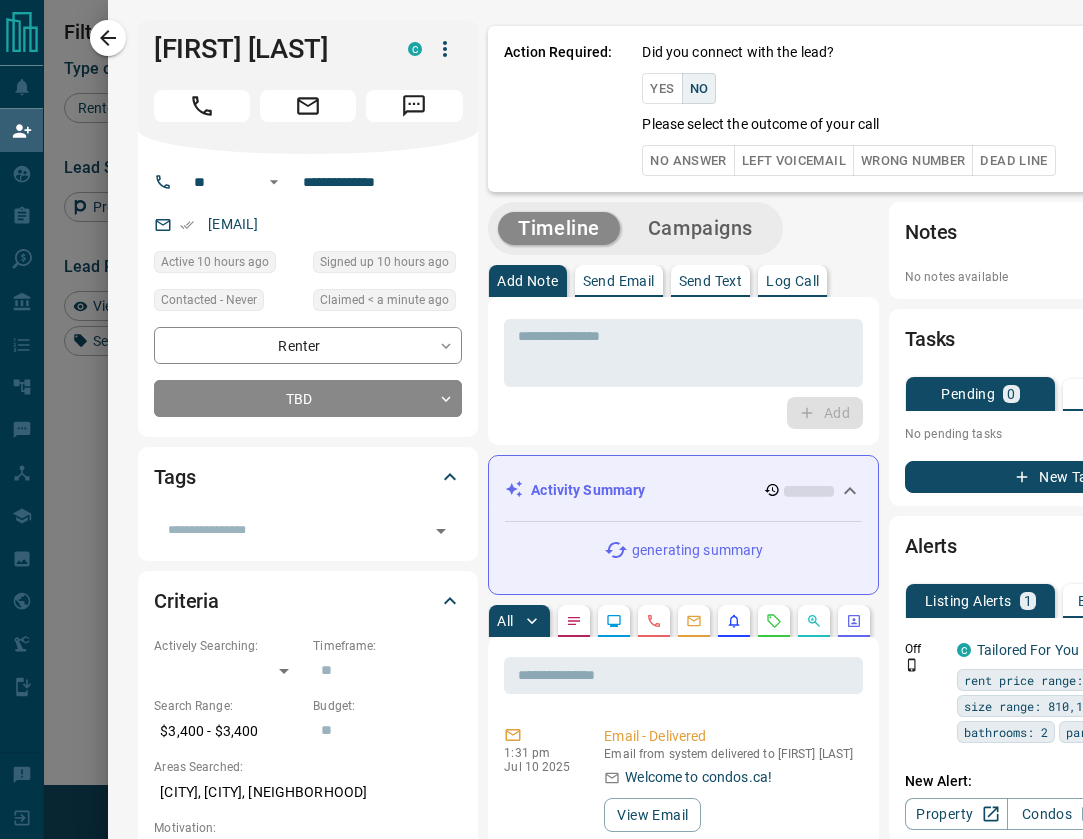 click on "No Answer" at bounding box center (688, 160) 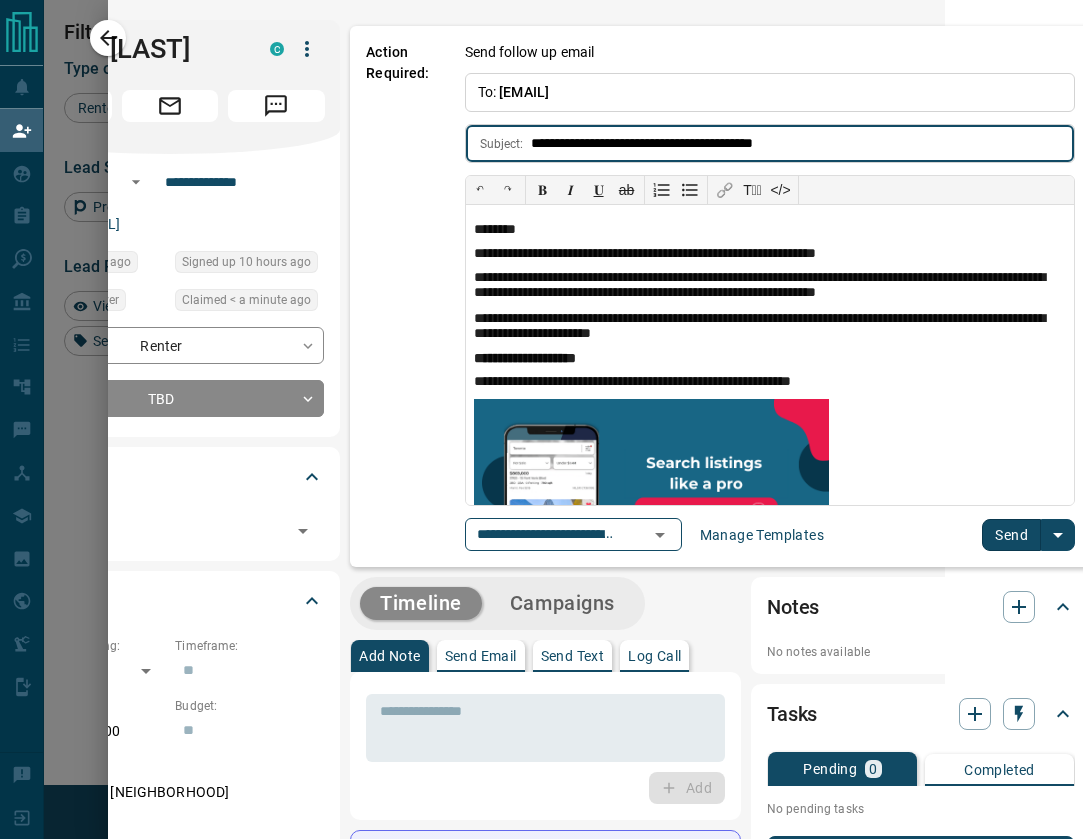 scroll, scrollTop: 0, scrollLeft: 138, axis: horizontal 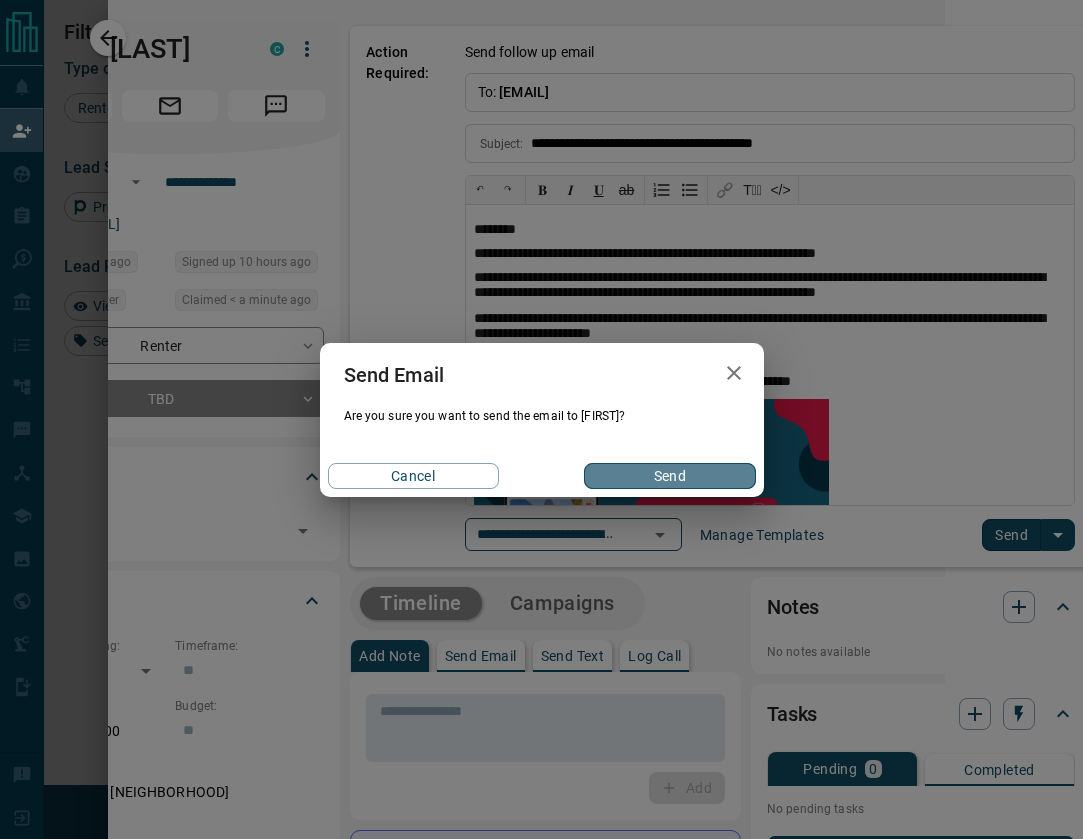 click on "Send" at bounding box center [669, 476] 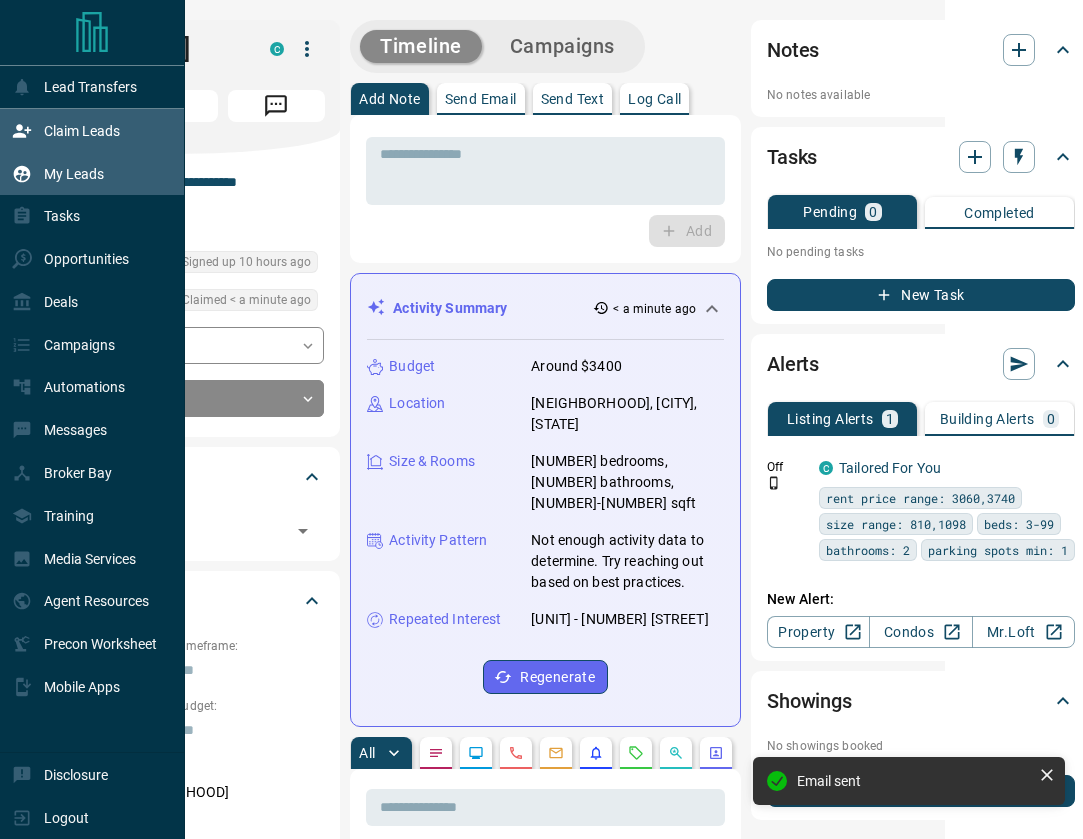 click on "My Leads" at bounding box center [74, 174] 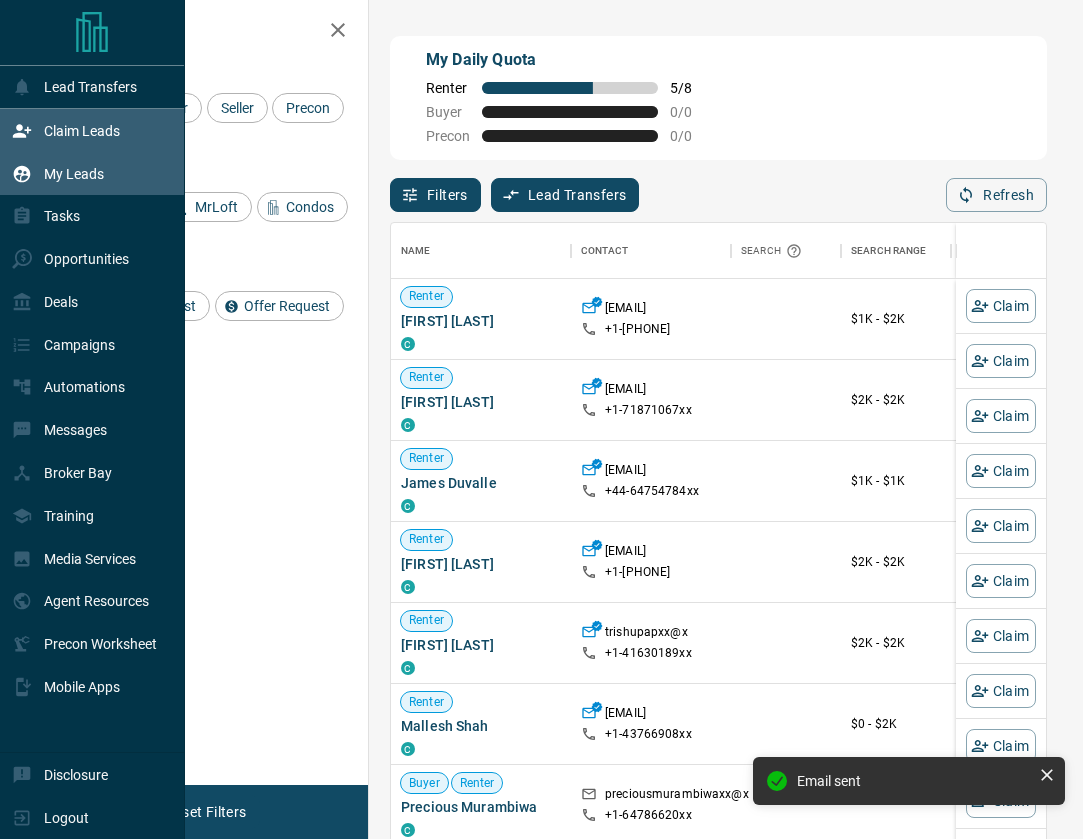 scroll, scrollTop: 1, scrollLeft: 1, axis: both 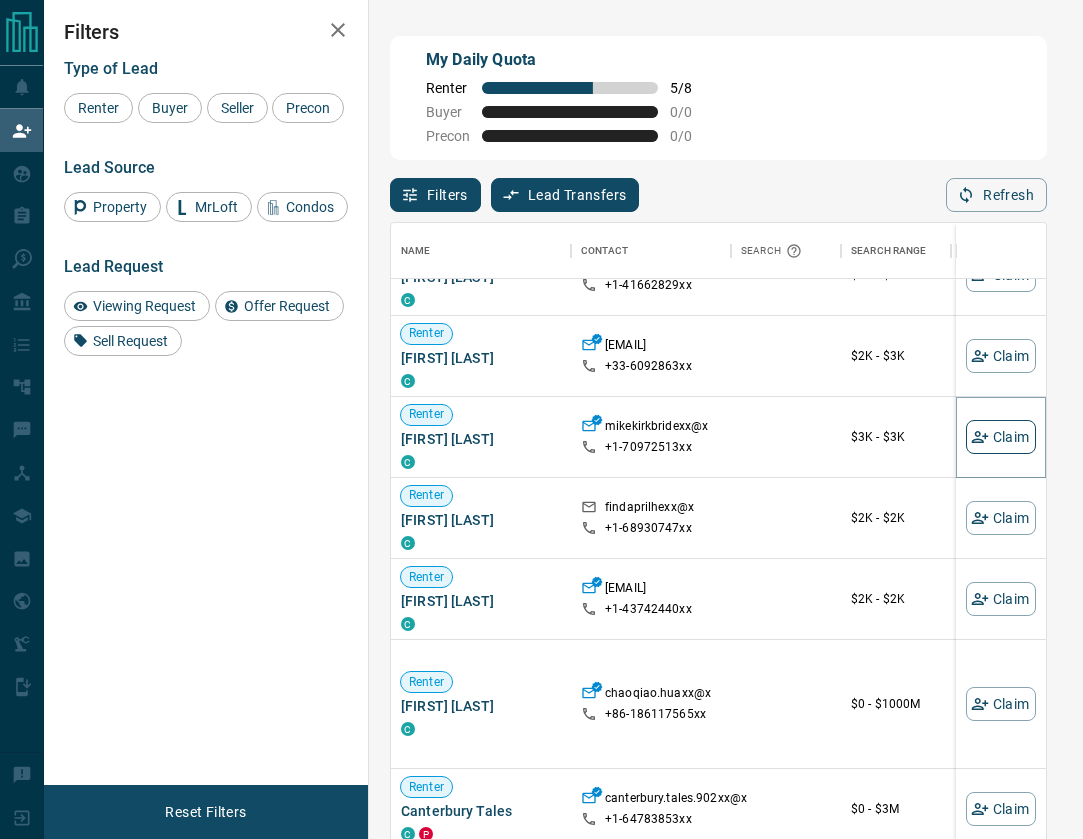 click on "Claim" at bounding box center (1001, 437) 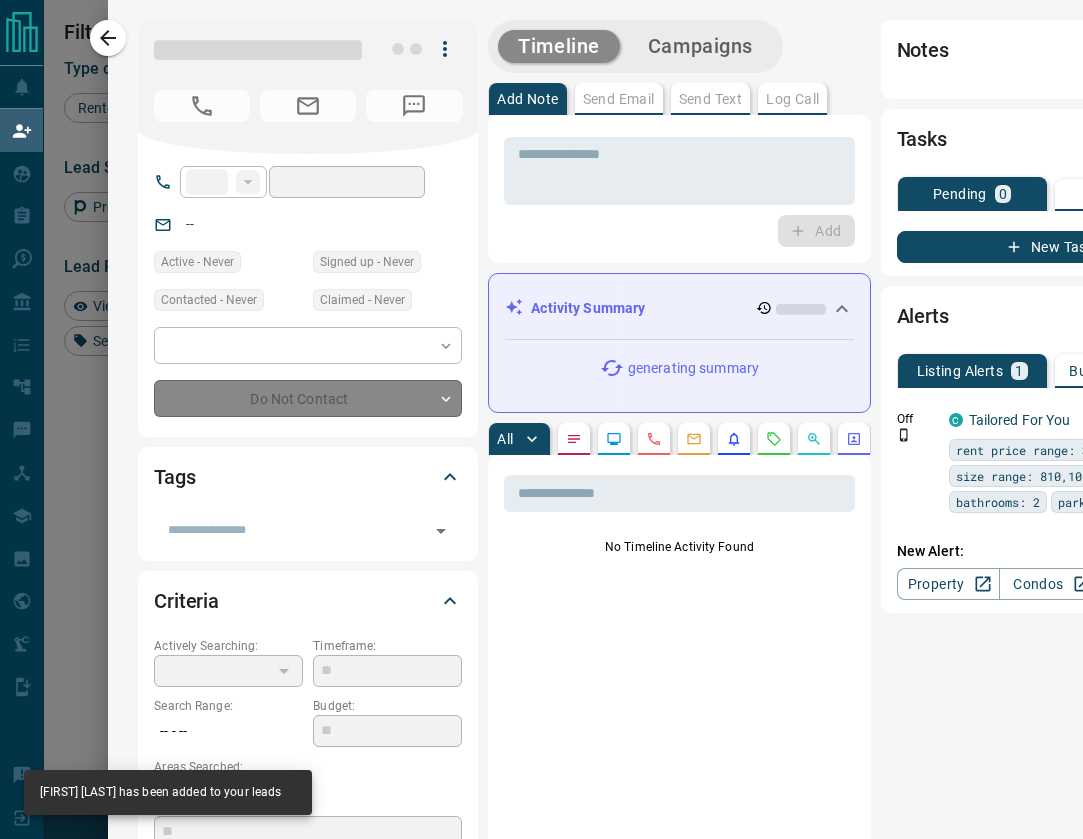 type on "**" 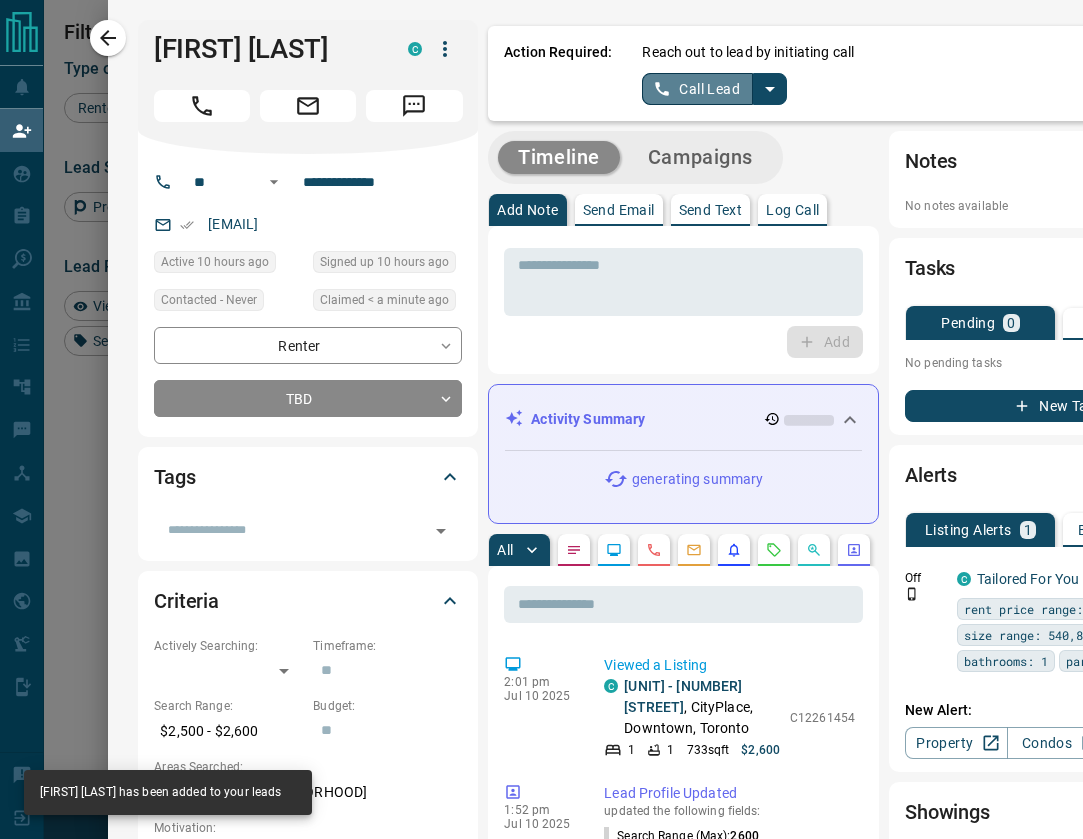 click on "Call Lead" at bounding box center (697, 89) 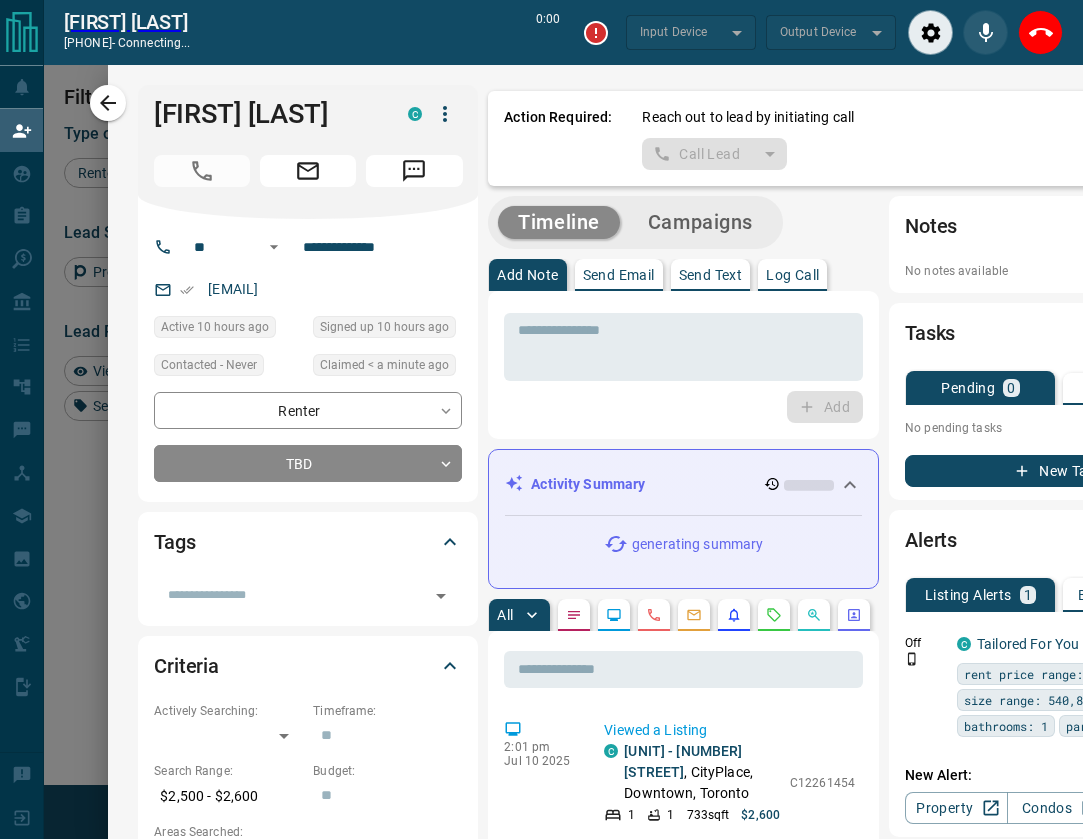 scroll, scrollTop: 589, scrollLeft: 655, axis: both 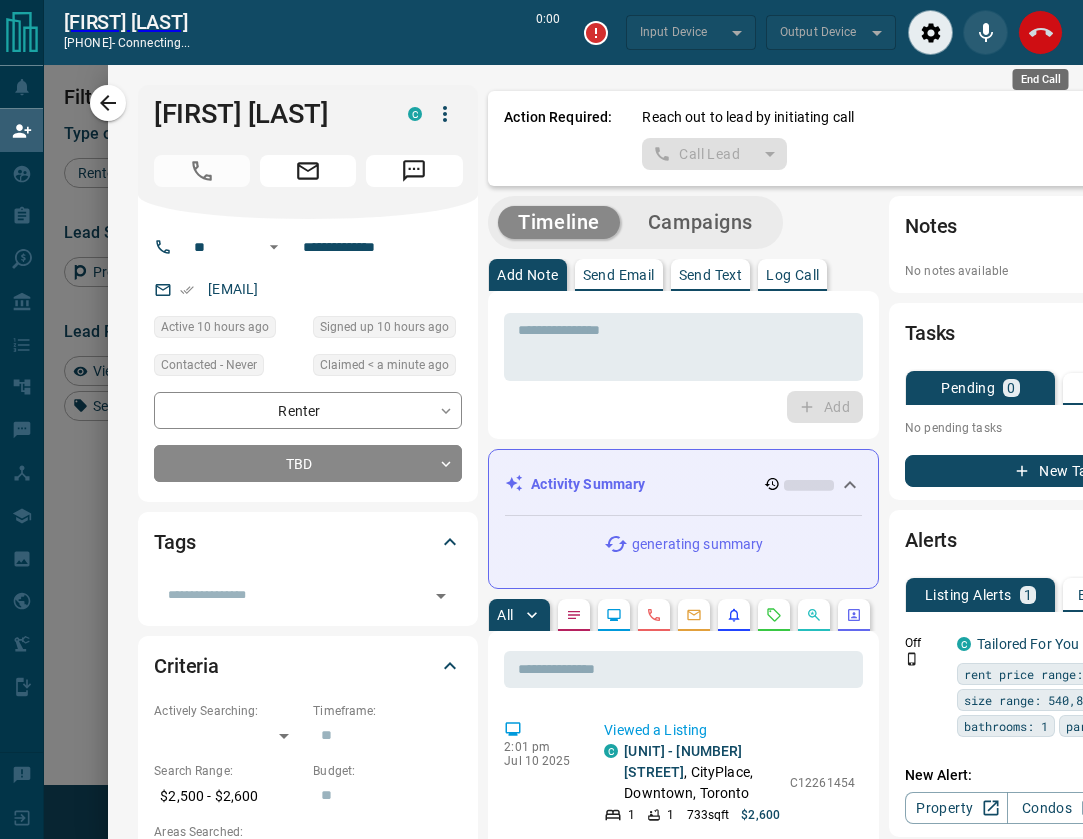 click 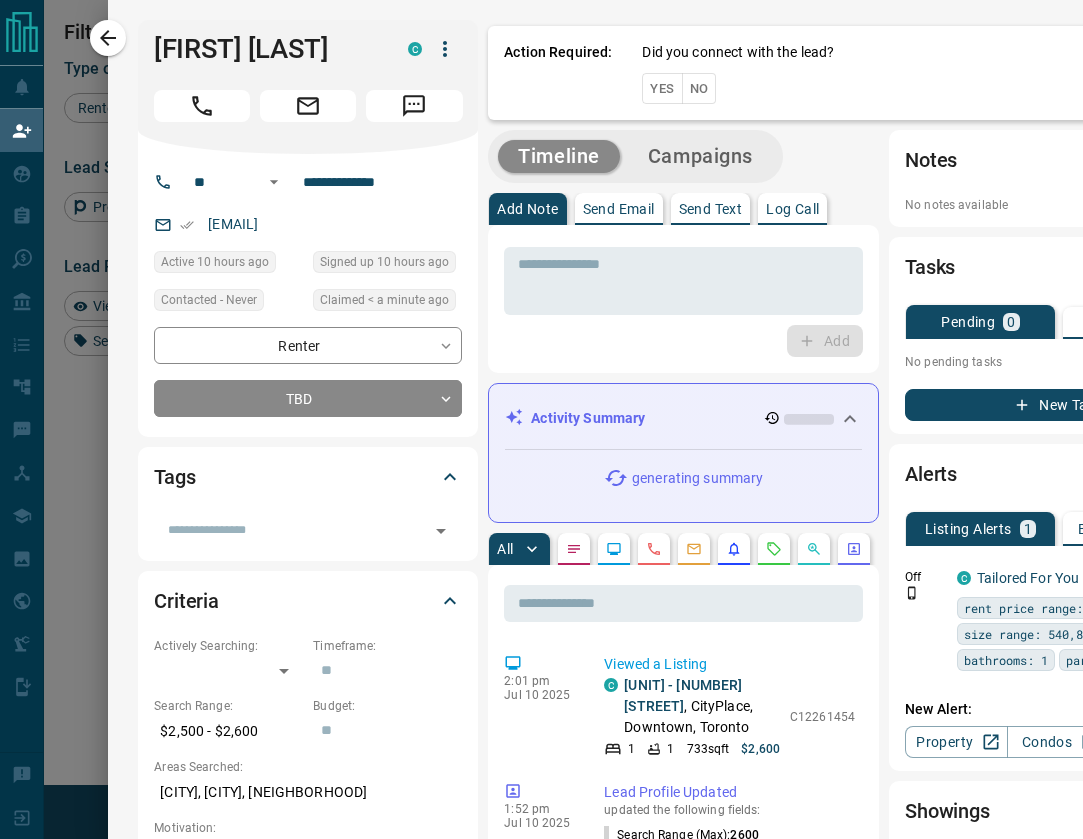 scroll, scrollTop: 1, scrollLeft: 1, axis: both 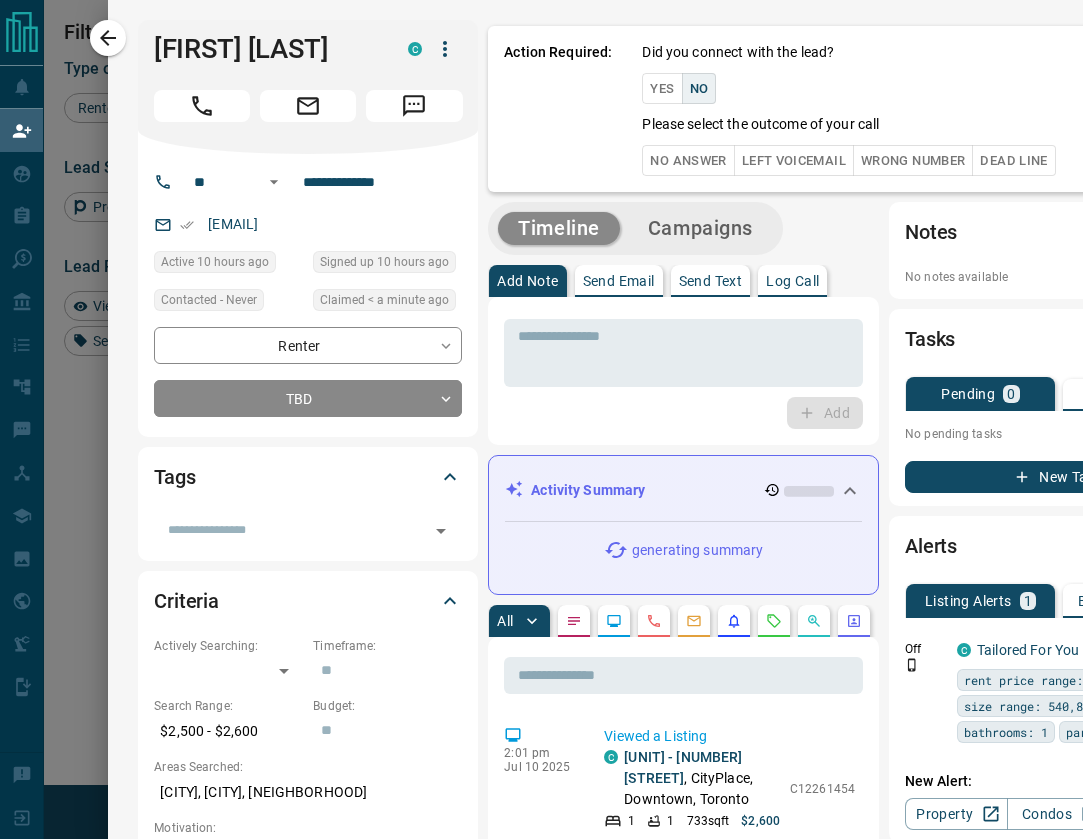 click on "No Answer" at bounding box center (688, 160) 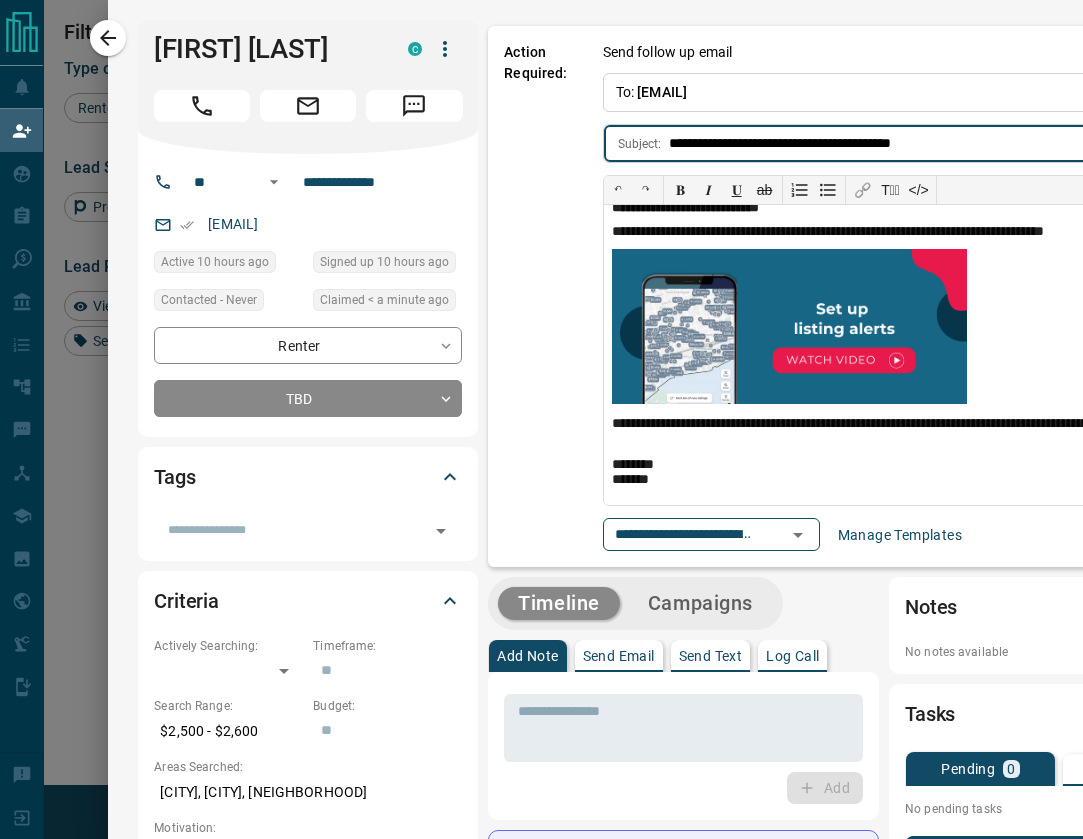 scroll, scrollTop: 367, scrollLeft: 0, axis: vertical 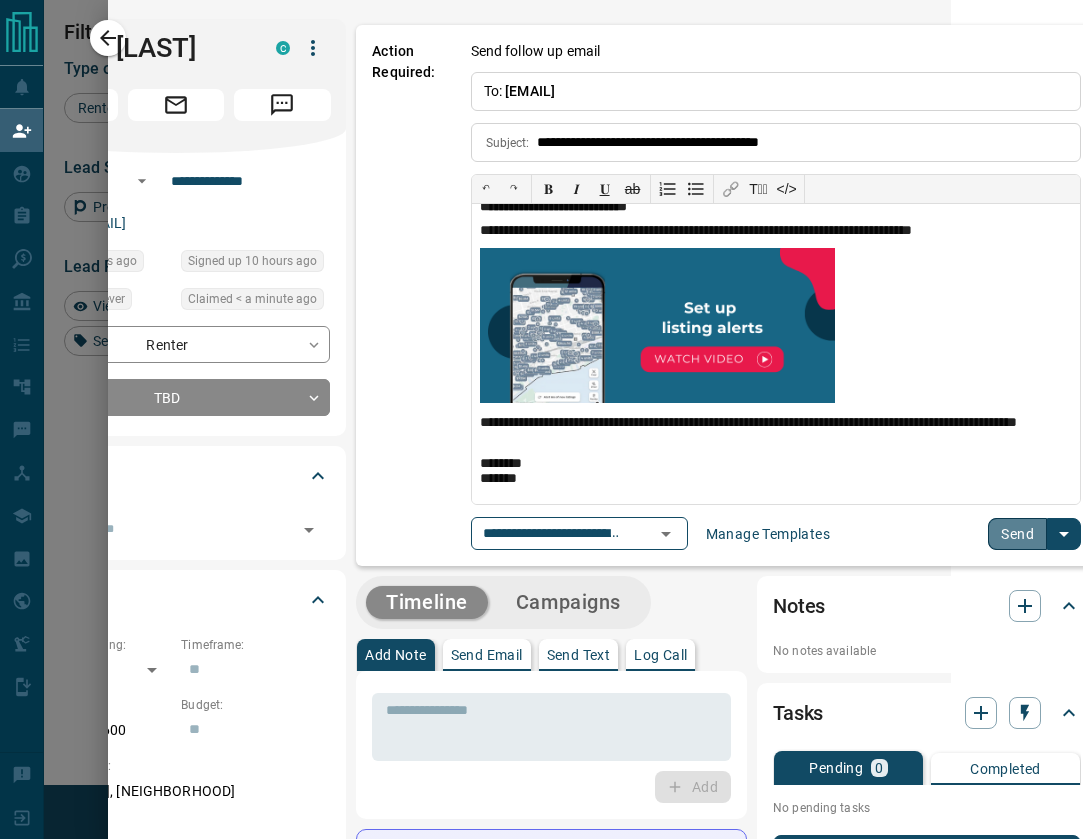 click on "Send" at bounding box center [1017, 534] 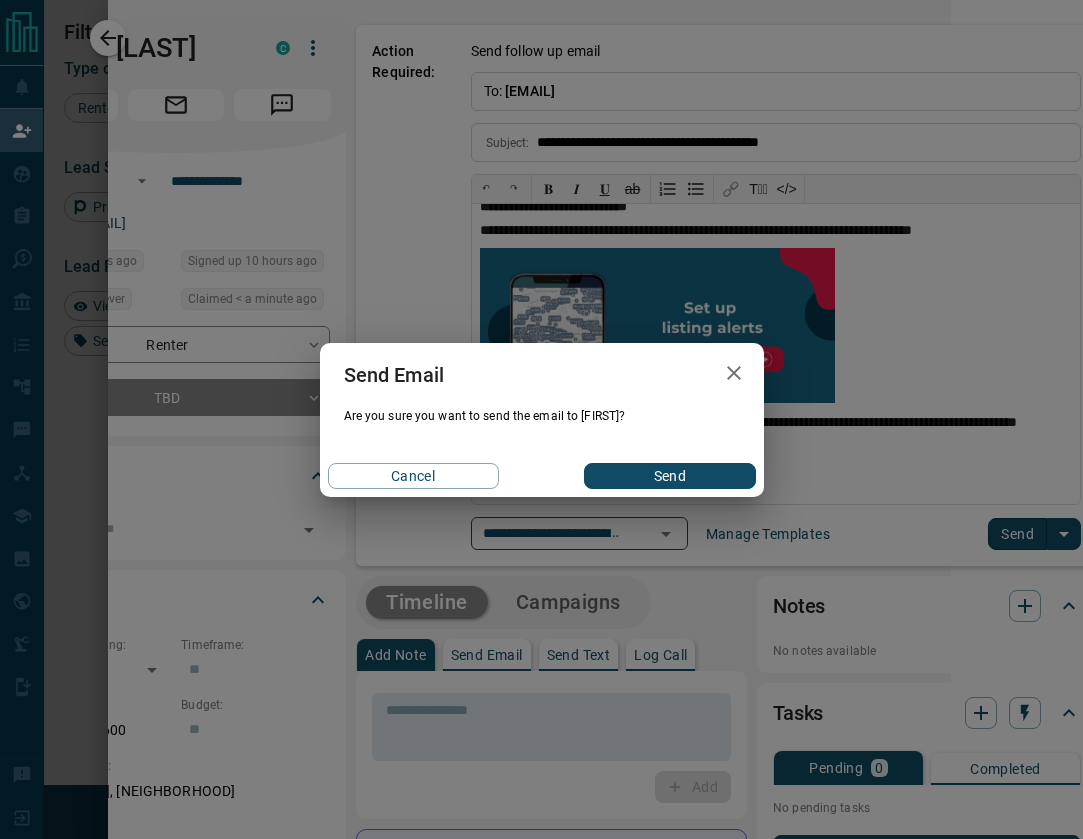 click on "Send" at bounding box center [669, 476] 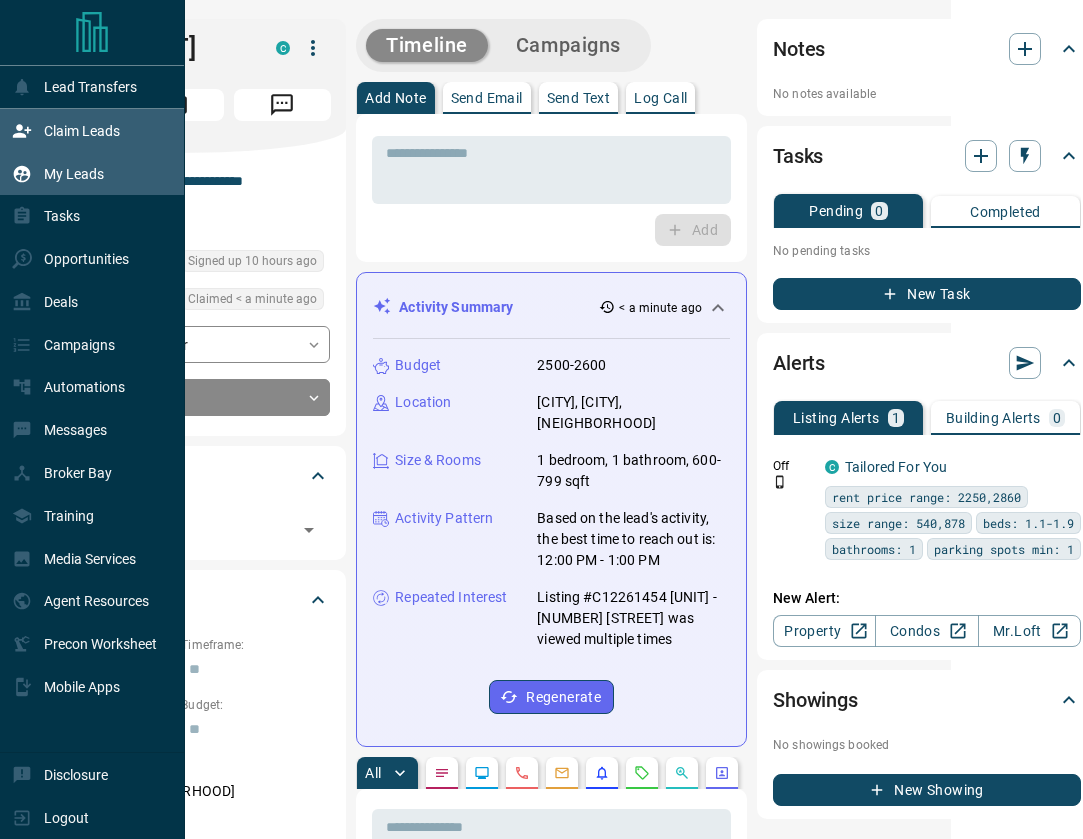 click on "My Leads" at bounding box center (74, 174) 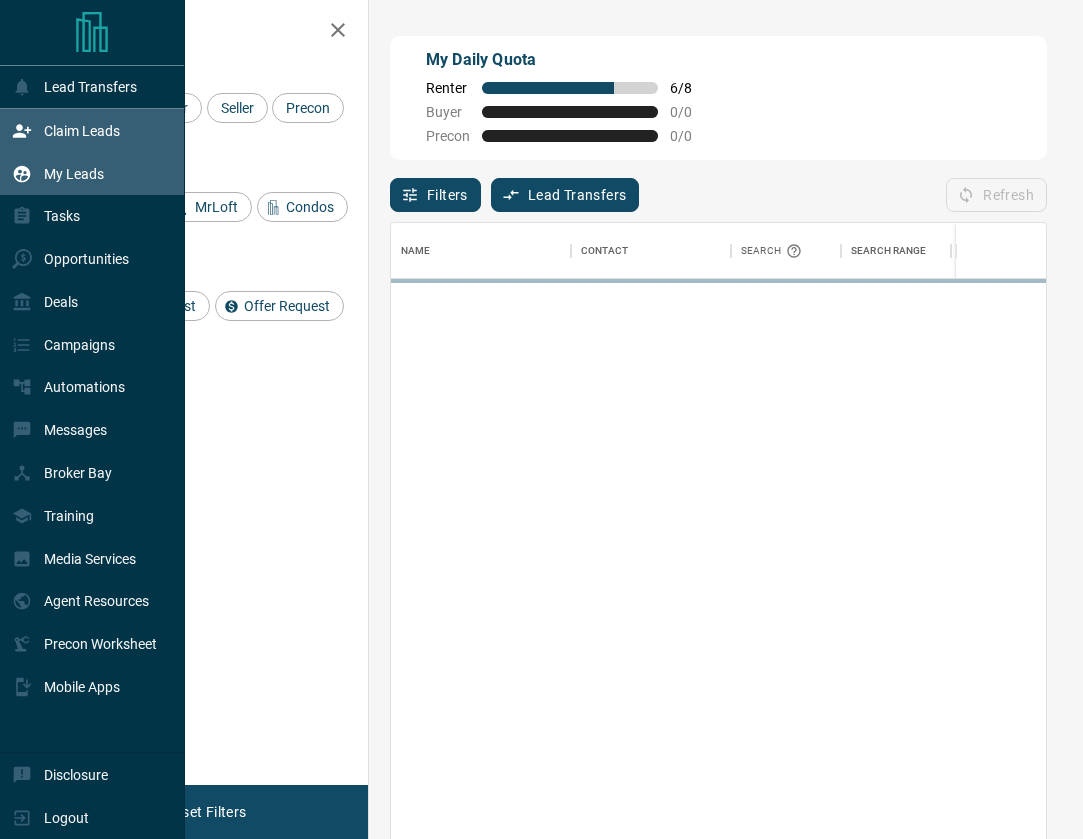 scroll, scrollTop: 1, scrollLeft: 1, axis: both 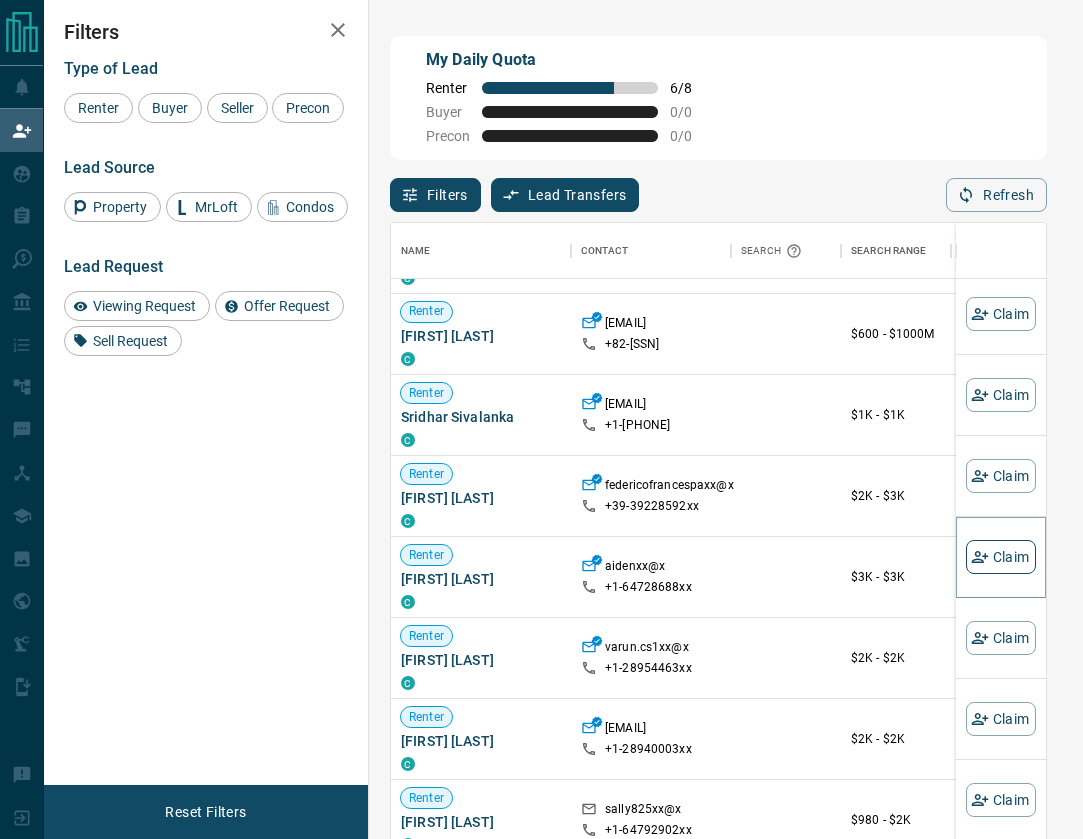 click on "Claim" at bounding box center (1001, 557) 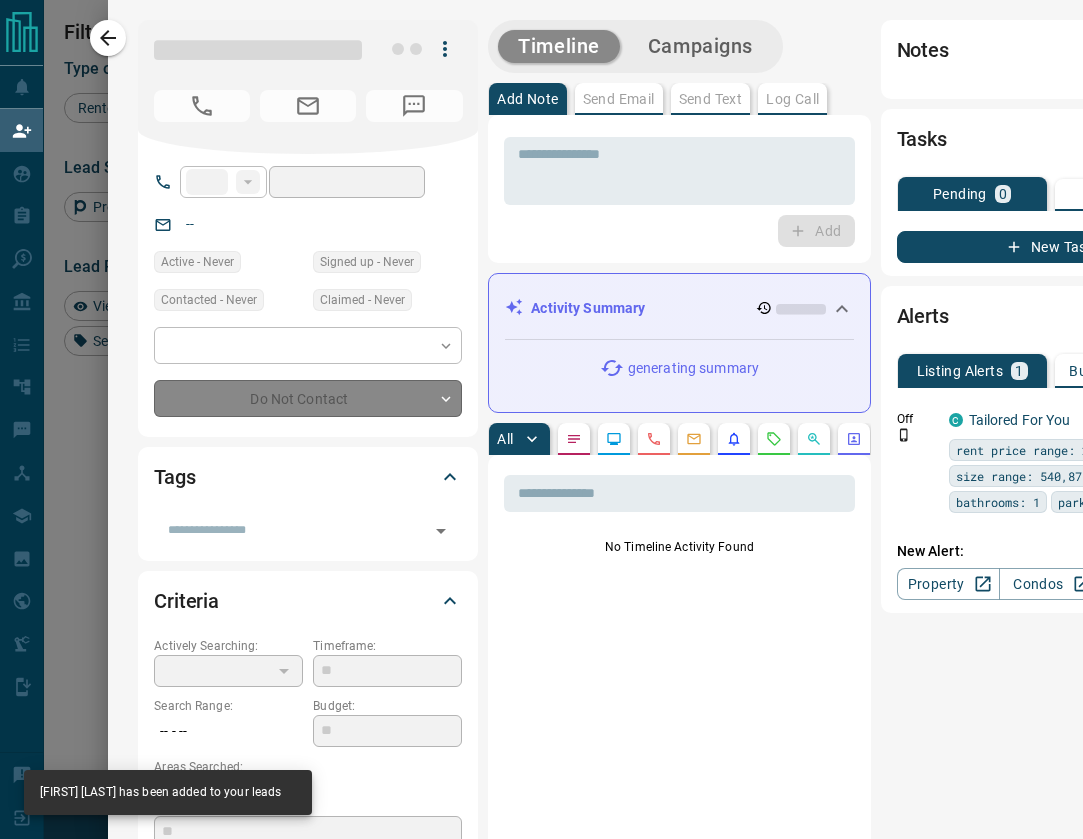 type on "**" 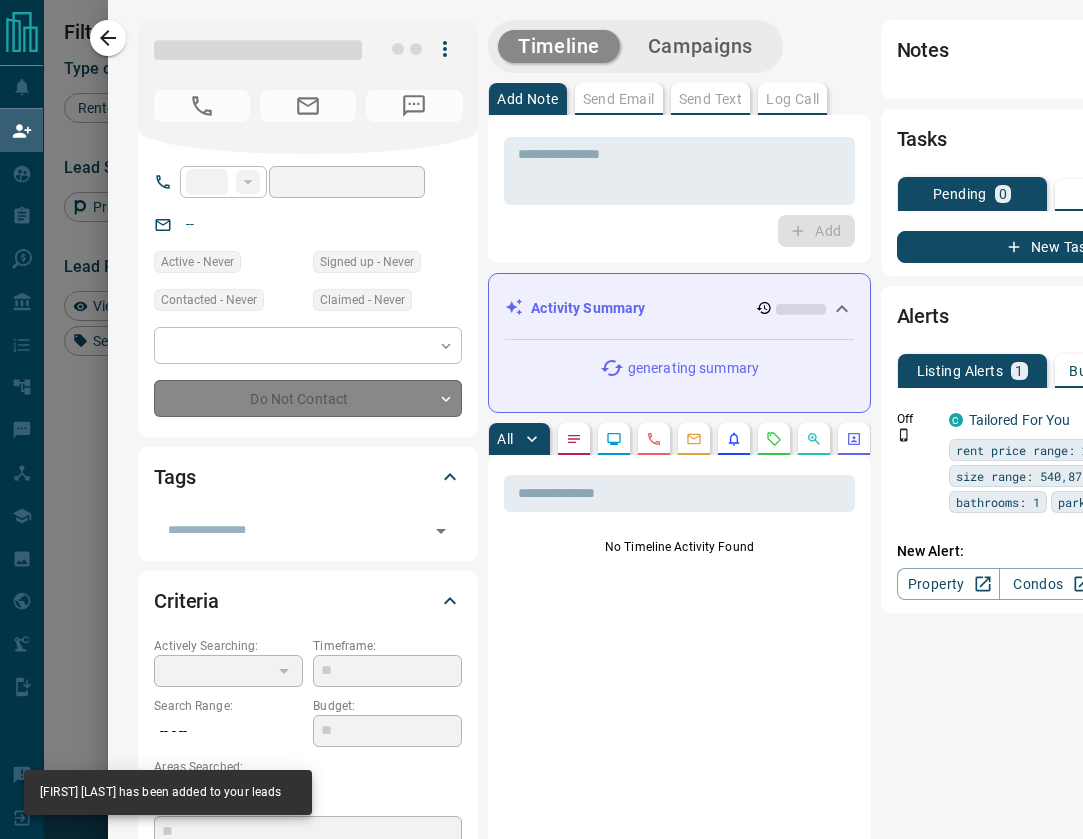 type on "**********" 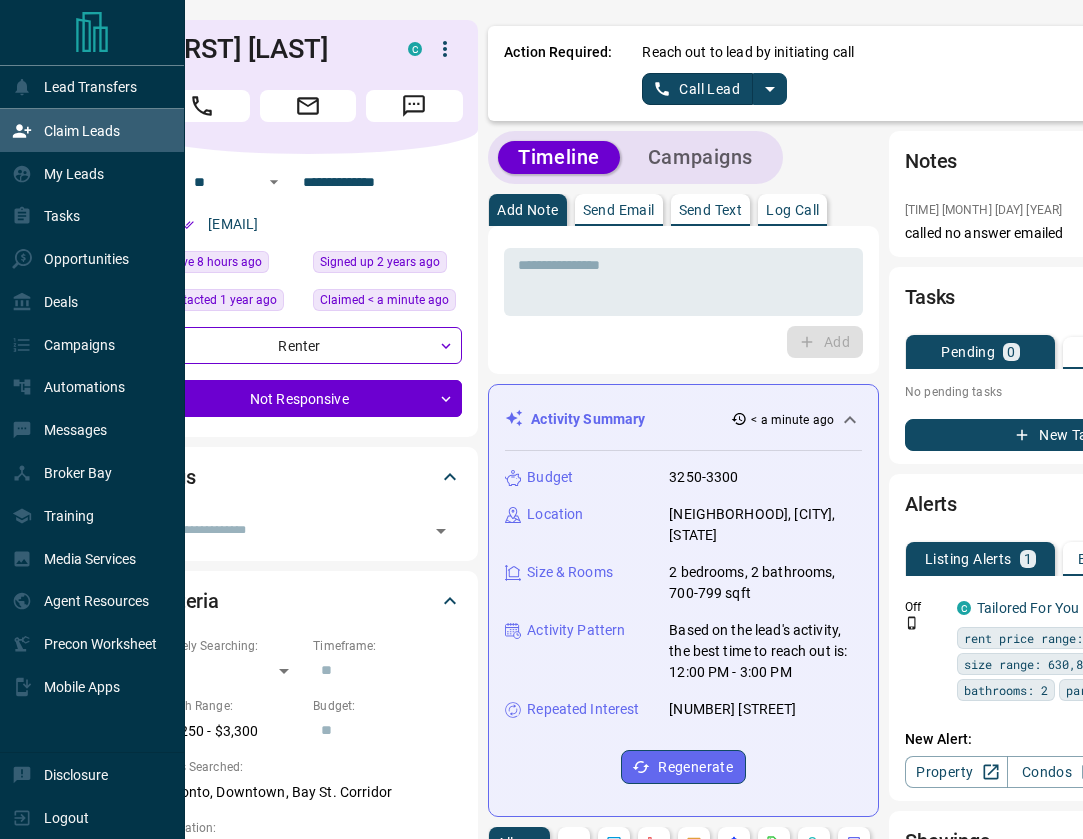 click on "Claim Leads" at bounding box center (82, 131) 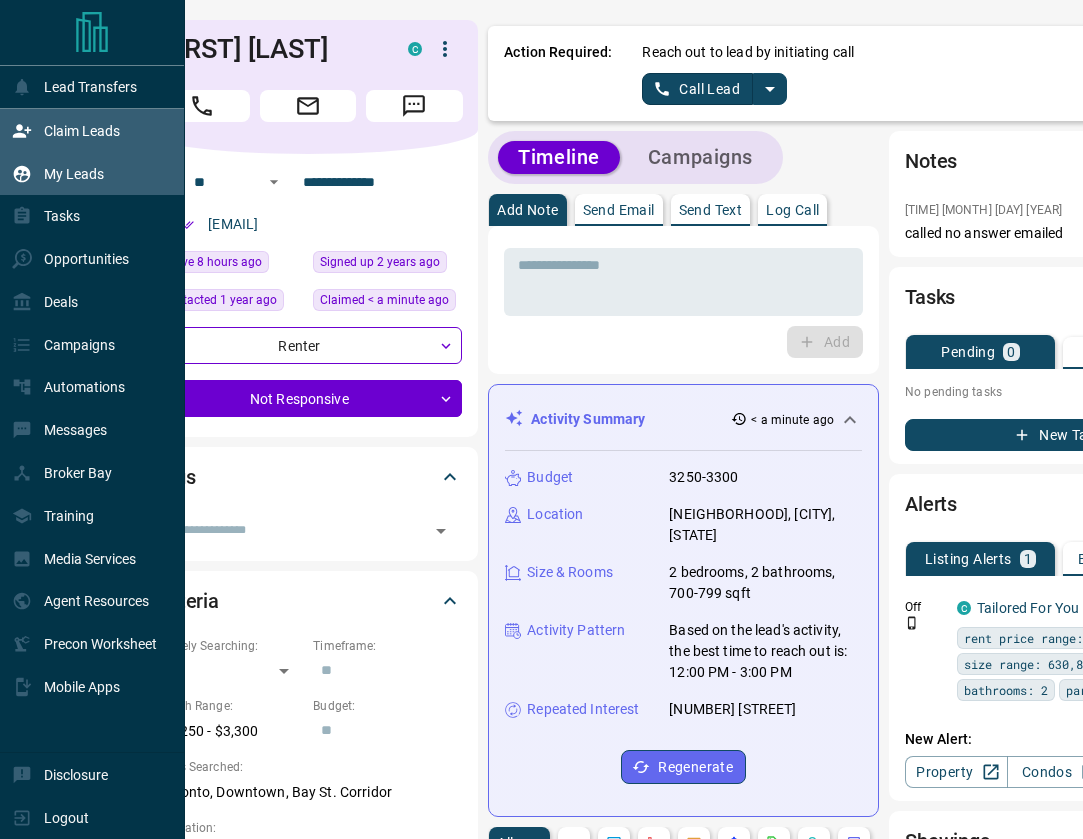 click on "My Leads" at bounding box center [74, 174] 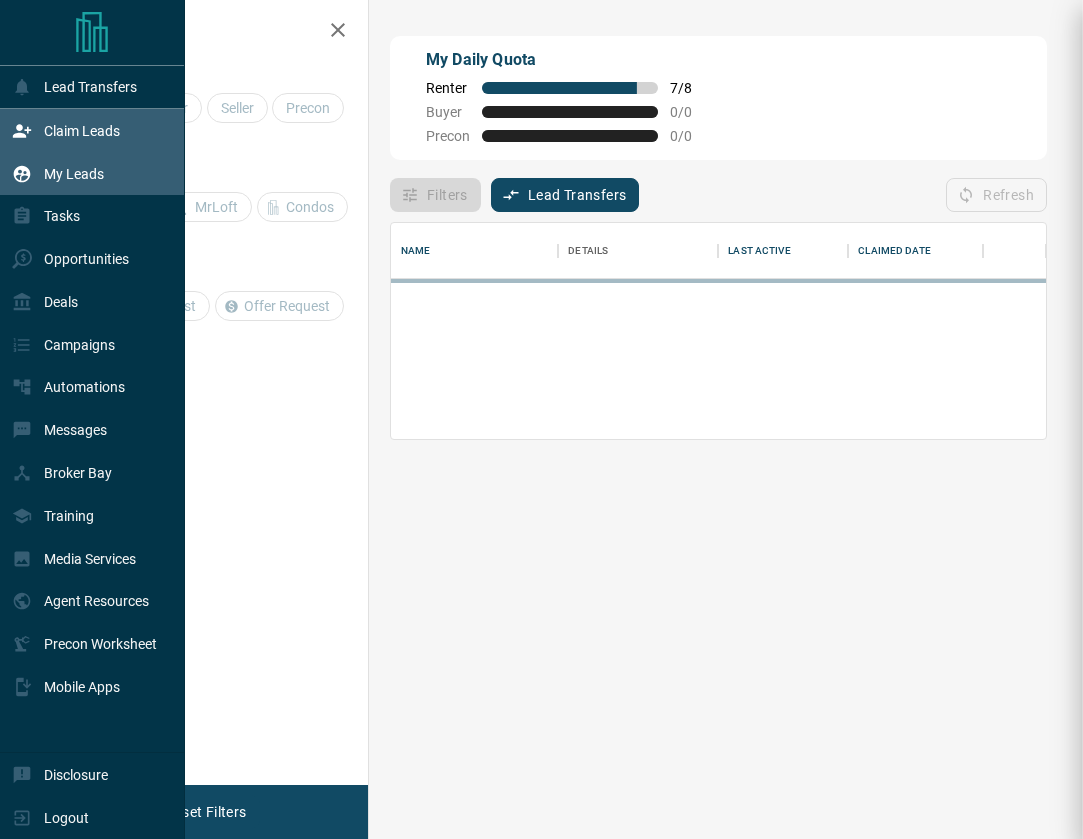 scroll, scrollTop: 1, scrollLeft: 1, axis: both 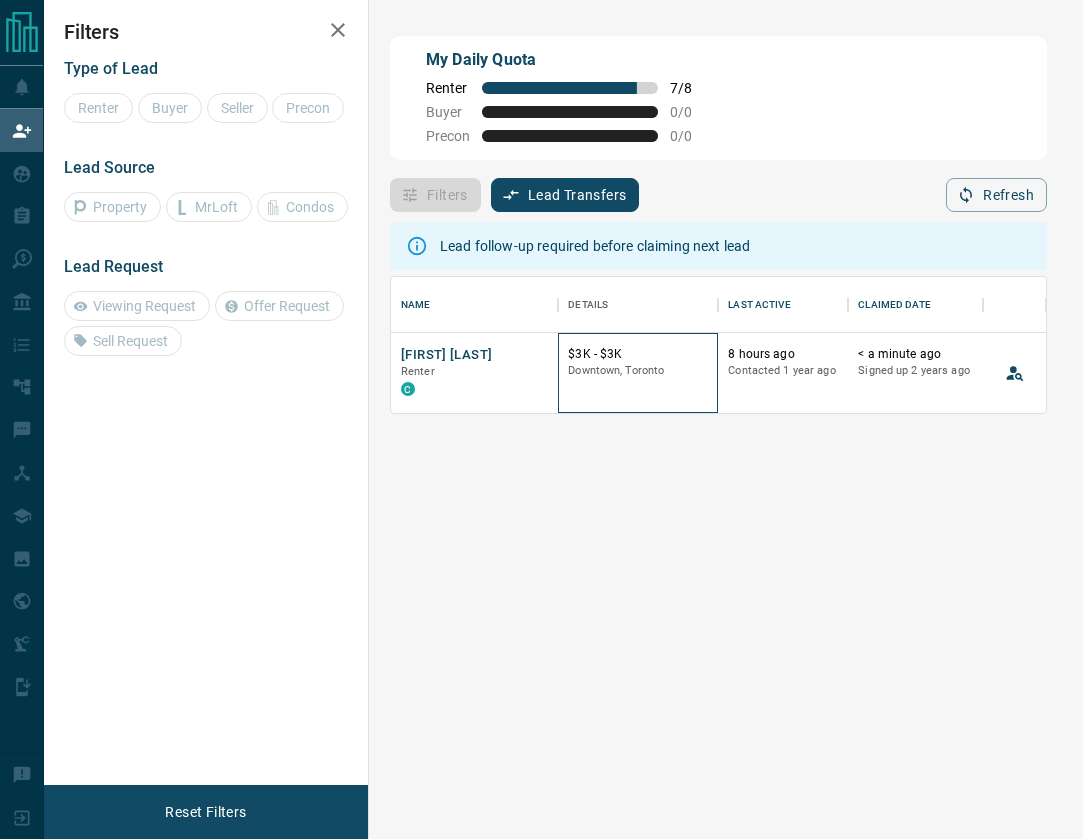 click on "Downtown, Toronto" at bounding box center [638, 371] 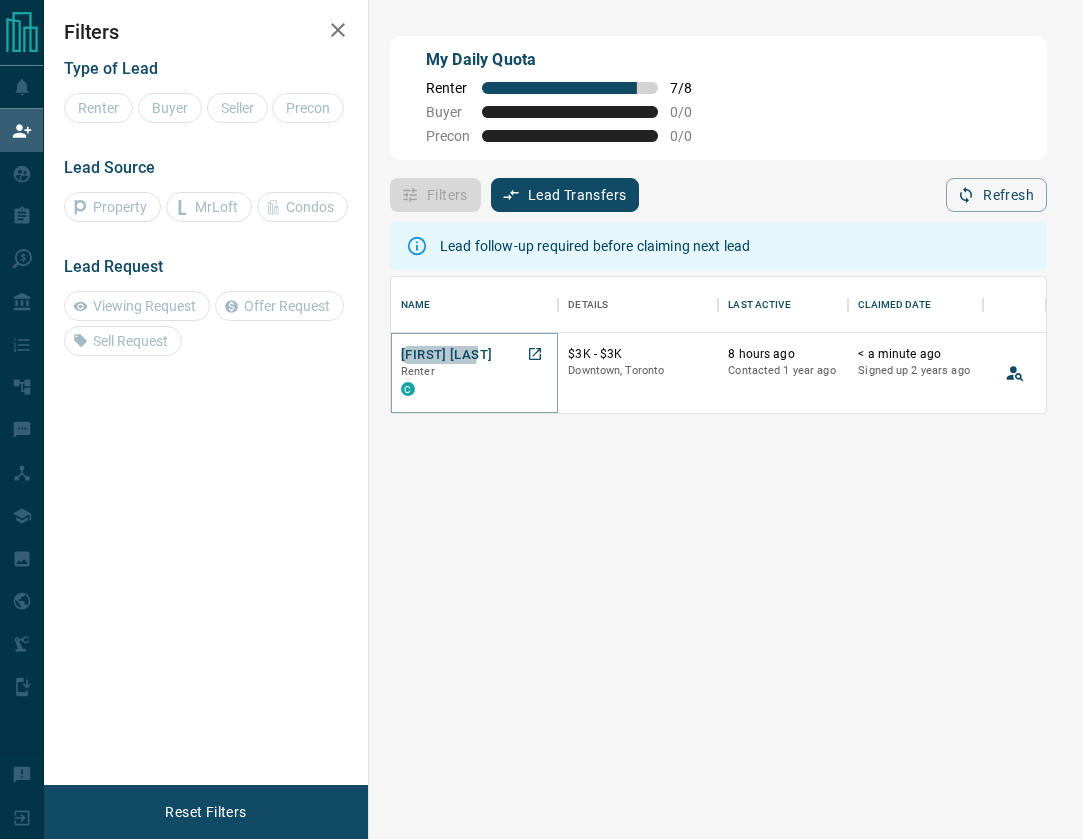 click on "[FIRST] [LAST]" at bounding box center [446, 355] 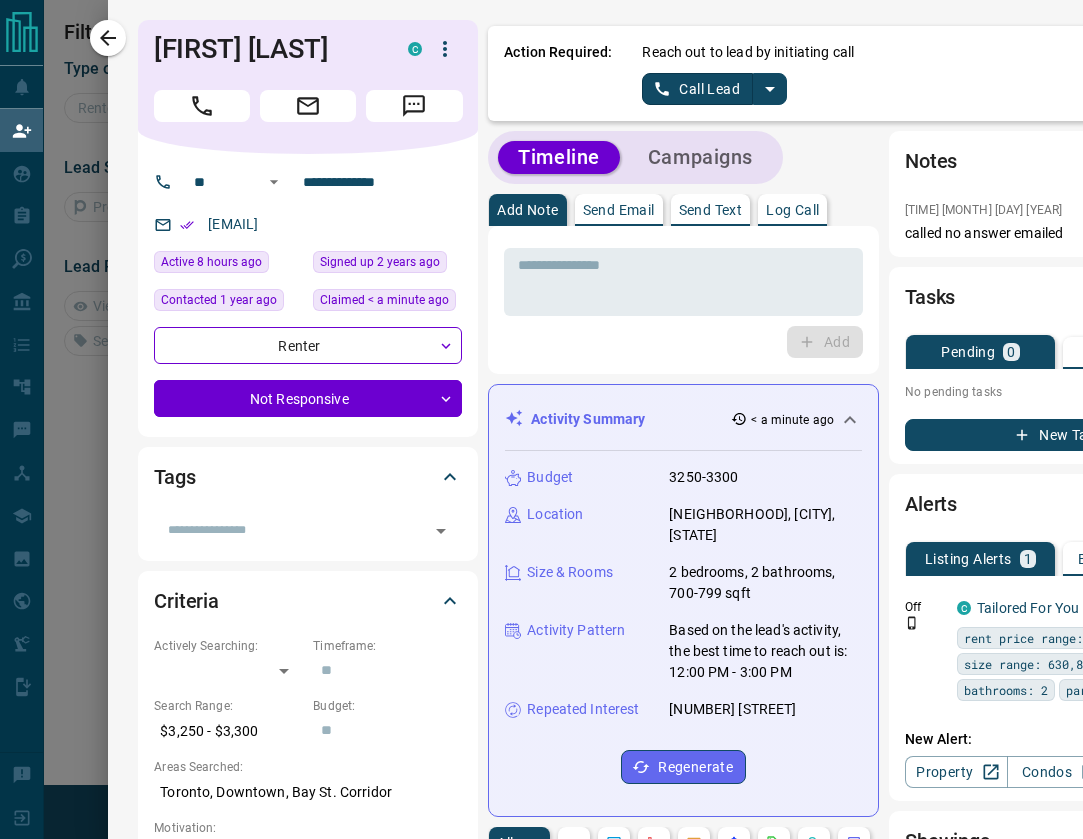 click on "Call Lead" at bounding box center (697, 89) 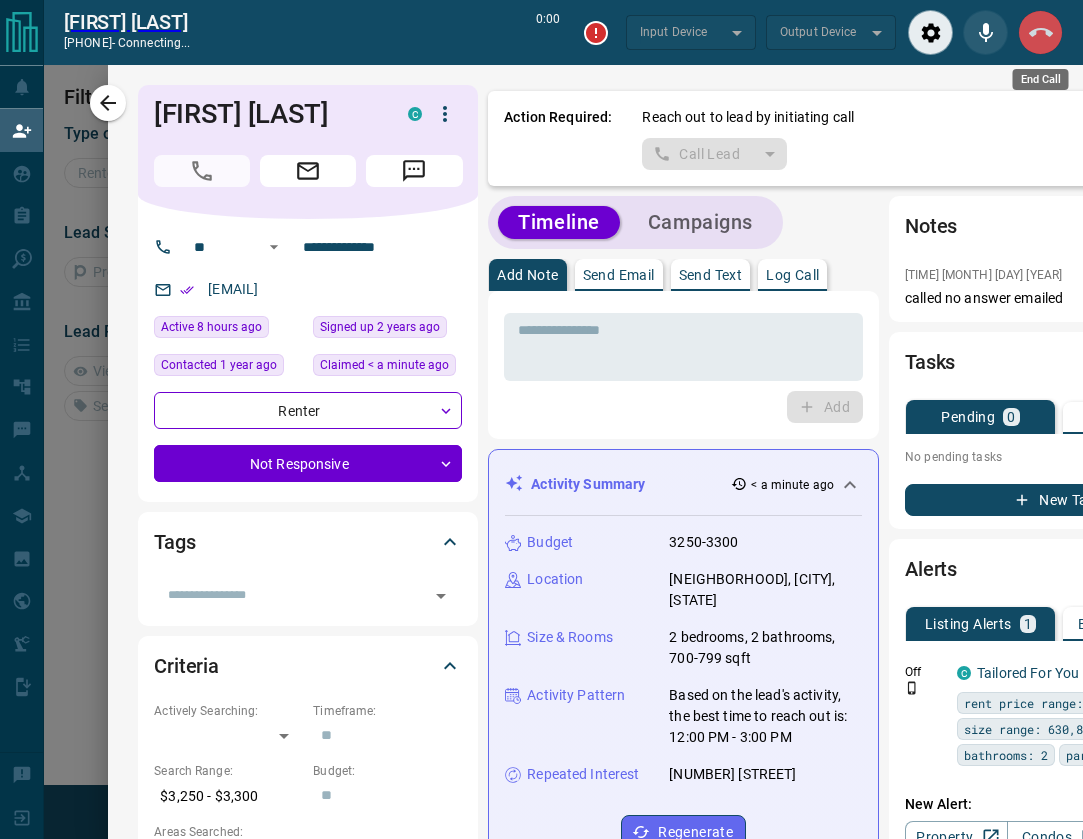 click at bounding box center (1040, 32) 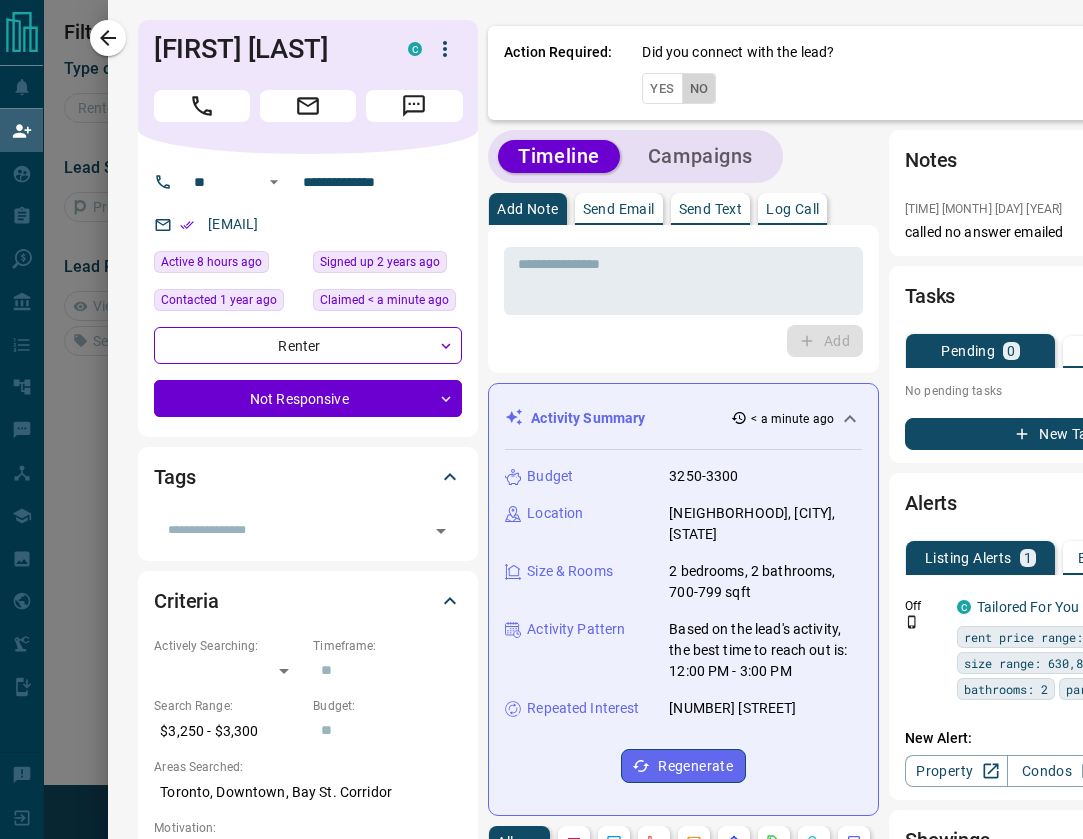 click on "No" at bounding box center (699, 88) 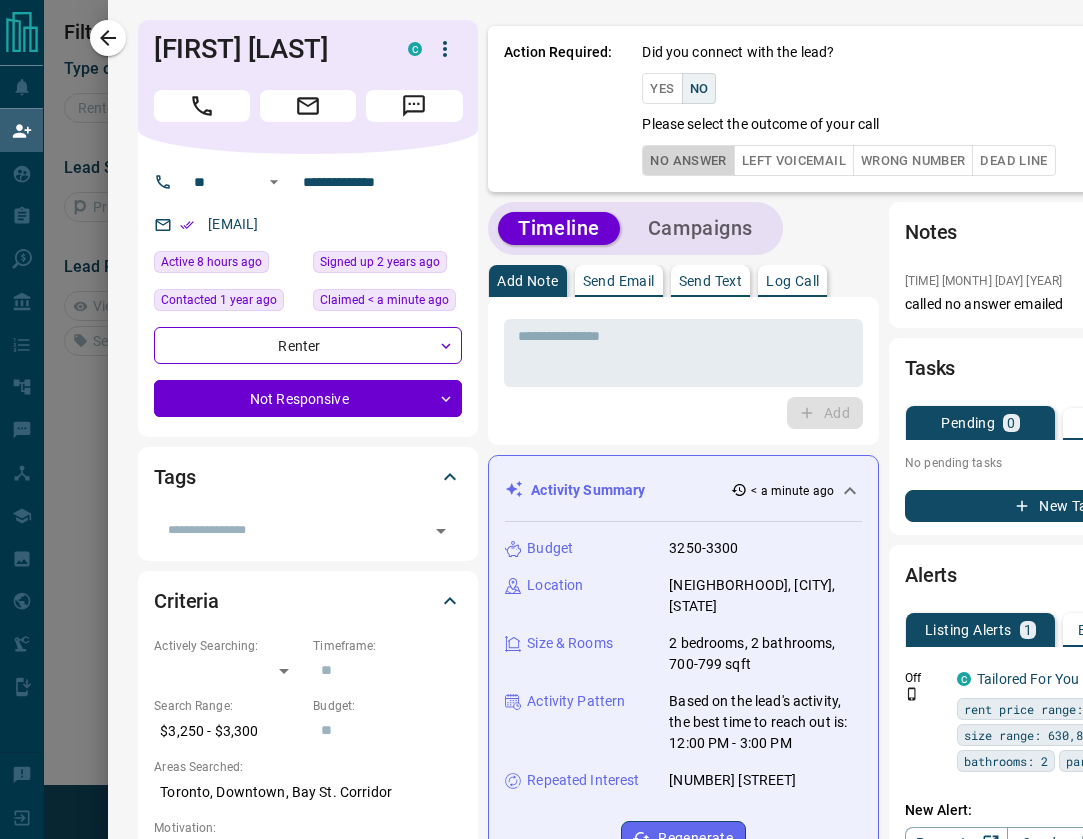click on "No Answer" at bounding box center (688, 160) 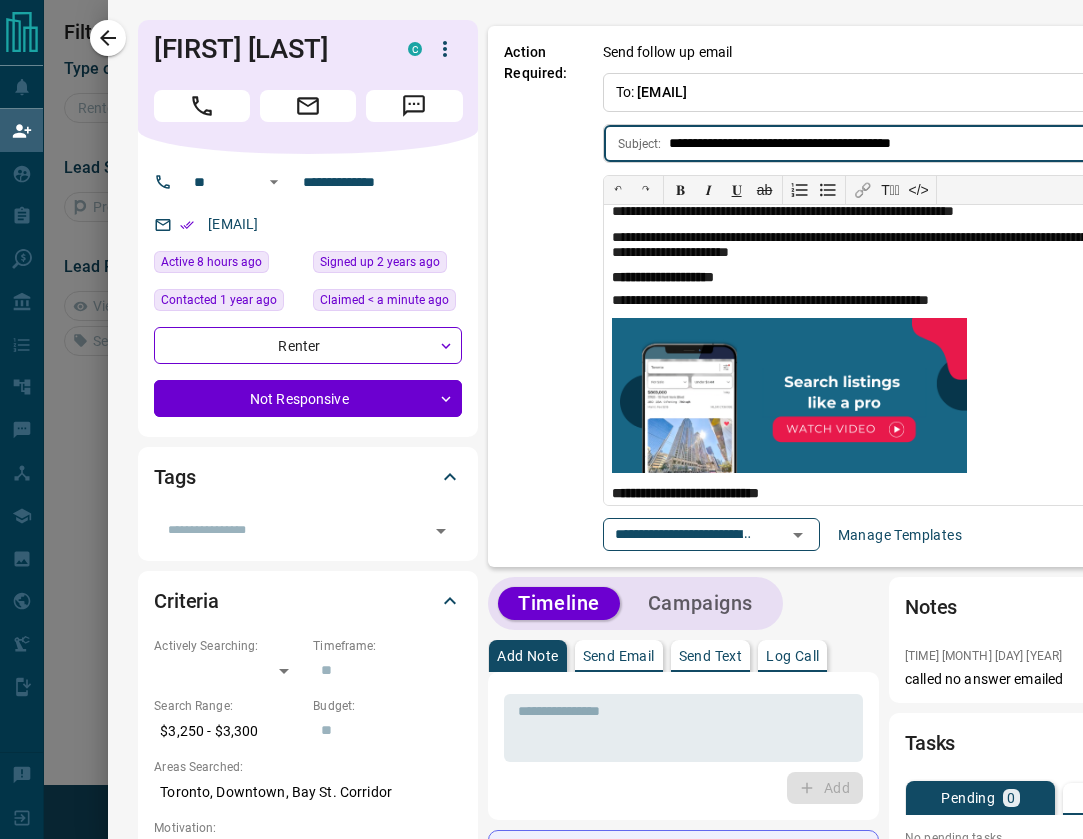 scroll, scrollTop: 82, scrollLeft: 0, axis: vertical 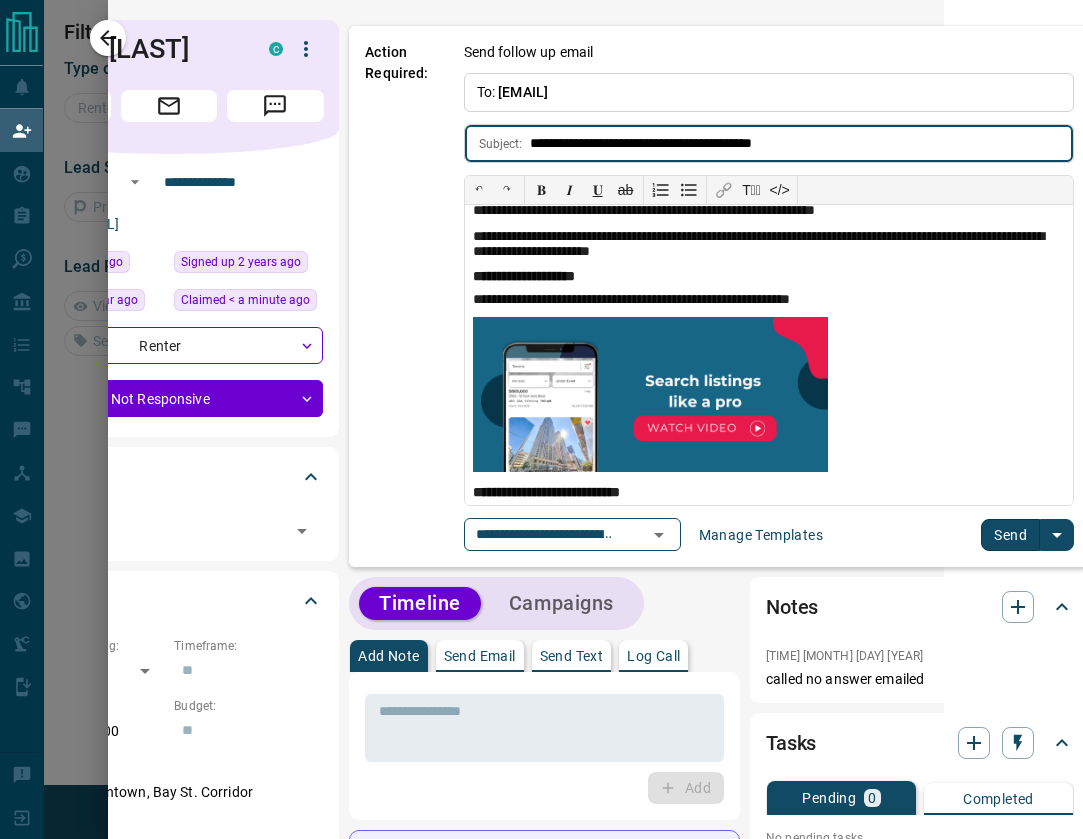 click on "Send" at bounding box center [1010, 535] 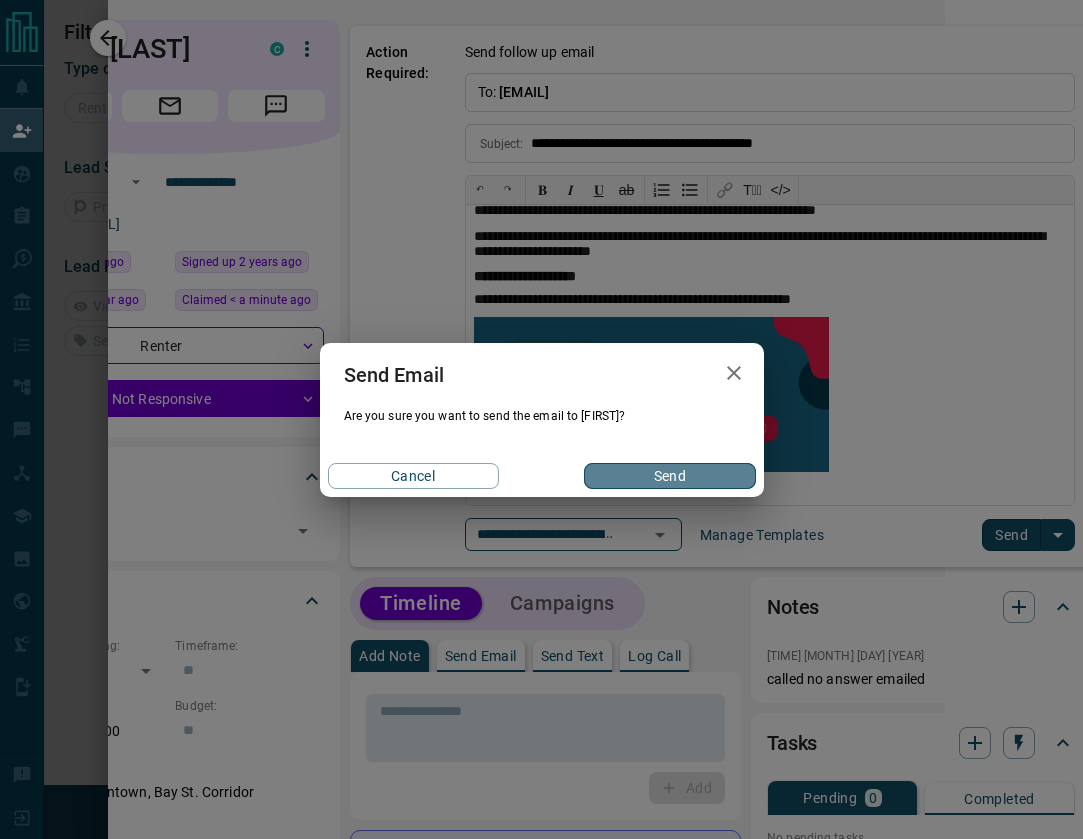 click on "Send" at bounding box center [669, 476] 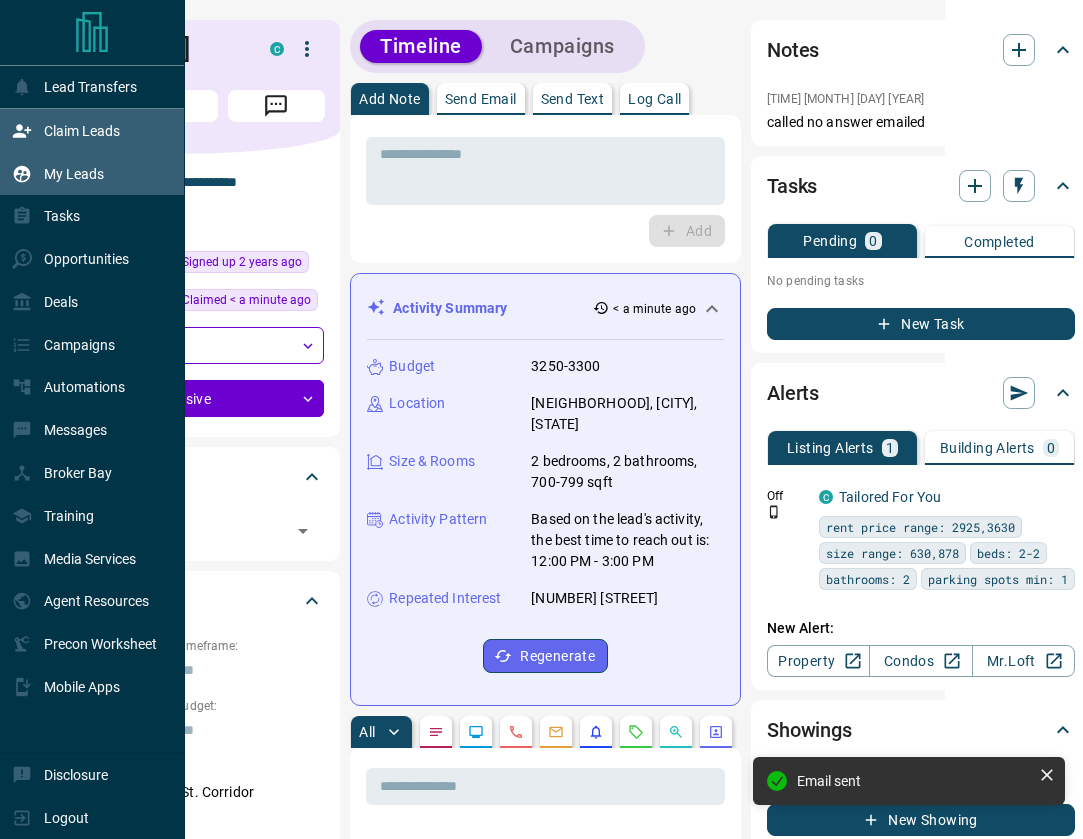 click on "My Leads" at bounding box center [74, 174] 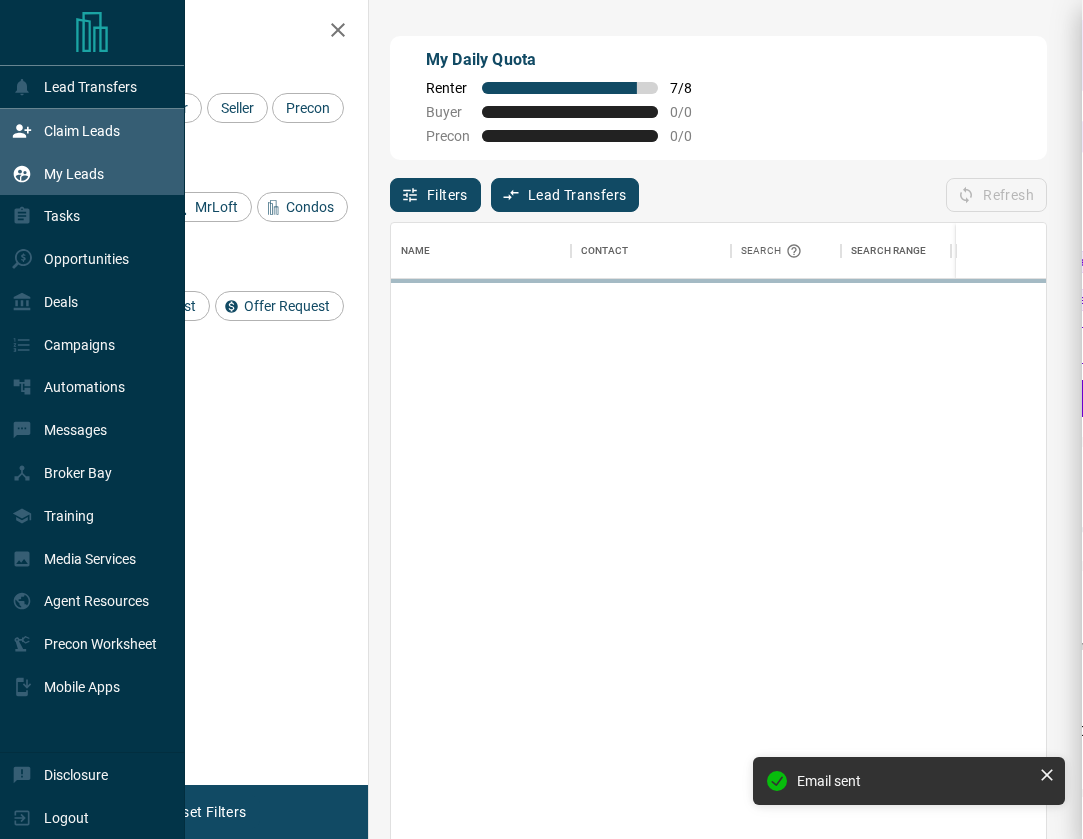 scroll, scrollTop: 1, scrollLeft: 1, axis: both 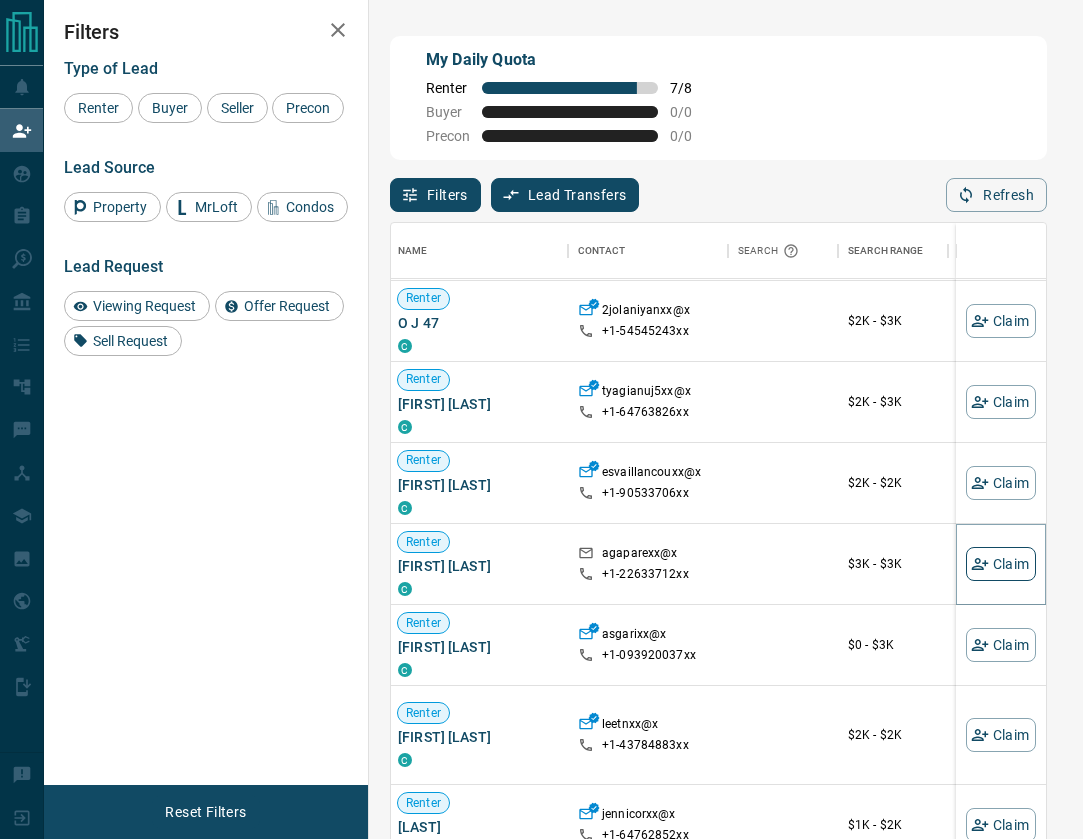 click on "Claim" at bounding box center (1001, 564) 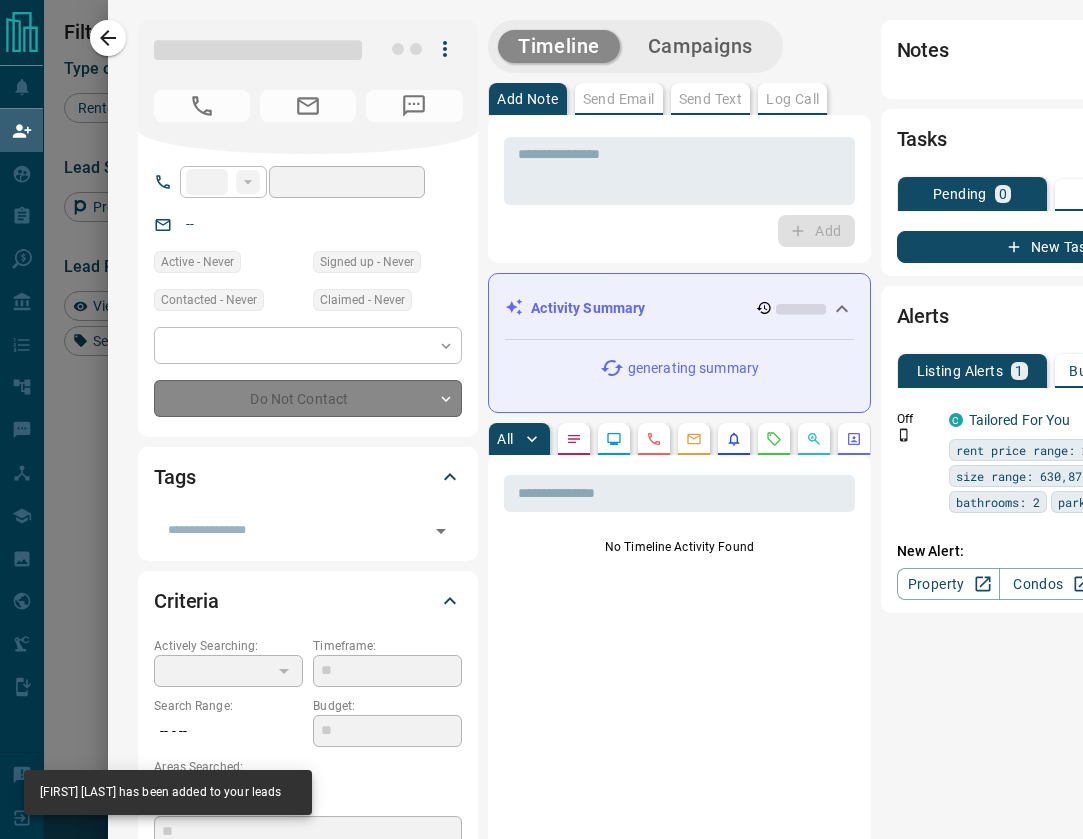type on "**" 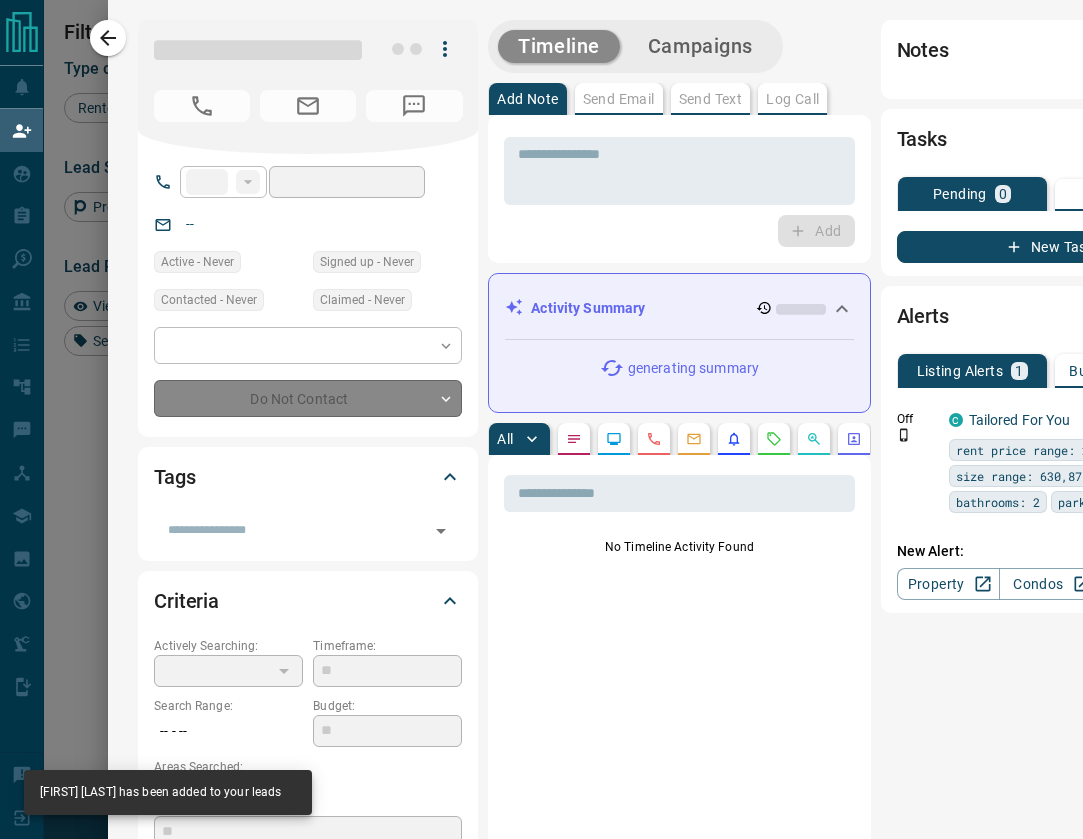 type on "**********" 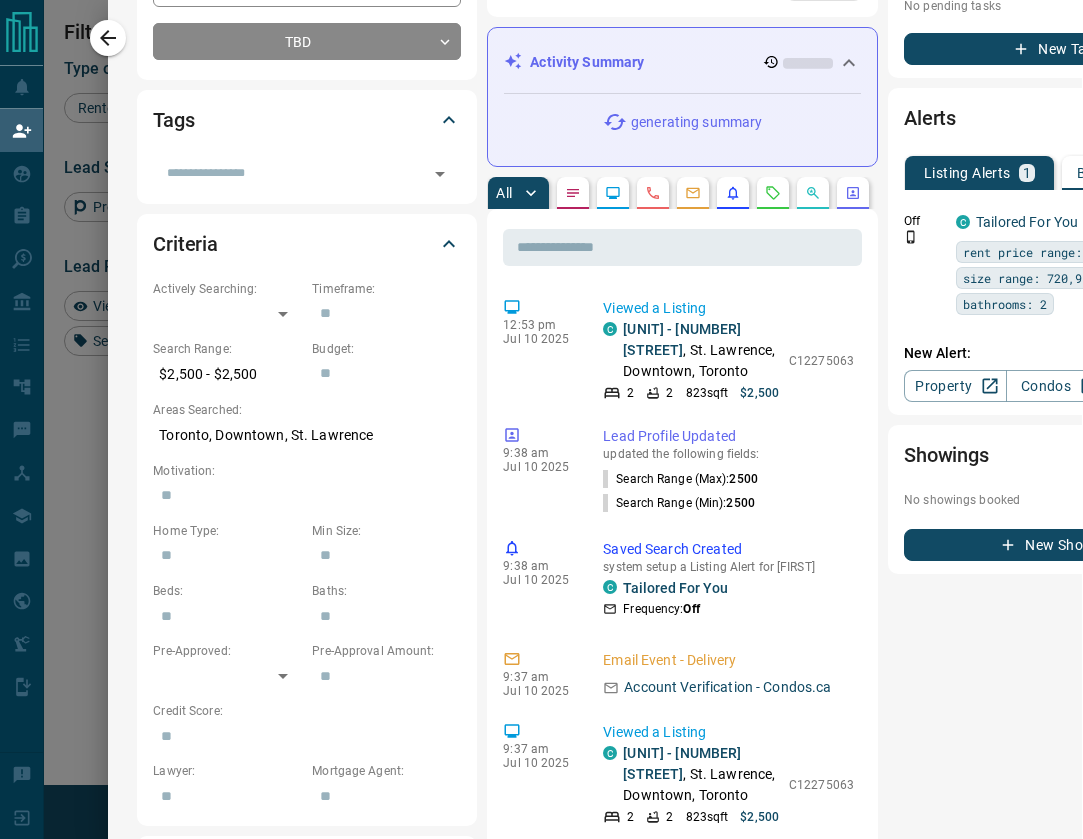 scroll, scrollTop: 403, scrollLeft: 1, axis: both 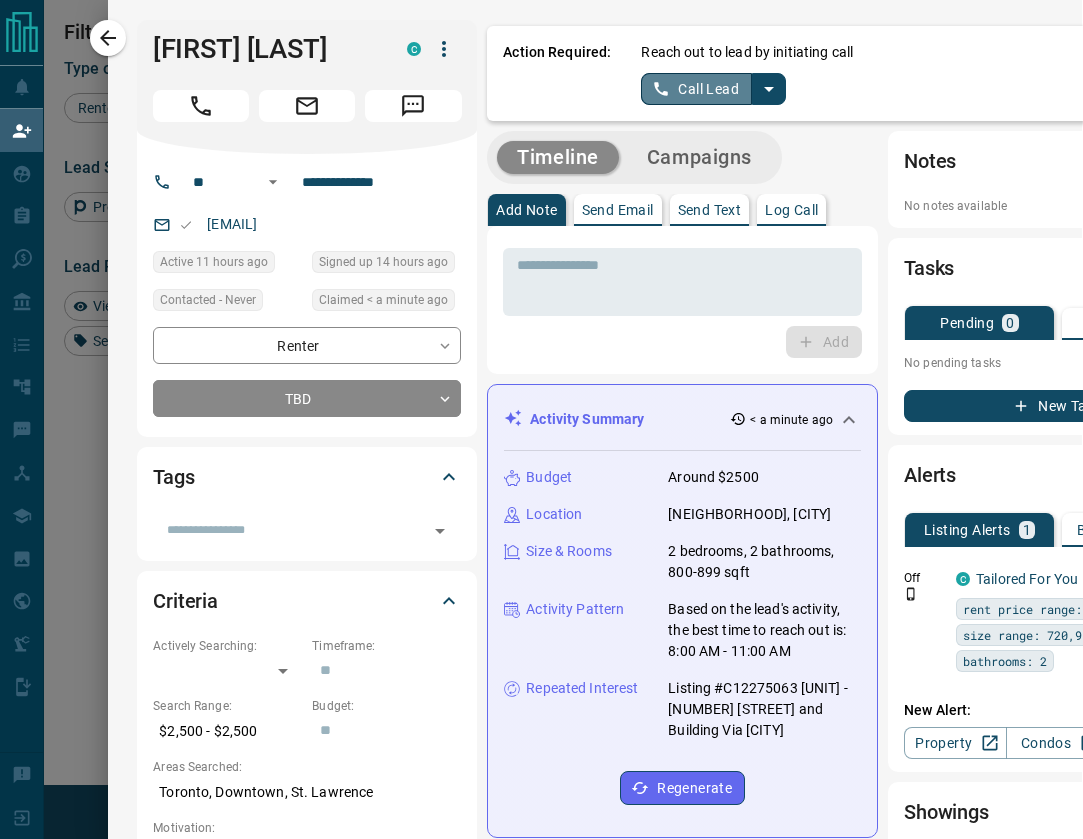 click on "Call Lead" at bounding box center [696, 89] 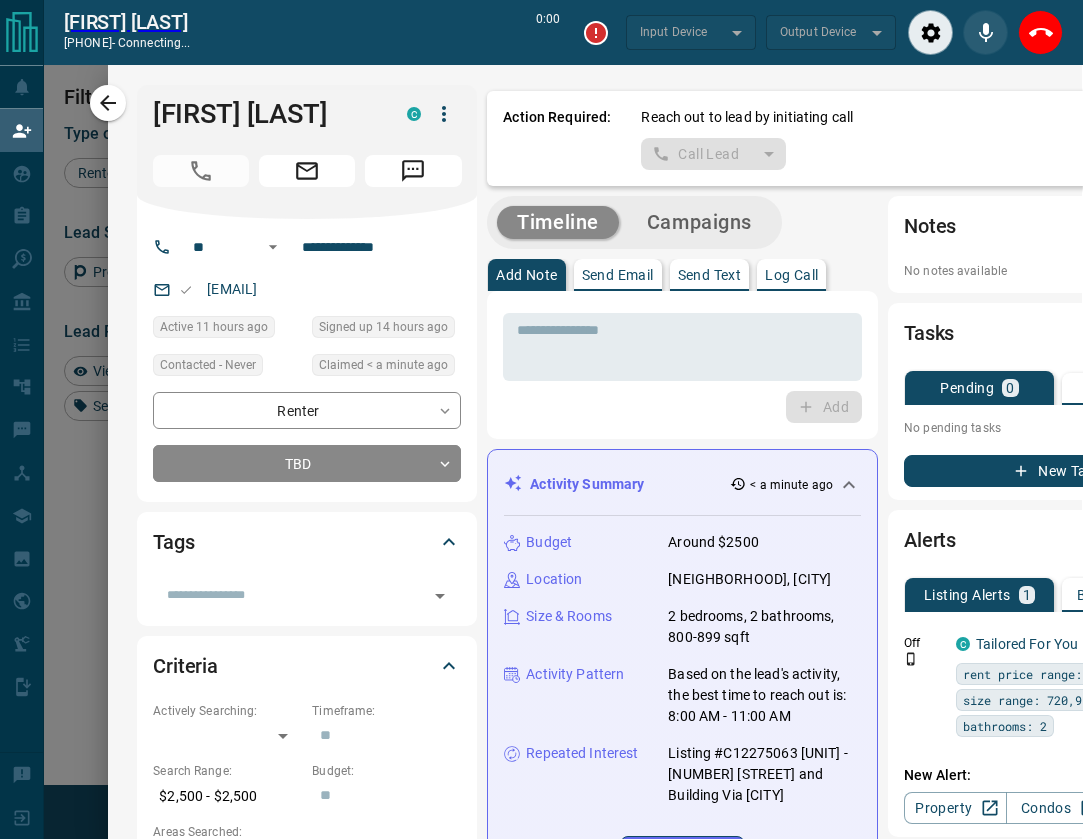 scroll, scrollTop: 589, scrollLeft: 655, axis: both 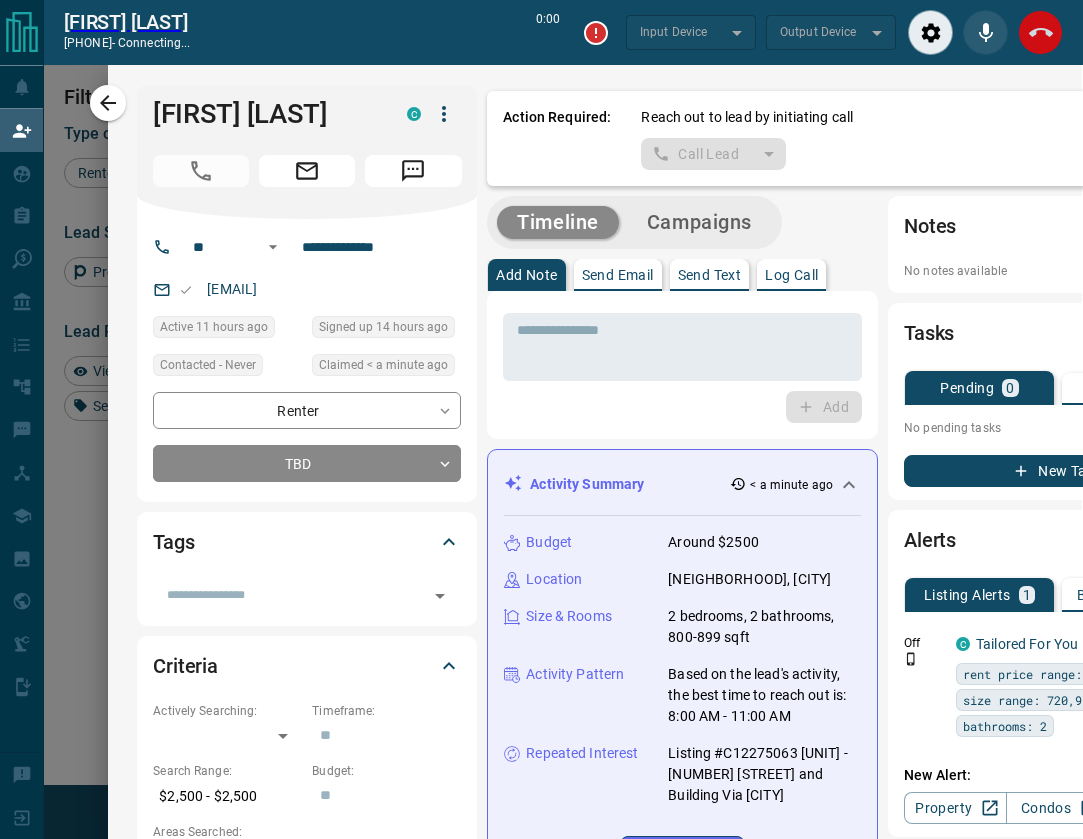 click 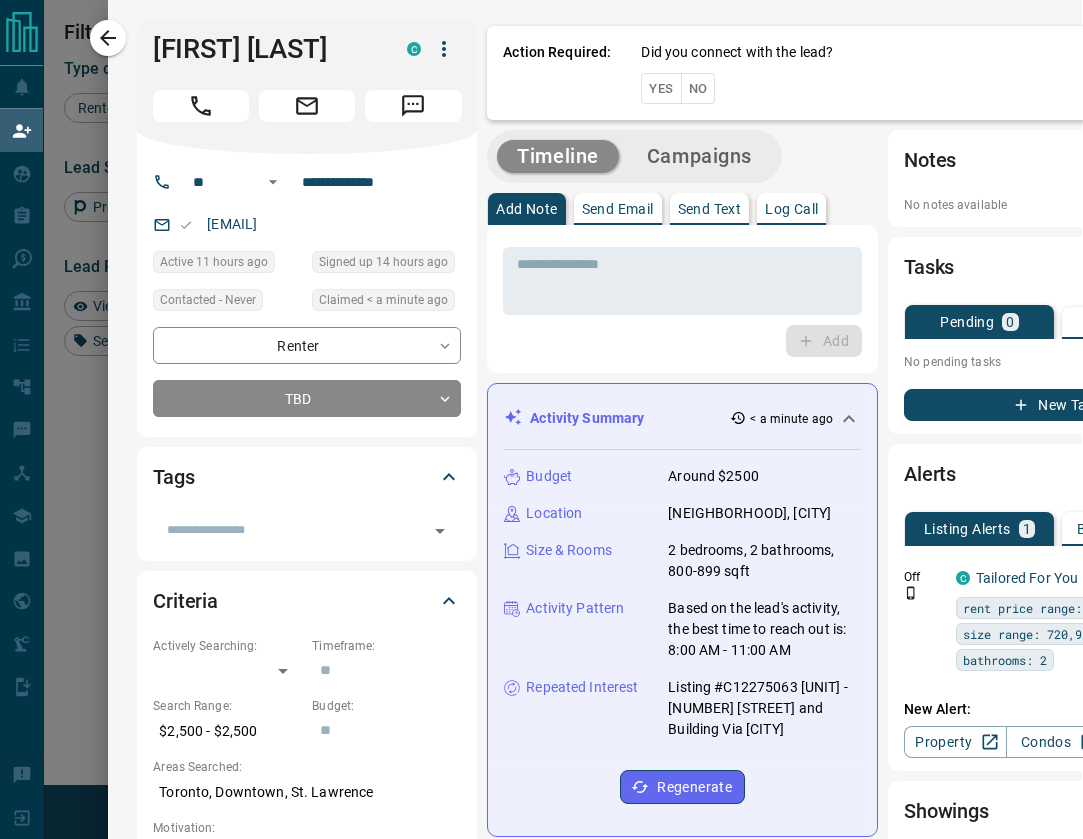 scroll, scrollTop: 1, scrollLeft: 1, axis: both 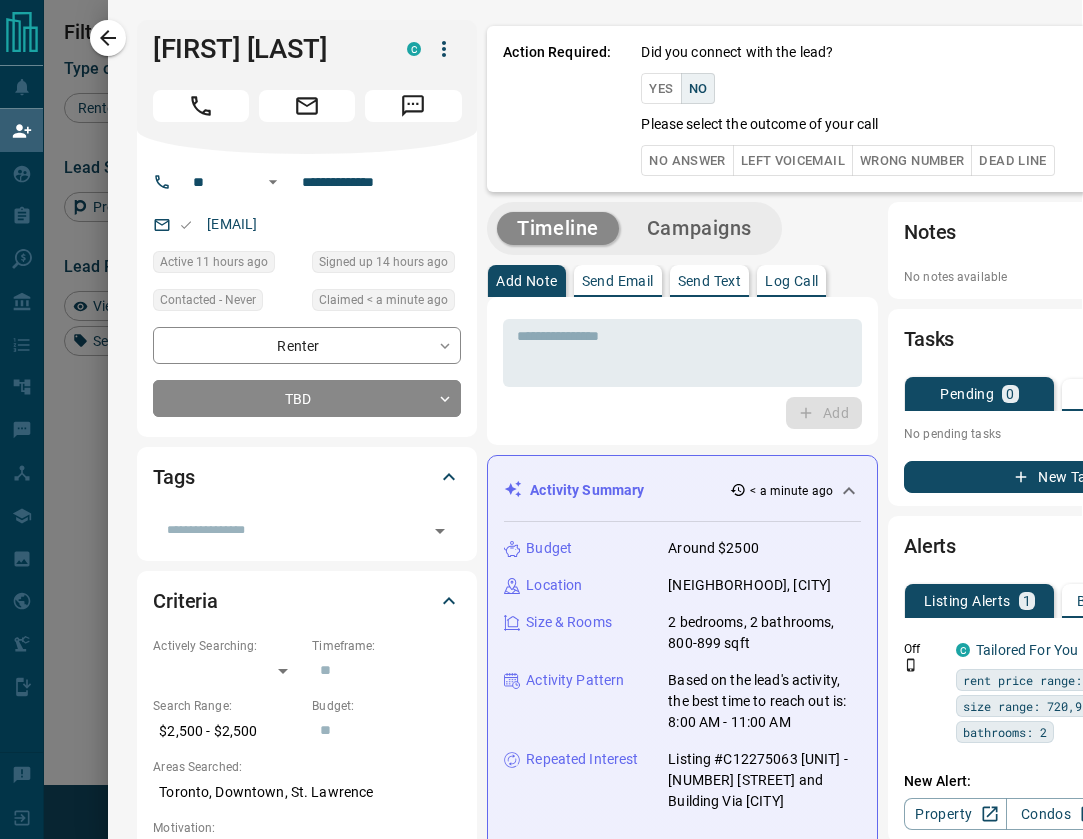 click on "No Answer" at bounding box center [687, 160] 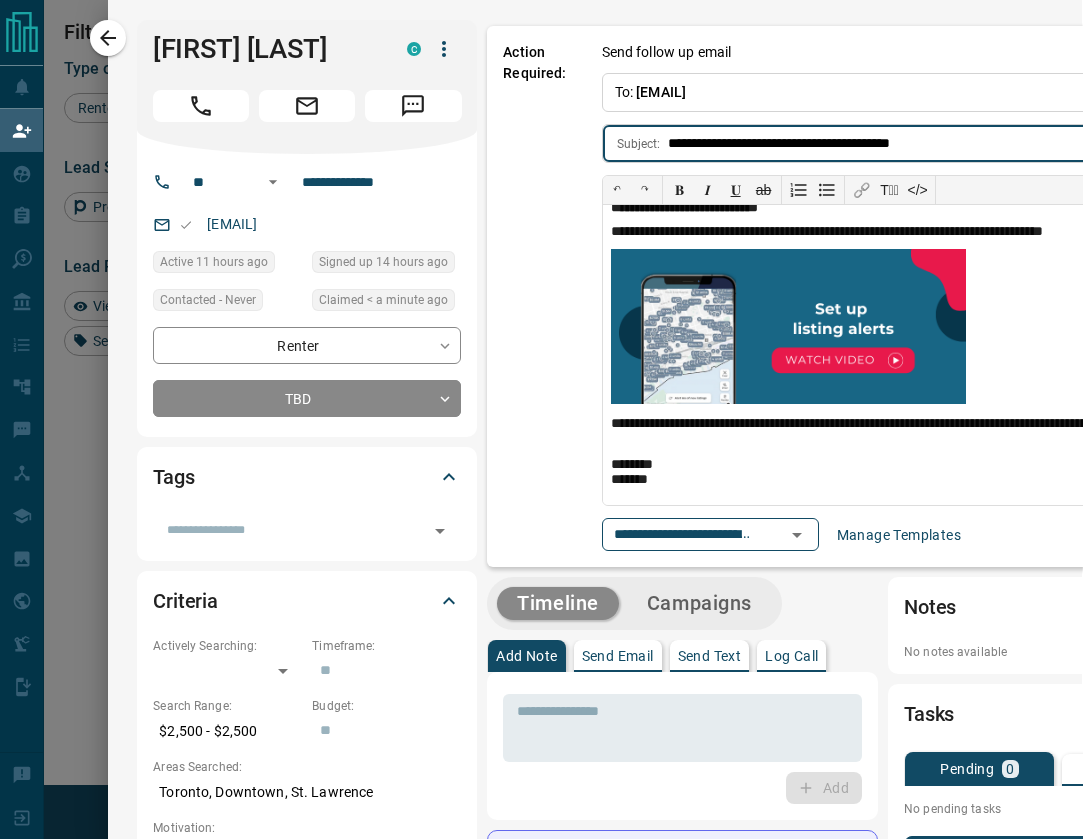 scroll, scrollTop: 367, scrollLeft: 0, axis: vertical 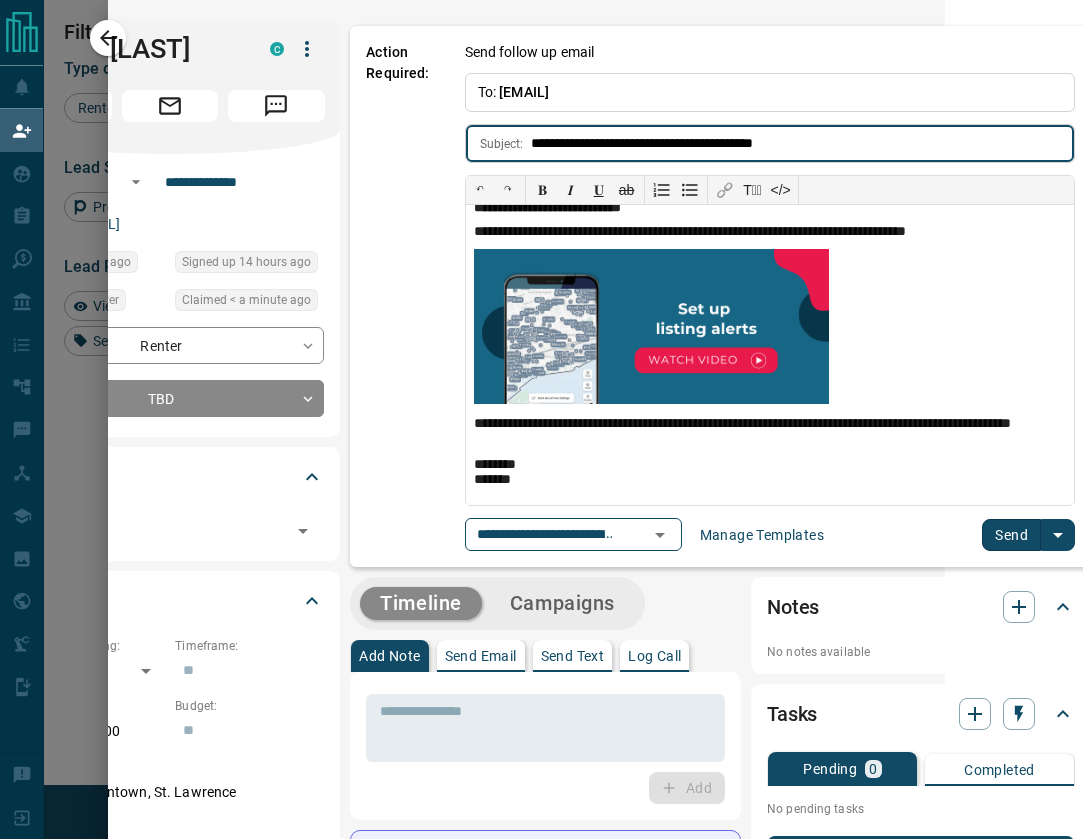 click on "Send" at bounding box center (1011, 535) 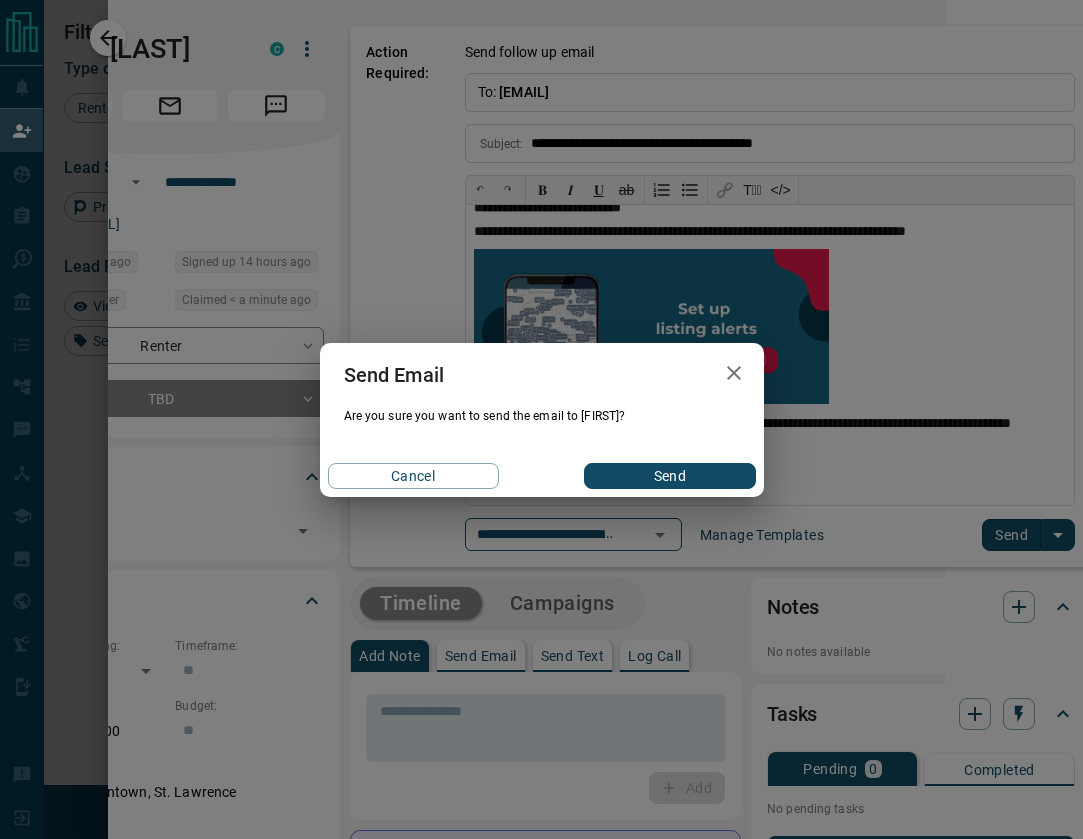 click on "Send" at bounding box center [669, 476] 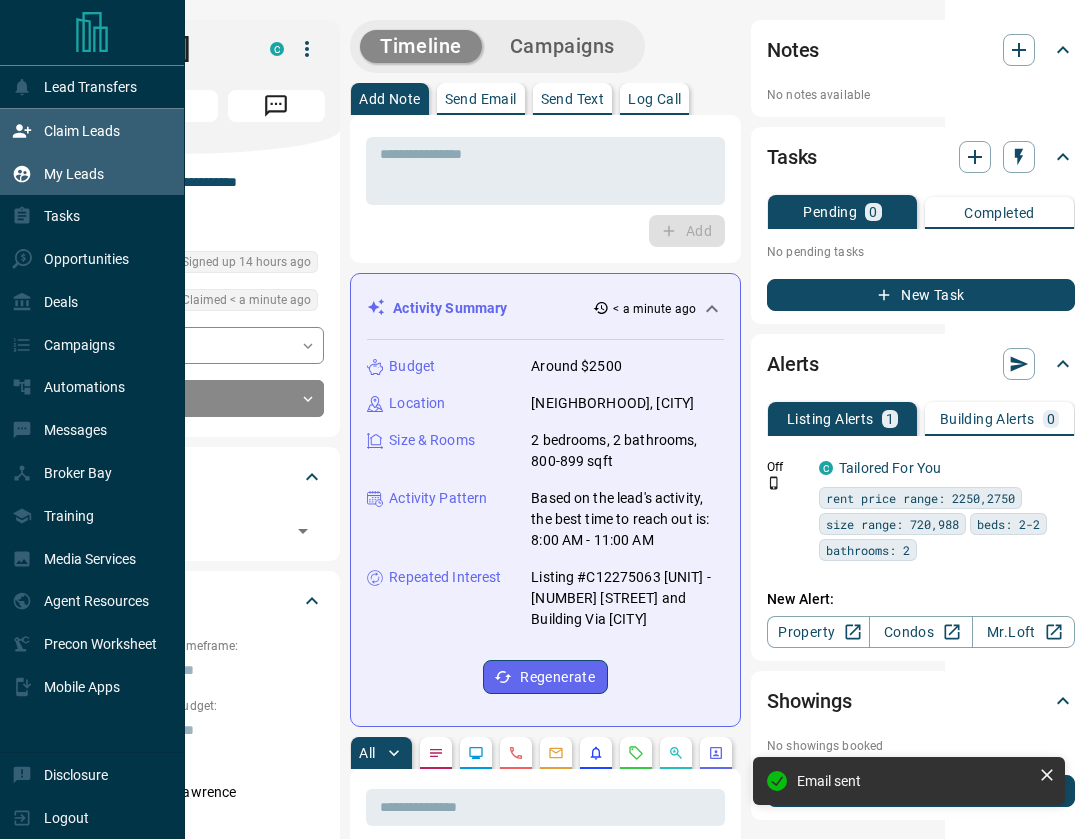 click on "My Leads" at bounding box center (74, 174) 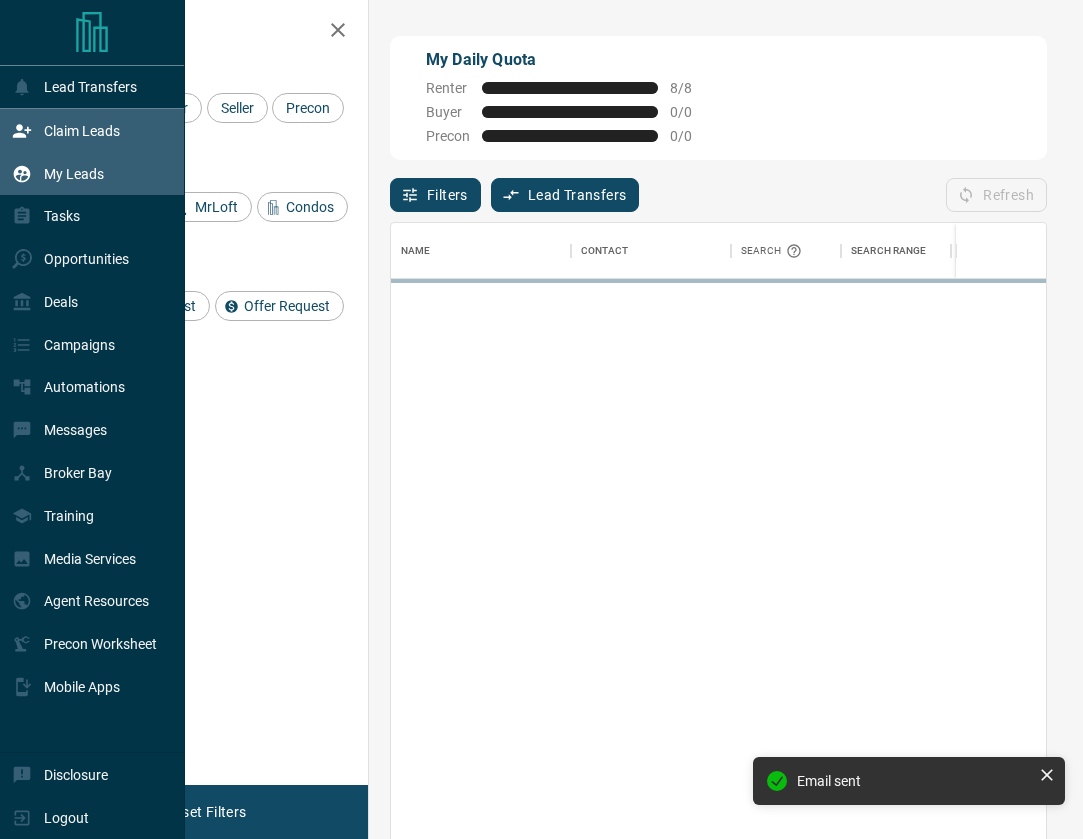 scroll, scrollTop: 1, scrollLeft: 1, axis: both 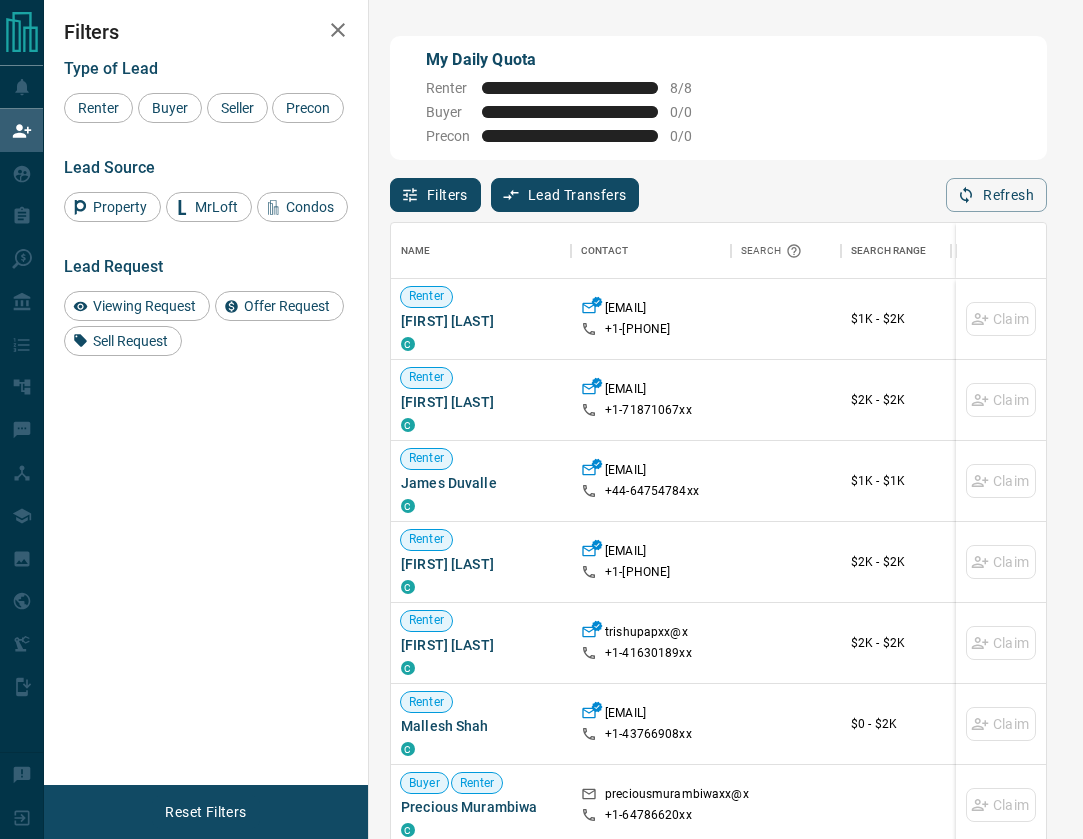 click 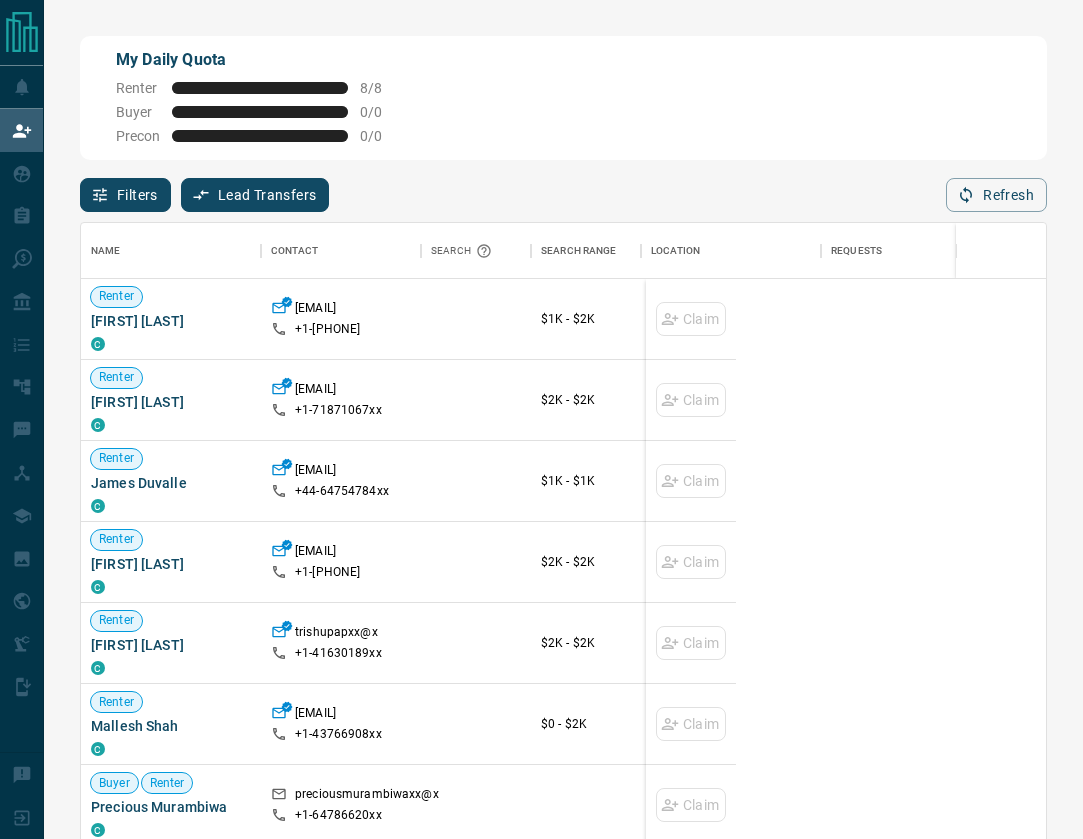 scroll, scrollTop: 1, scrollLeft: 0, axis: vertical 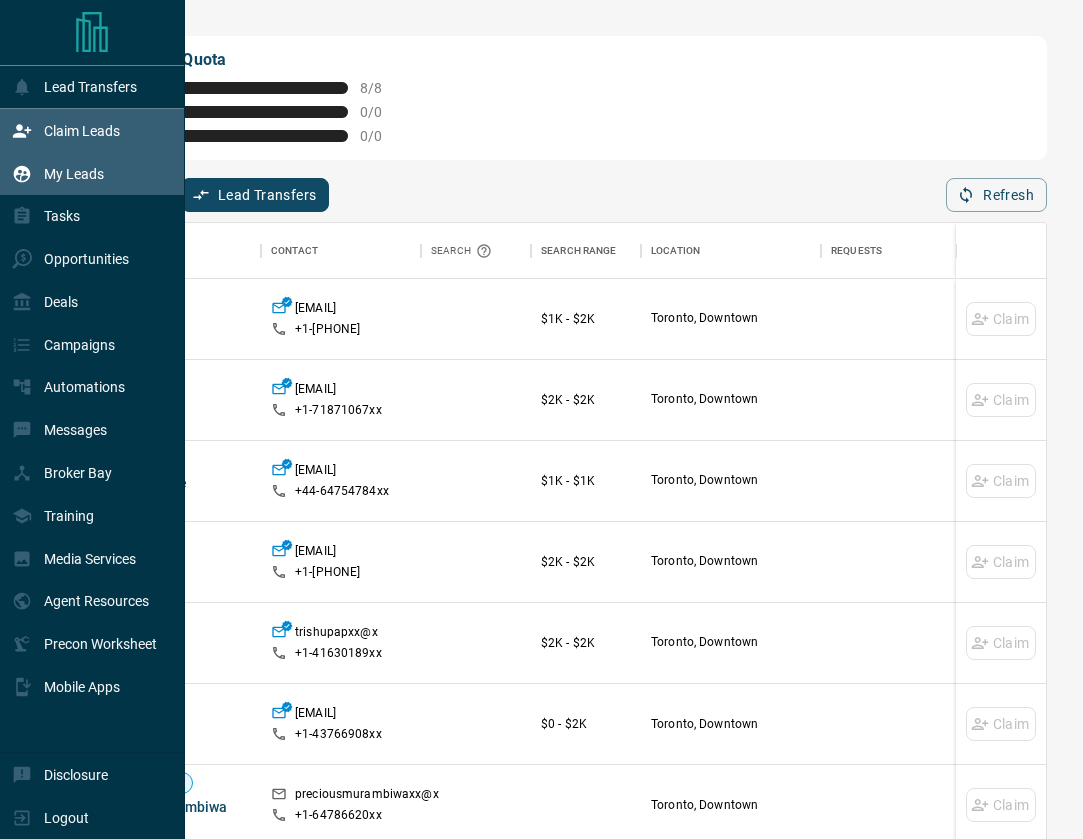 click on "My Leads" at bounding box center (74, 174) 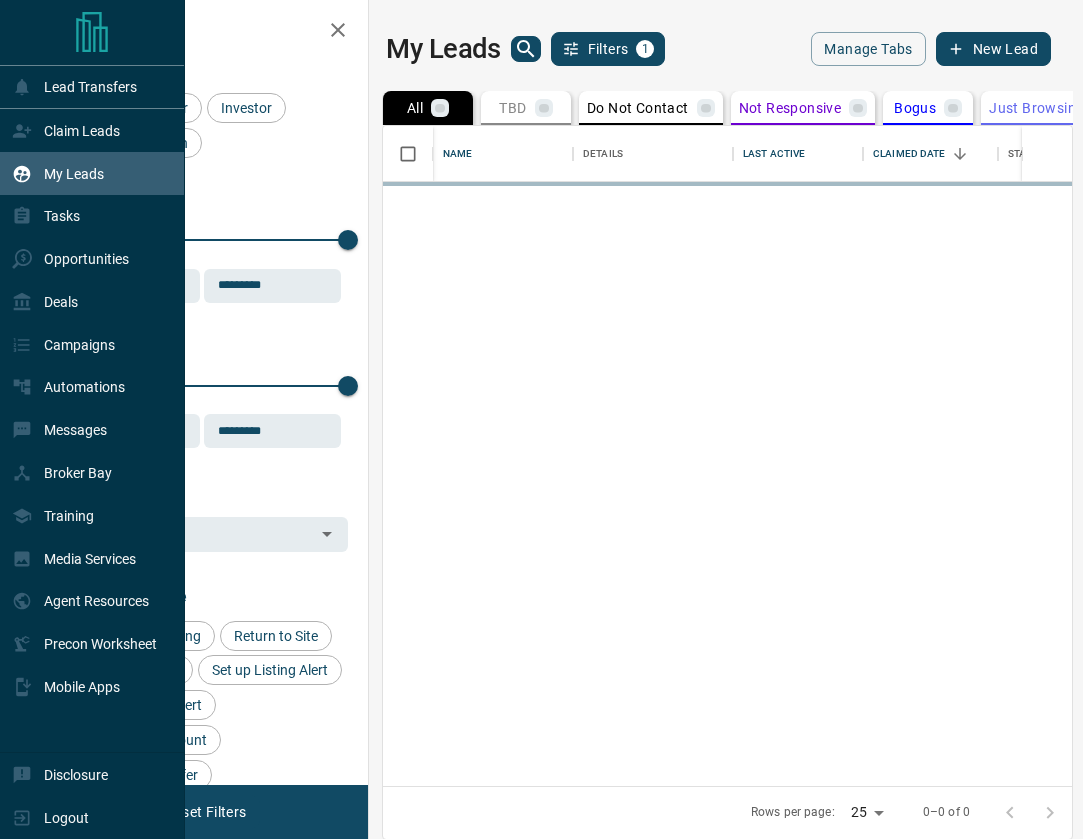 scroll, scrollTop: 660, scrollLeft: 689, axis: both 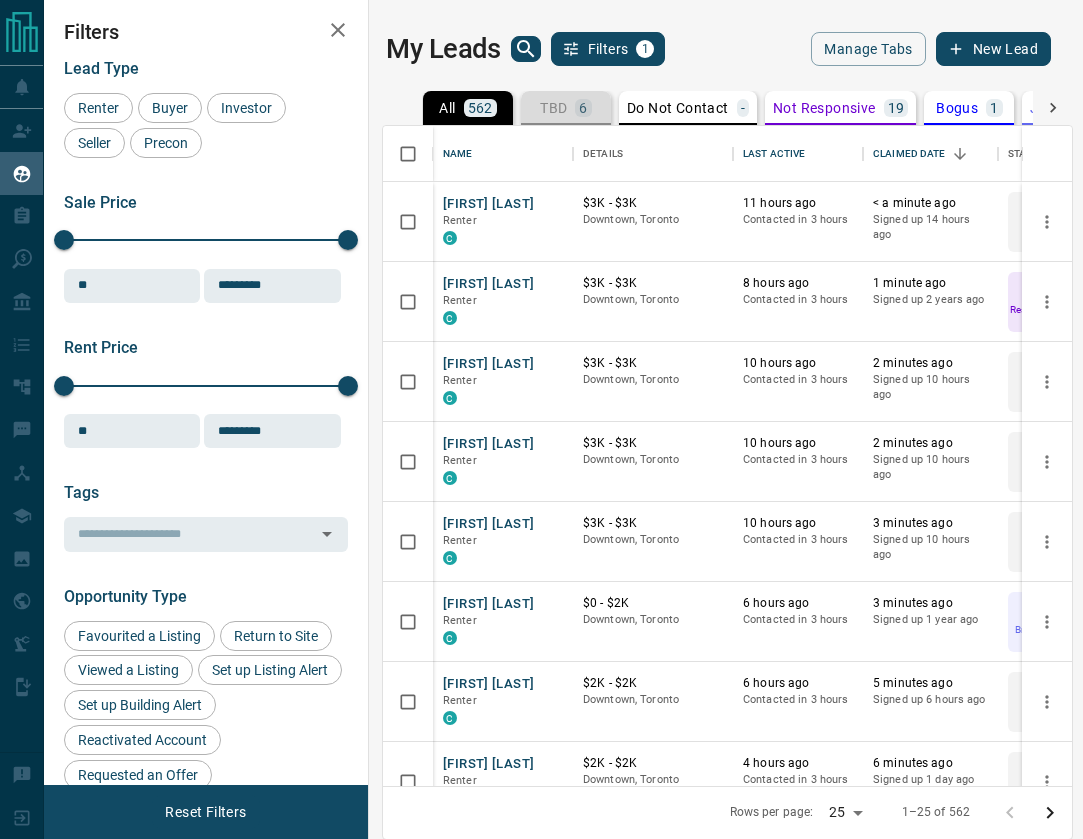 click on "6" at bounding box center (583, 108) 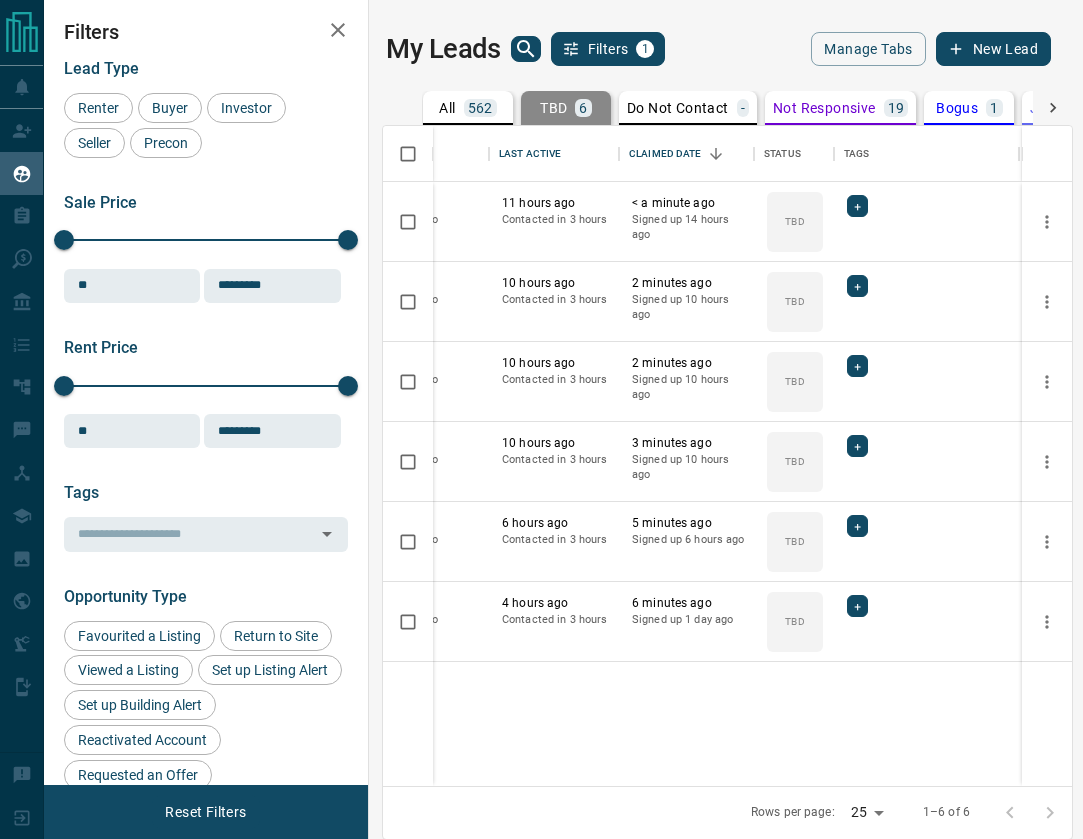 scroll, scrollTop: 0, scrollLeft: 241, axis: horizontal 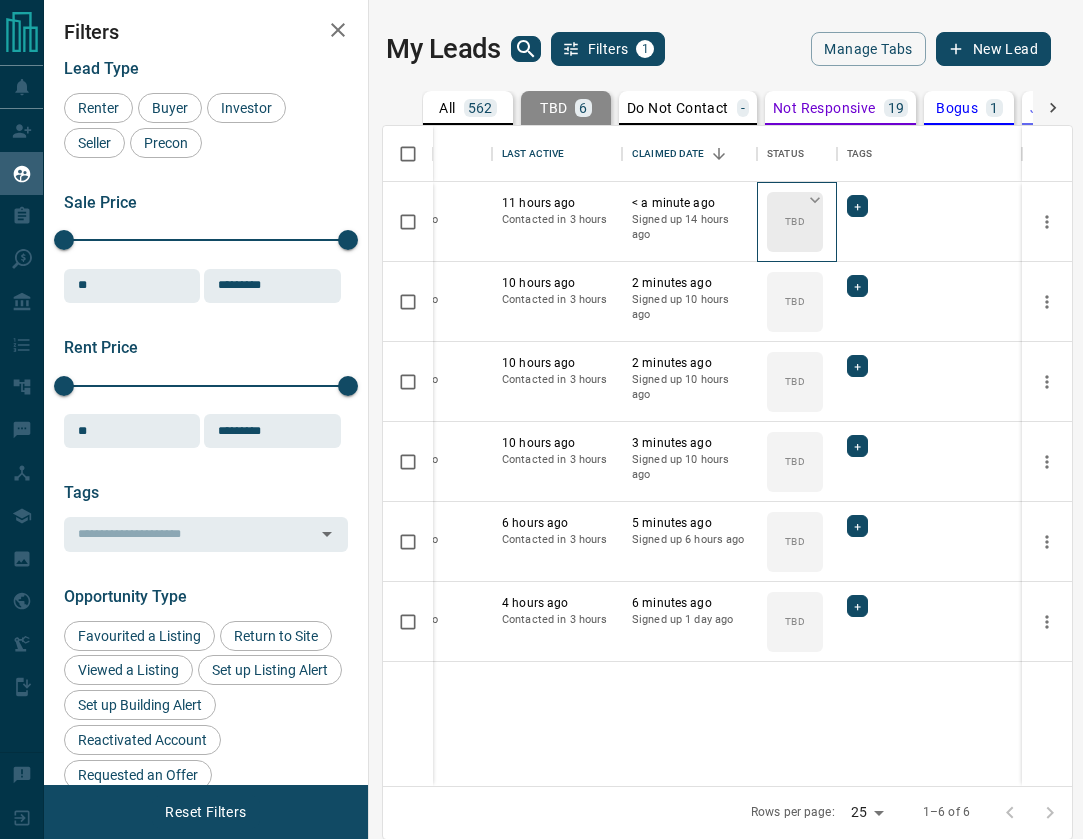click on "TBD" at bounding box center [795, 222] 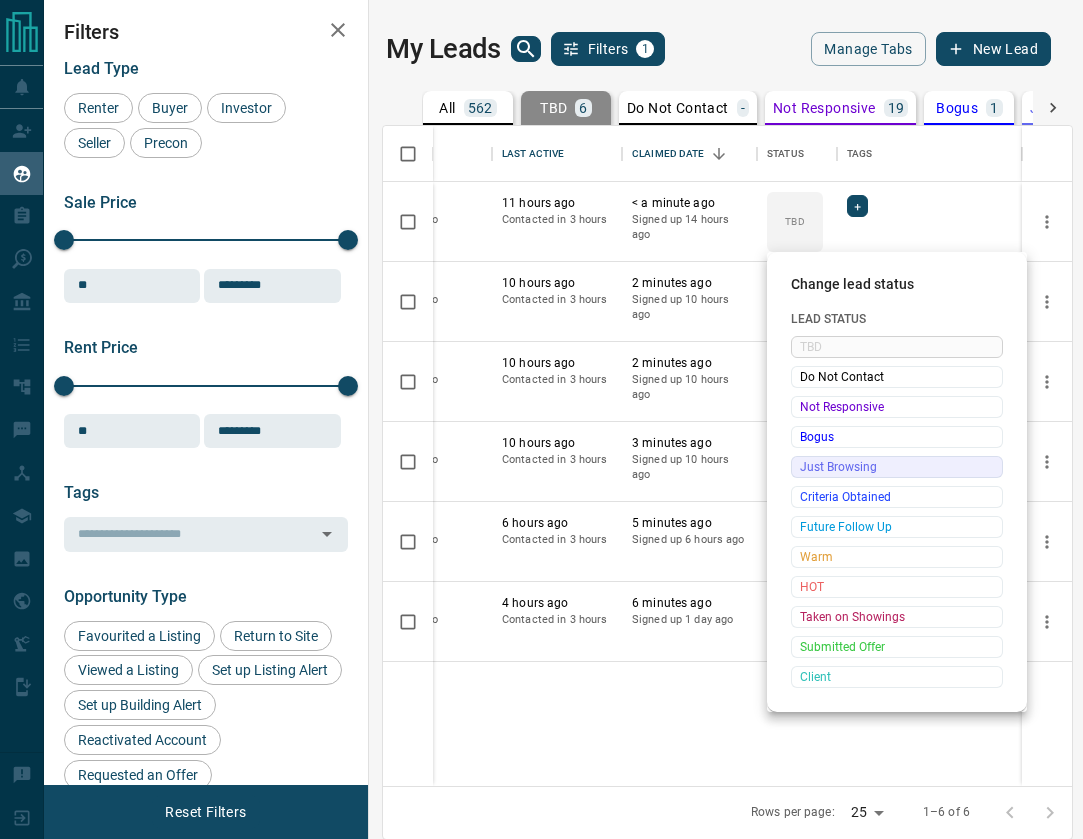 click on "Just Browsing" at bounding box center (897, 467) 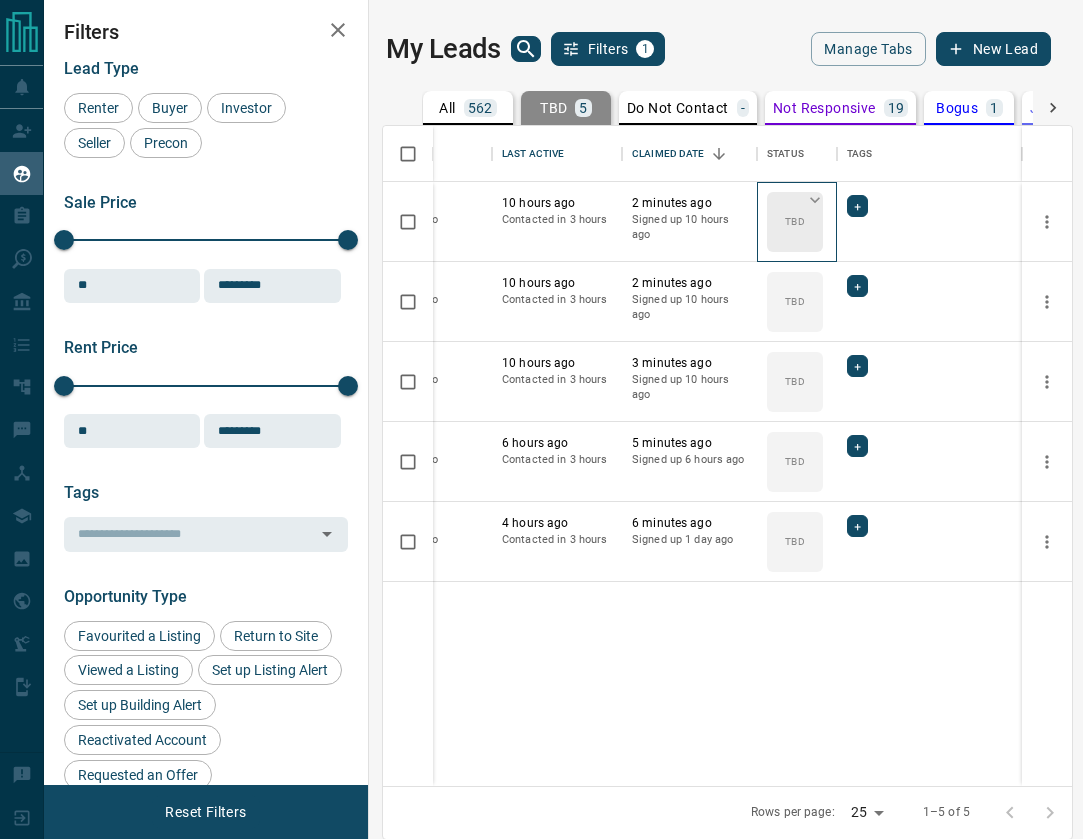 click on "TBD" at bounding box center (795, 222) 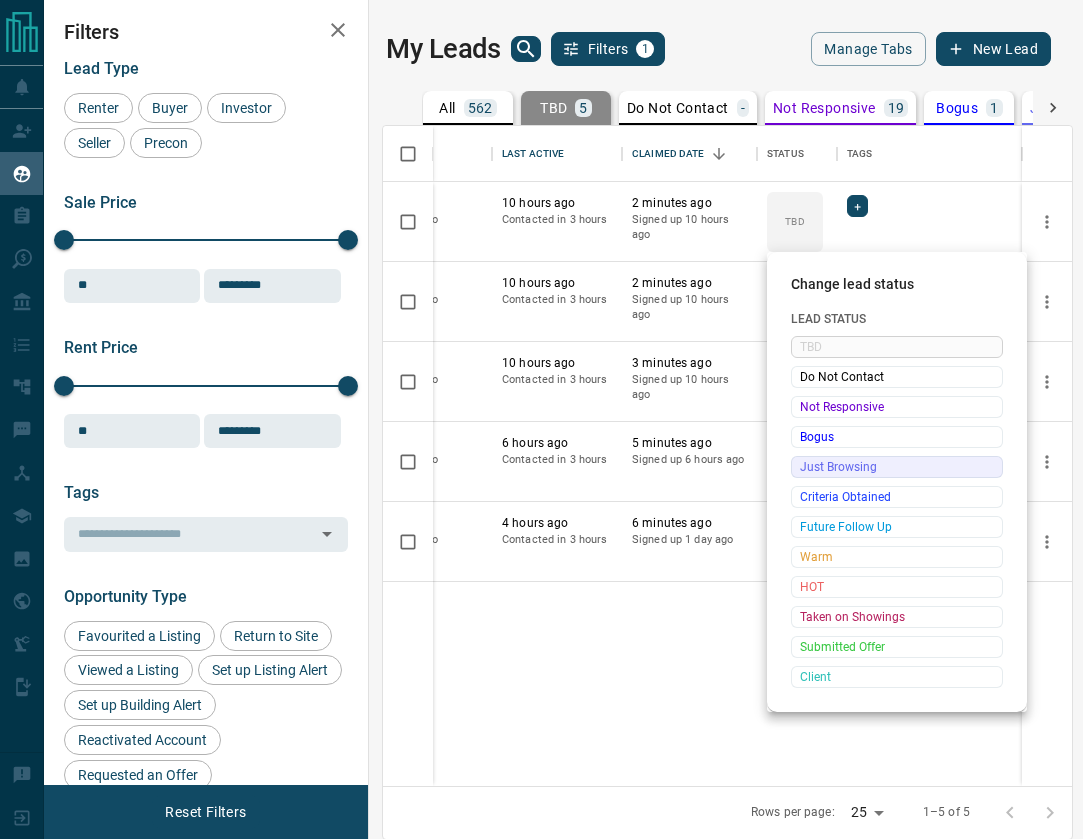 click on "Just Browsing" at bounding box center [897, 467] 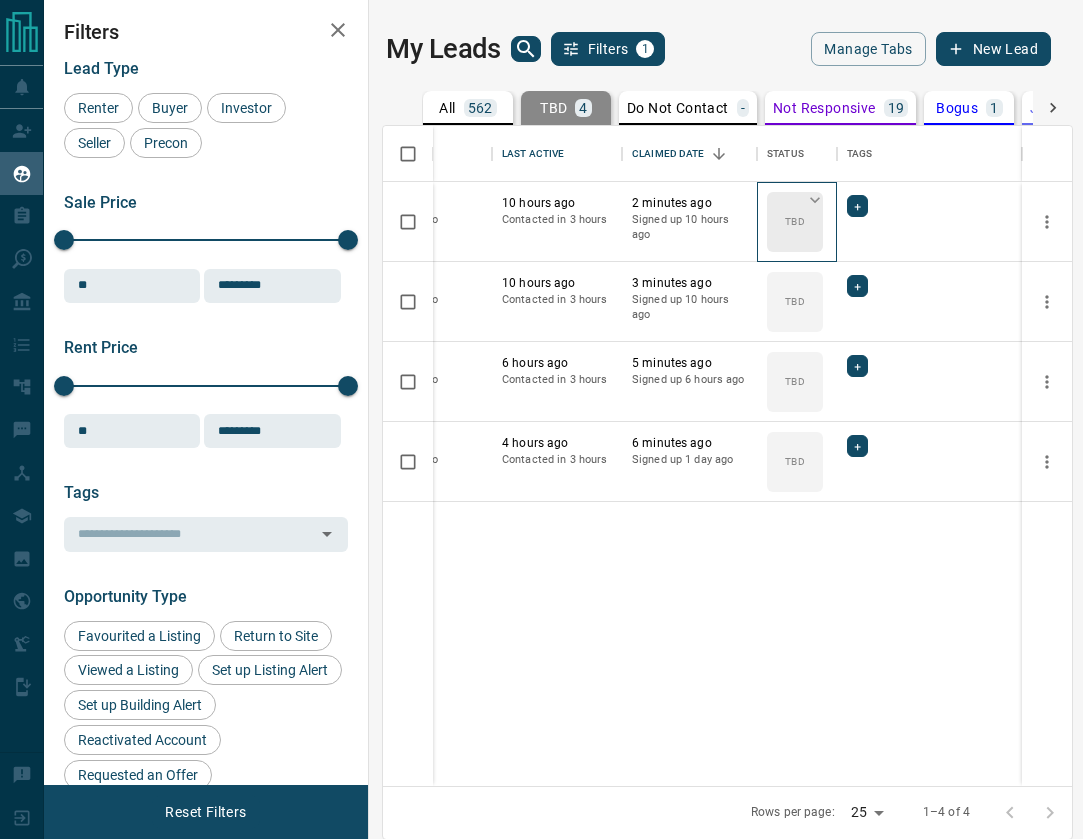 click on "TBD" at bounding box center (795, 222) 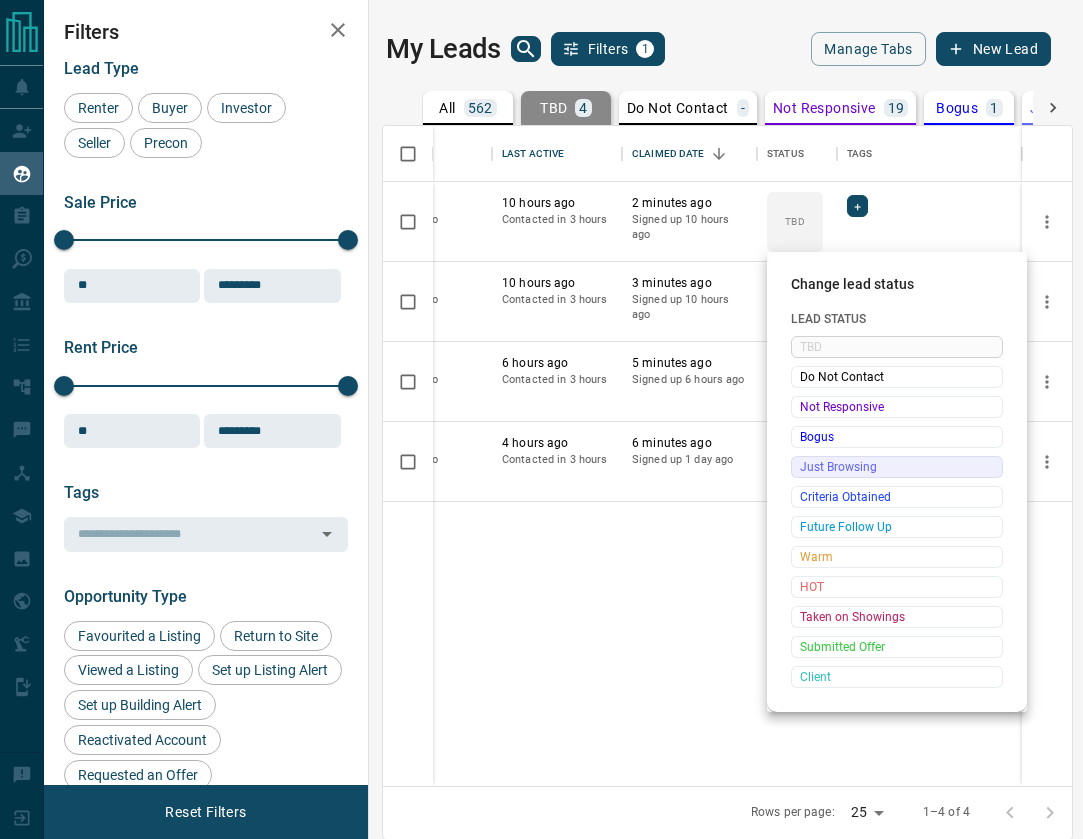 click on "Just Browsing" at bounding box center [897, 467] 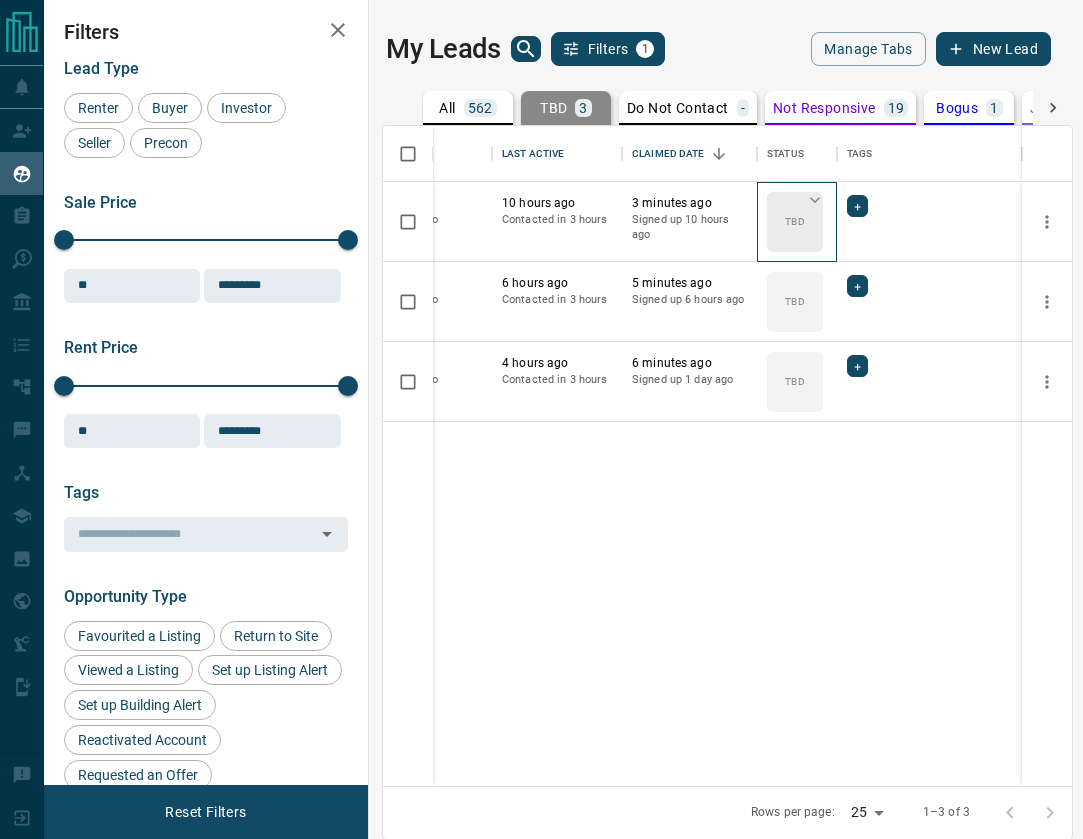 click on "TBD" at bounding box center [795, 222] 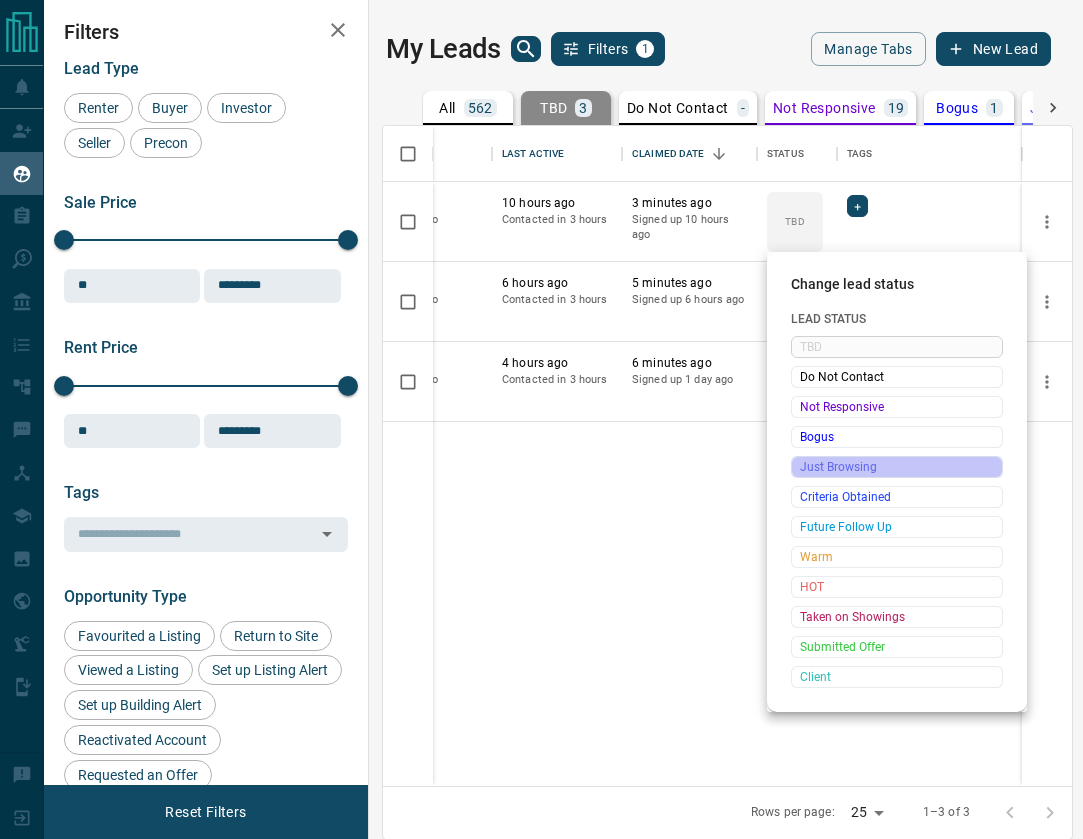 click on "Just Browsing" at bounding box center (897, 467) 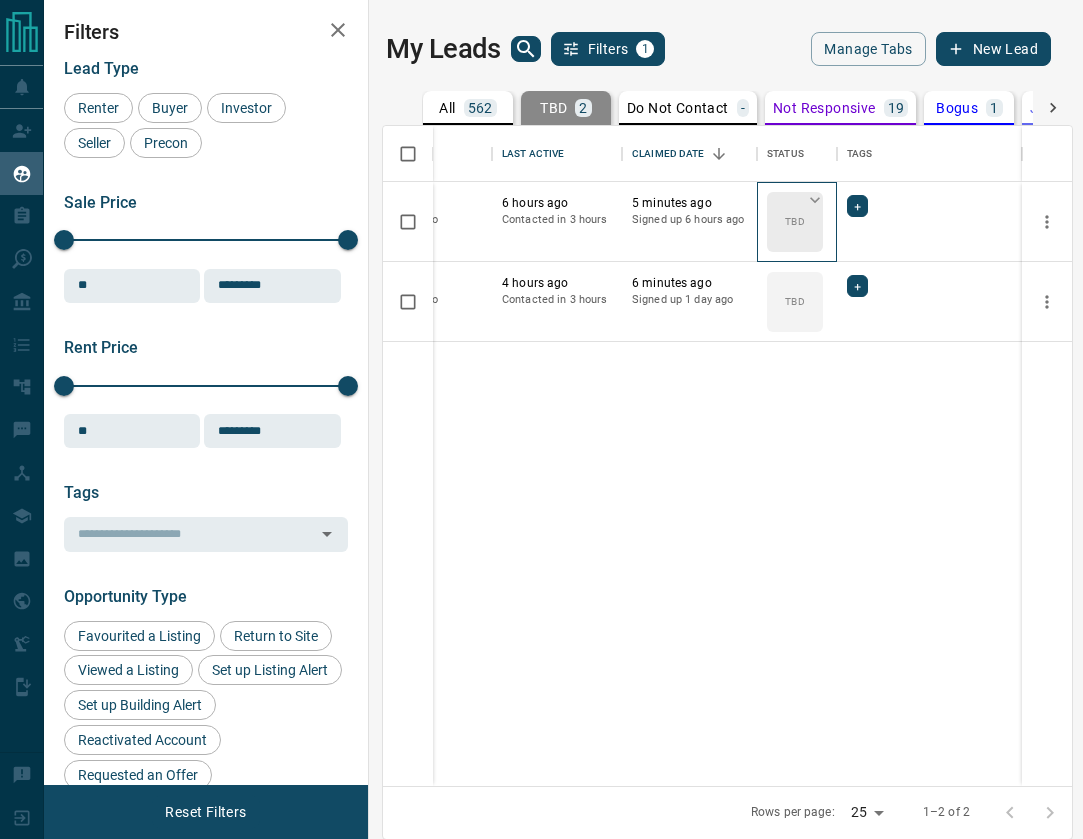 click on "TBD" at bounding box center (795, 222) 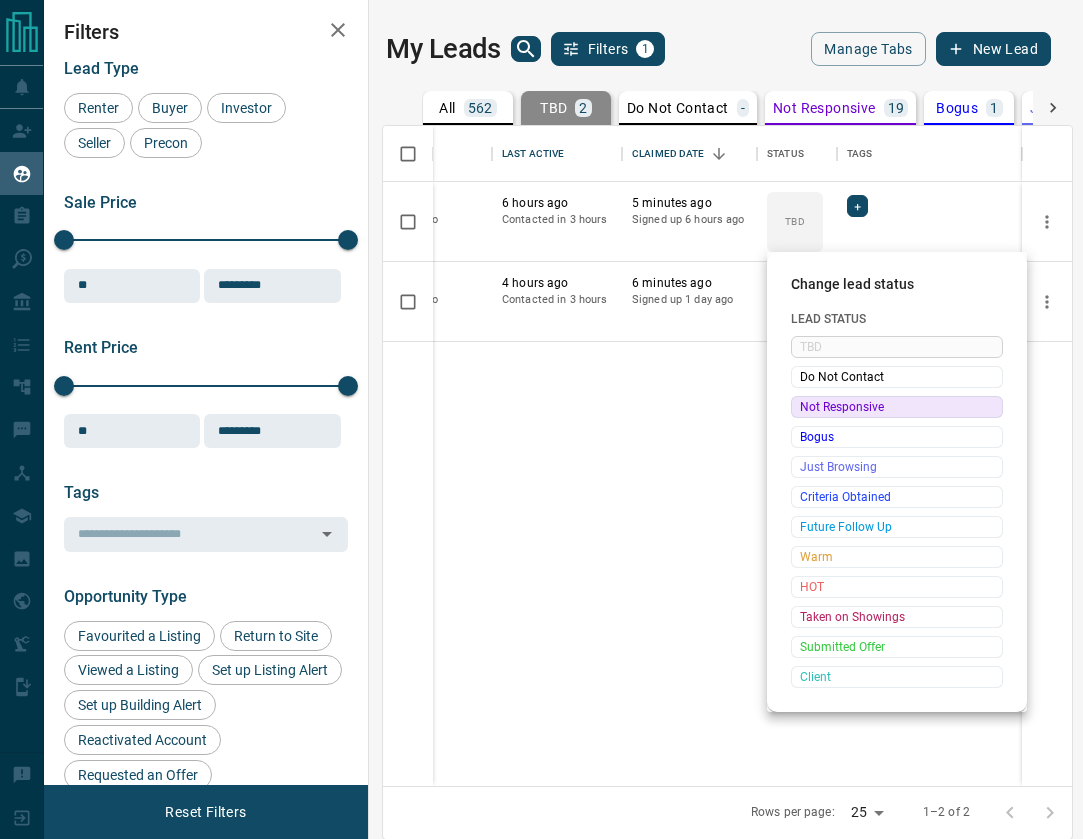 click on "Not Responsive" at bounding box center (897, 407) 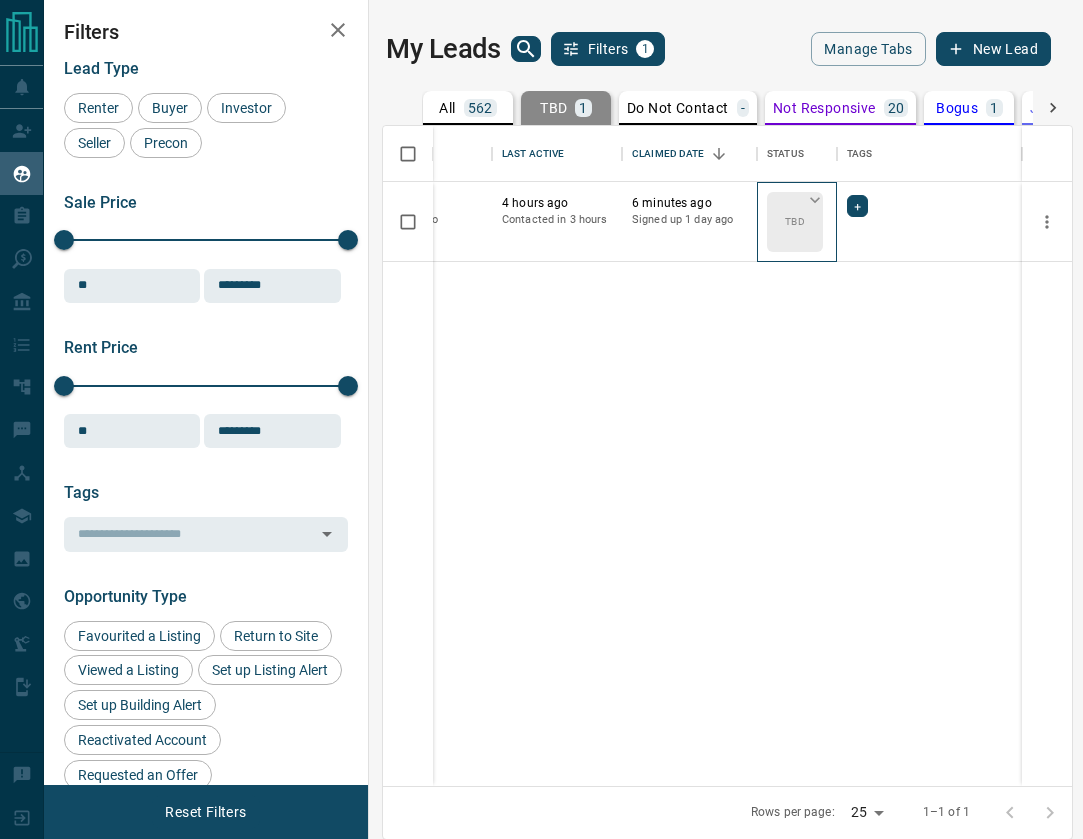 click on "TBD" at bounding box center (794, 221) 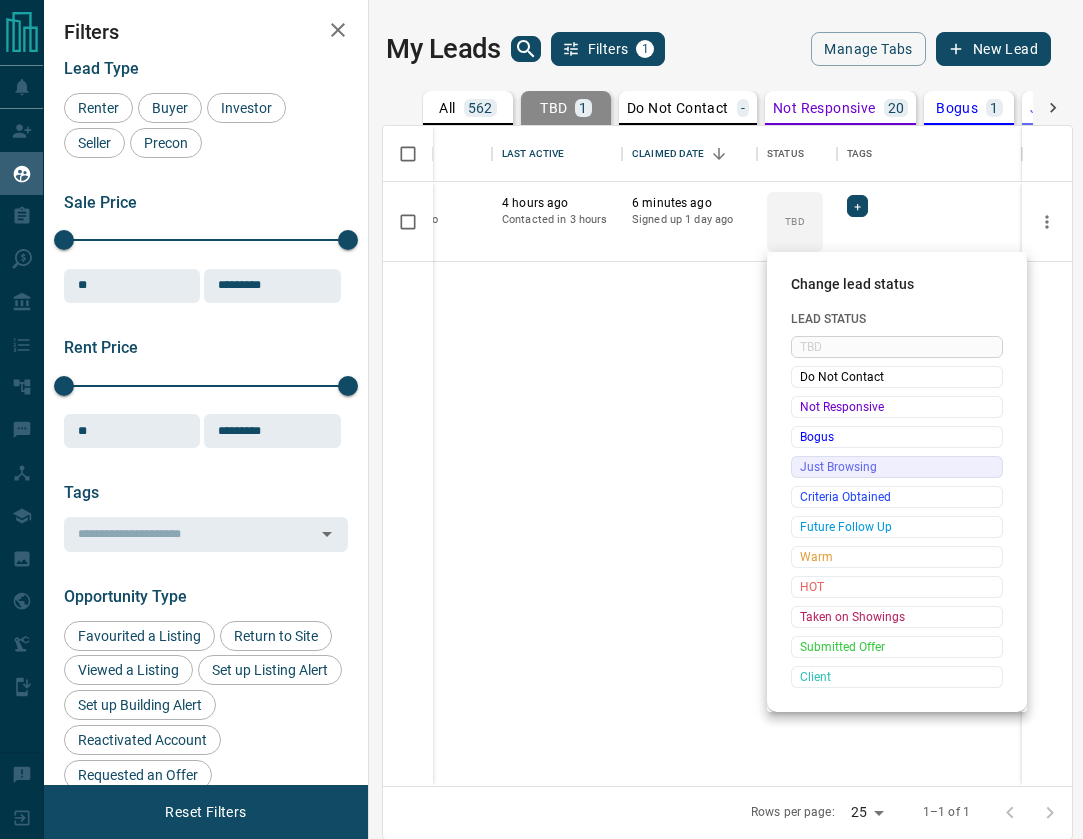 click on "Just Browsing" at bounding box center [897, 467] 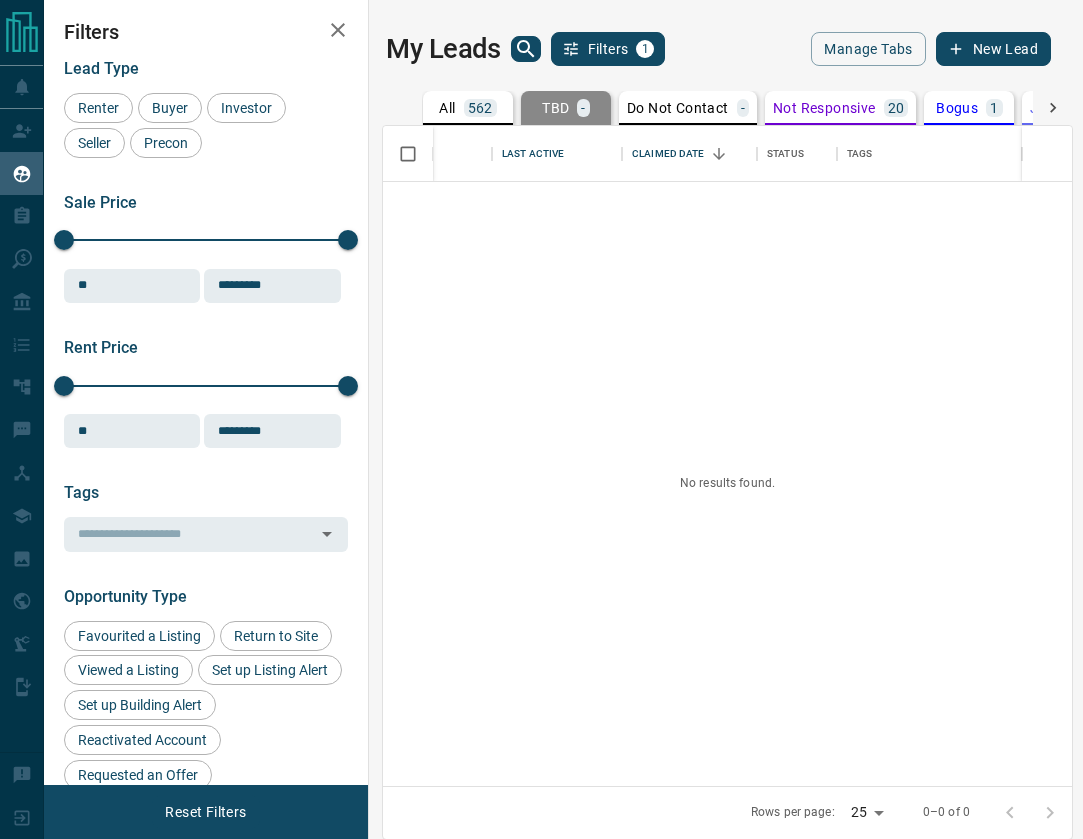 click on "All" at bounding box center (447, 108) 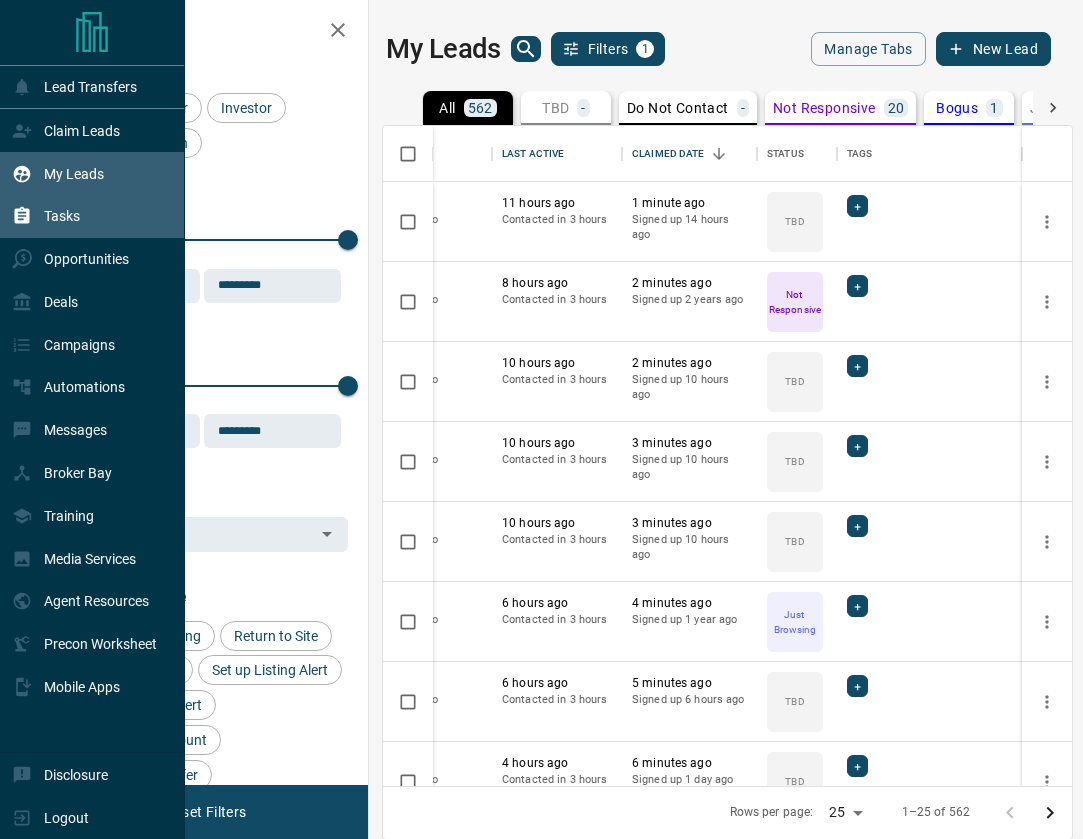 click on "Tasks" at bounding box center [62, 216] 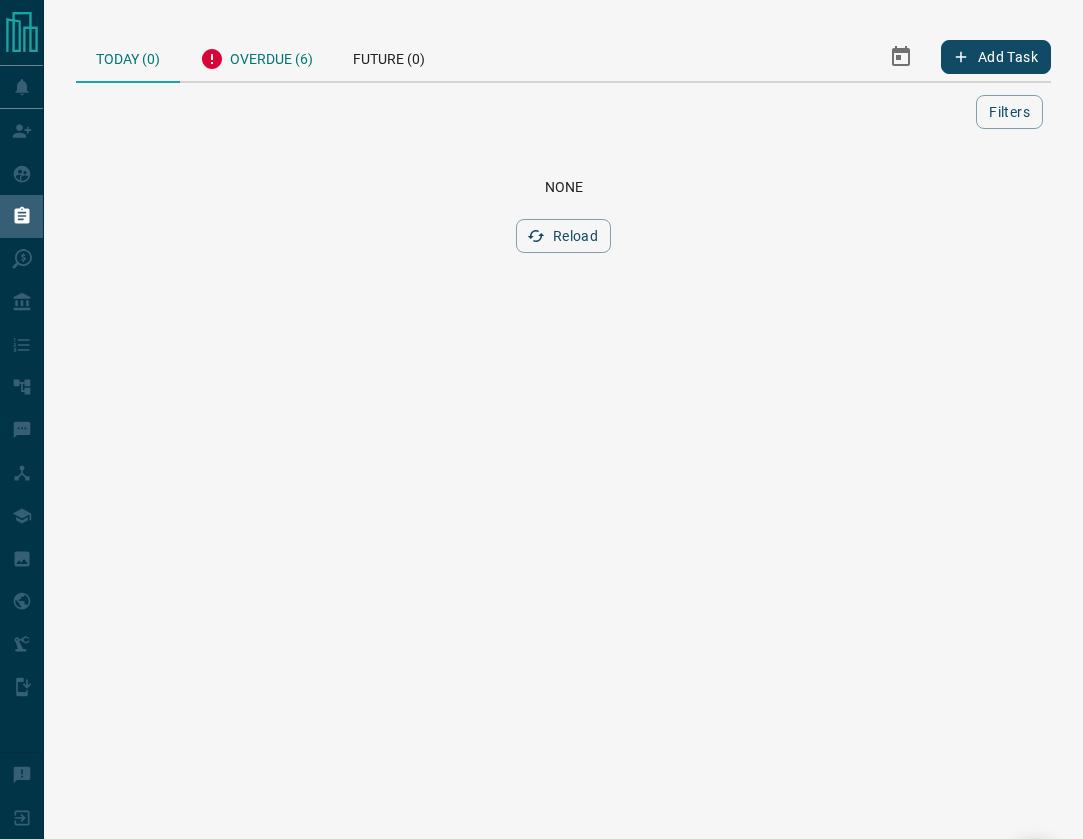 click on "Overdue (6)" at bounding box center (256, 56) 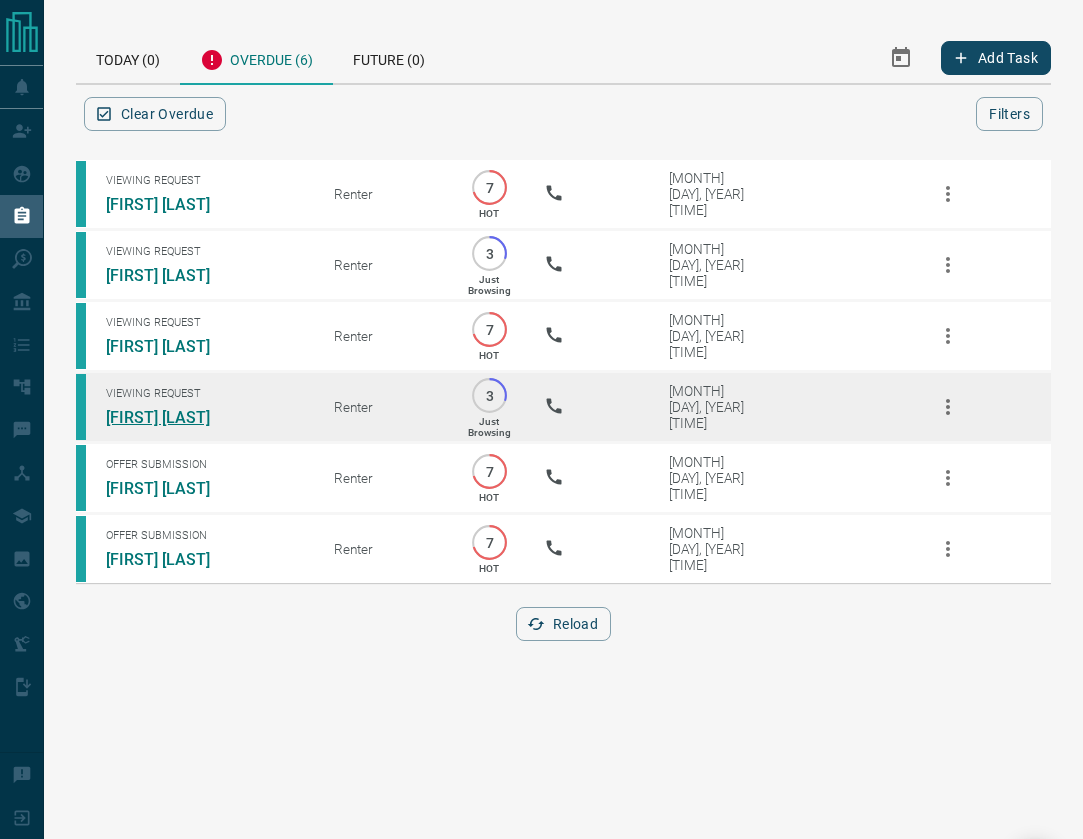 click on "[FIRST] [LAST]" at bounding box center [181, 417] 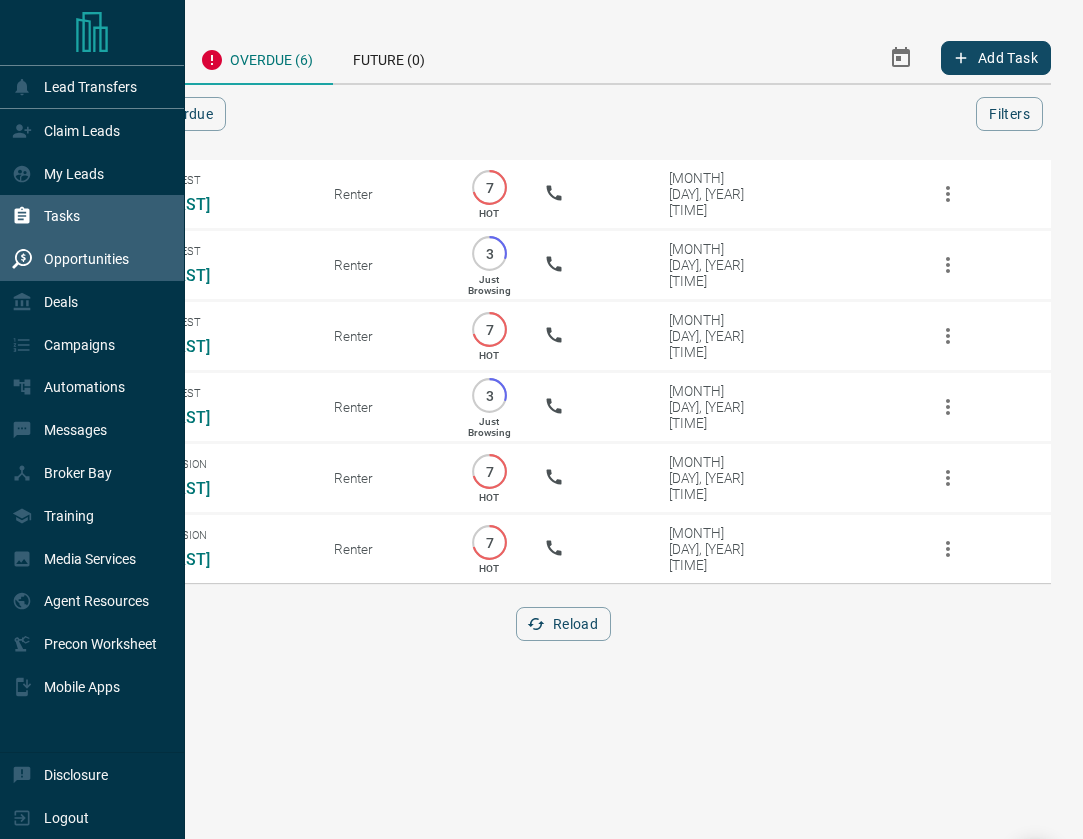 click on "Opportunities" at bounding box center [86, 259] 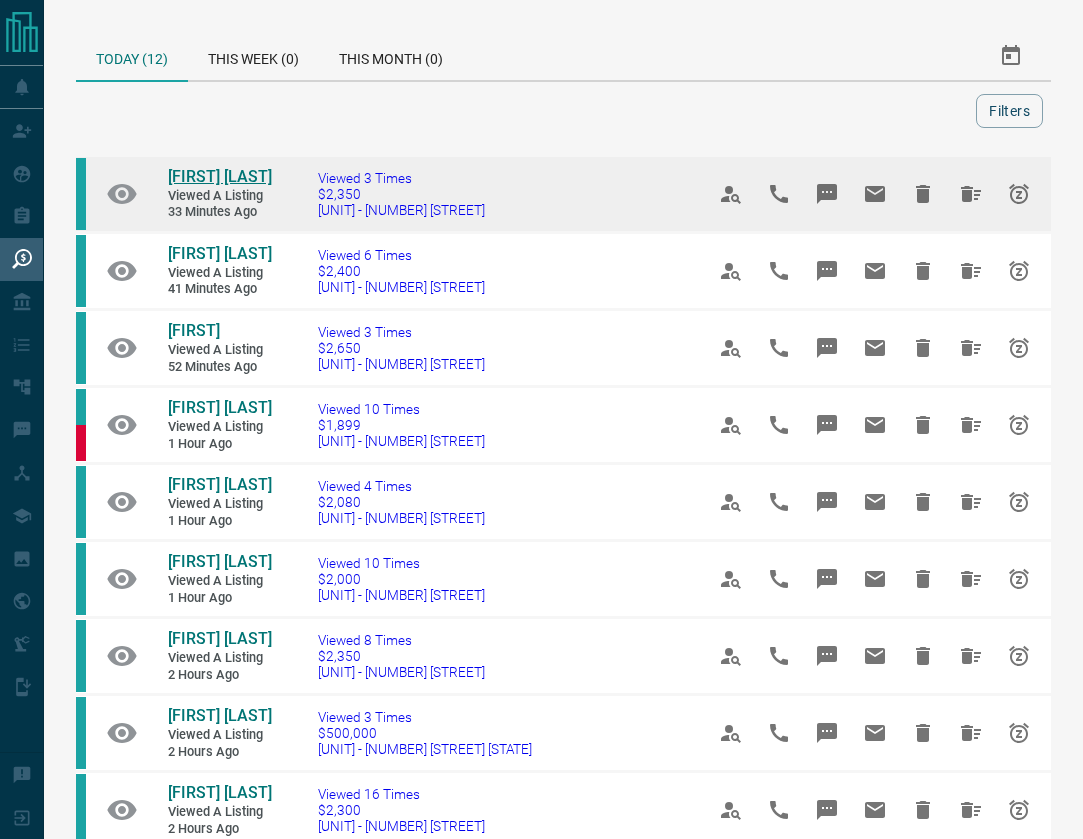 click on "[FIRST] [LAST]" at bounding box center (220, 176) 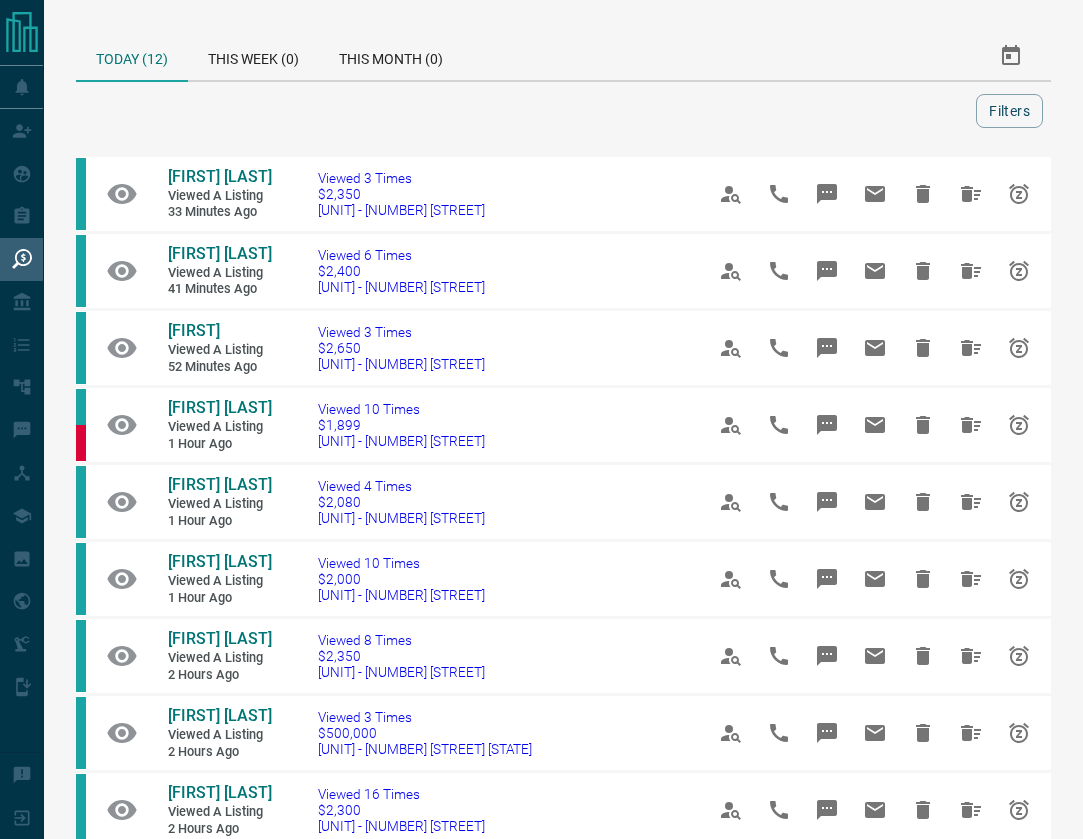 scroll, scrollTop: 0, scrollLeft: 0, axis: both 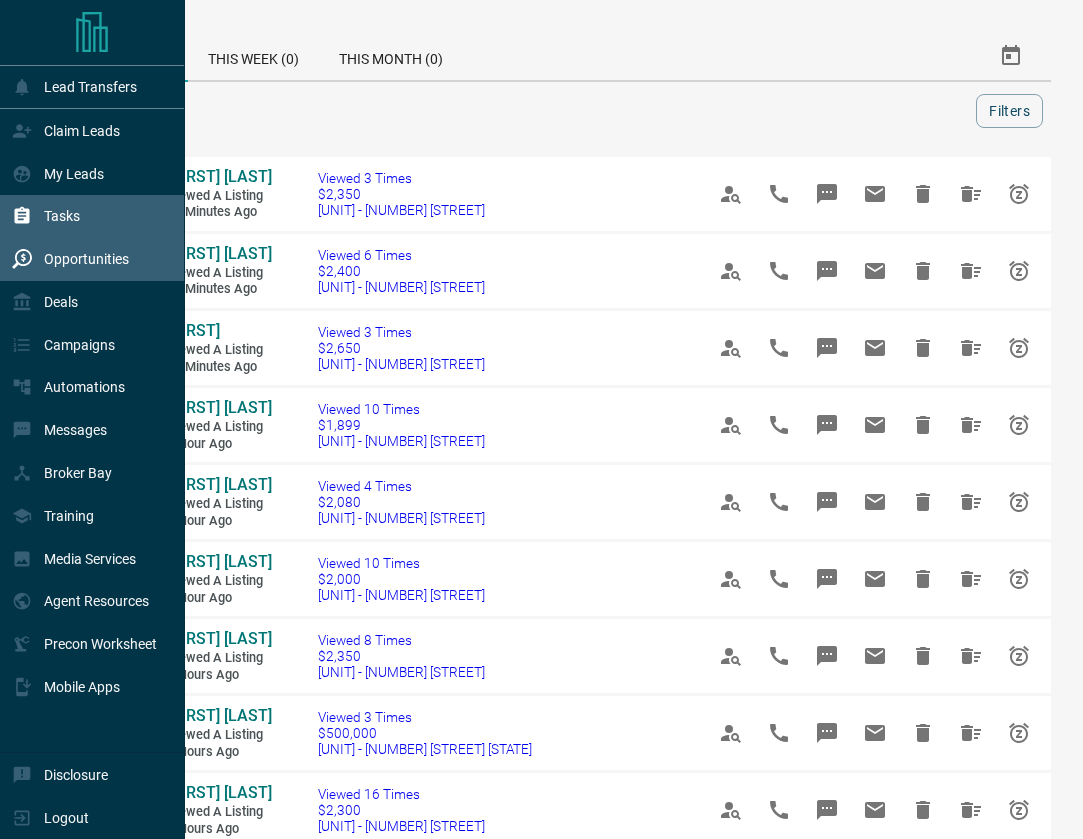 click 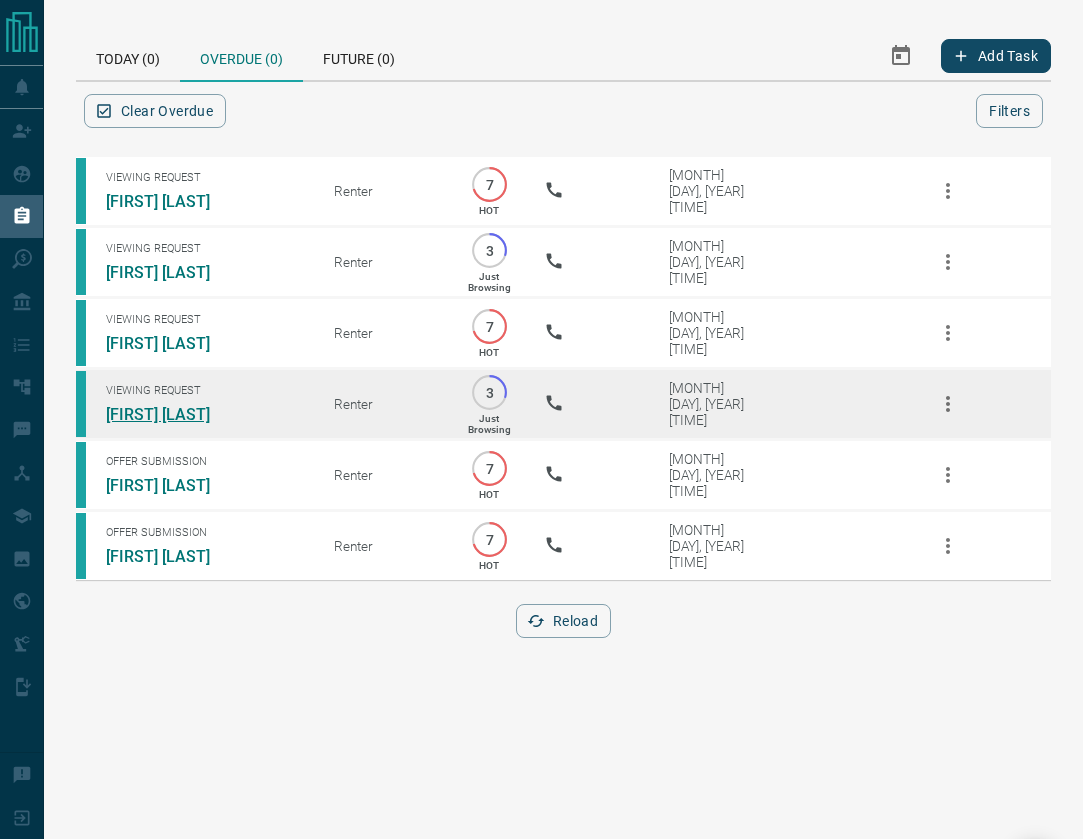 click on "[FIRST] [LAST]" at bounding box center [181, 414] 